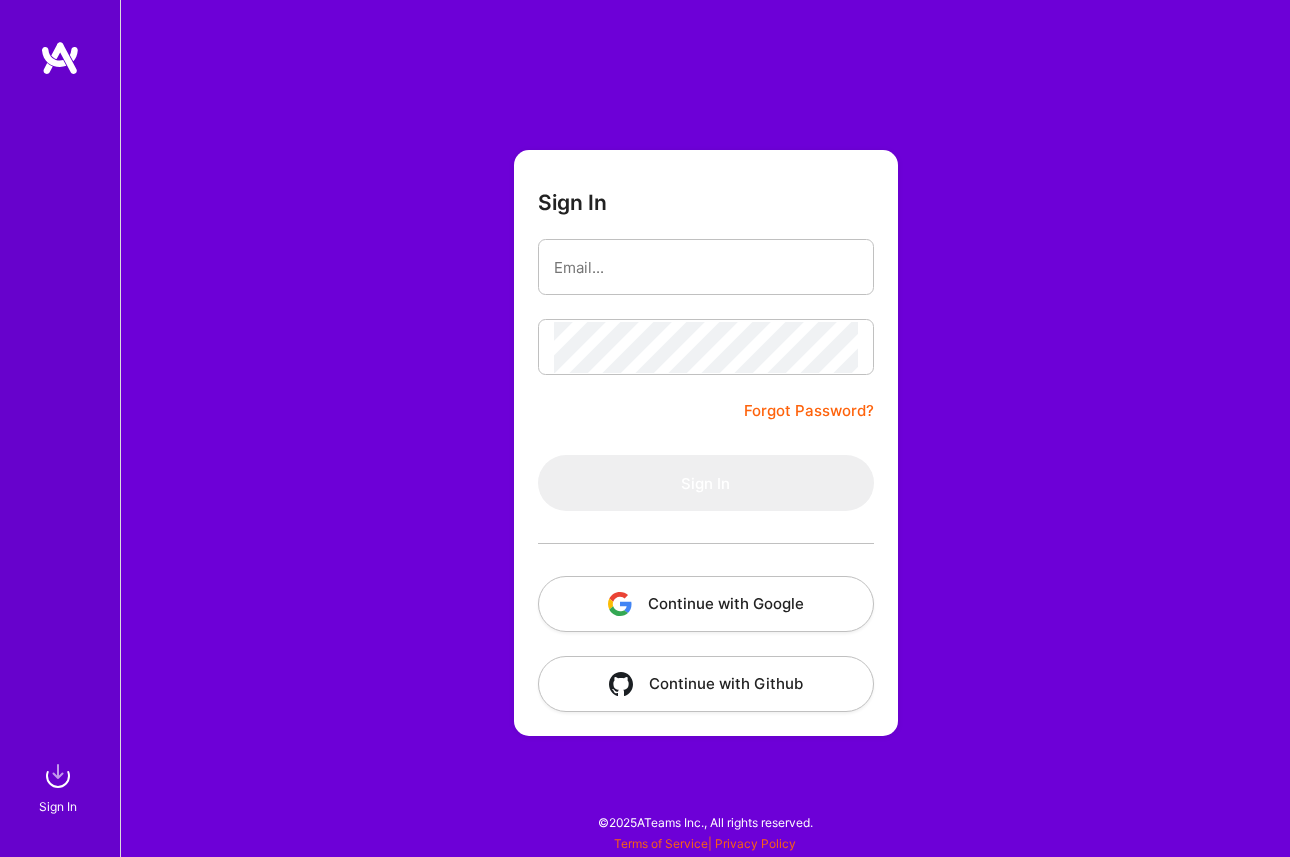 scroll, scrollTop: 0, scrollLeft: 0, axis: both 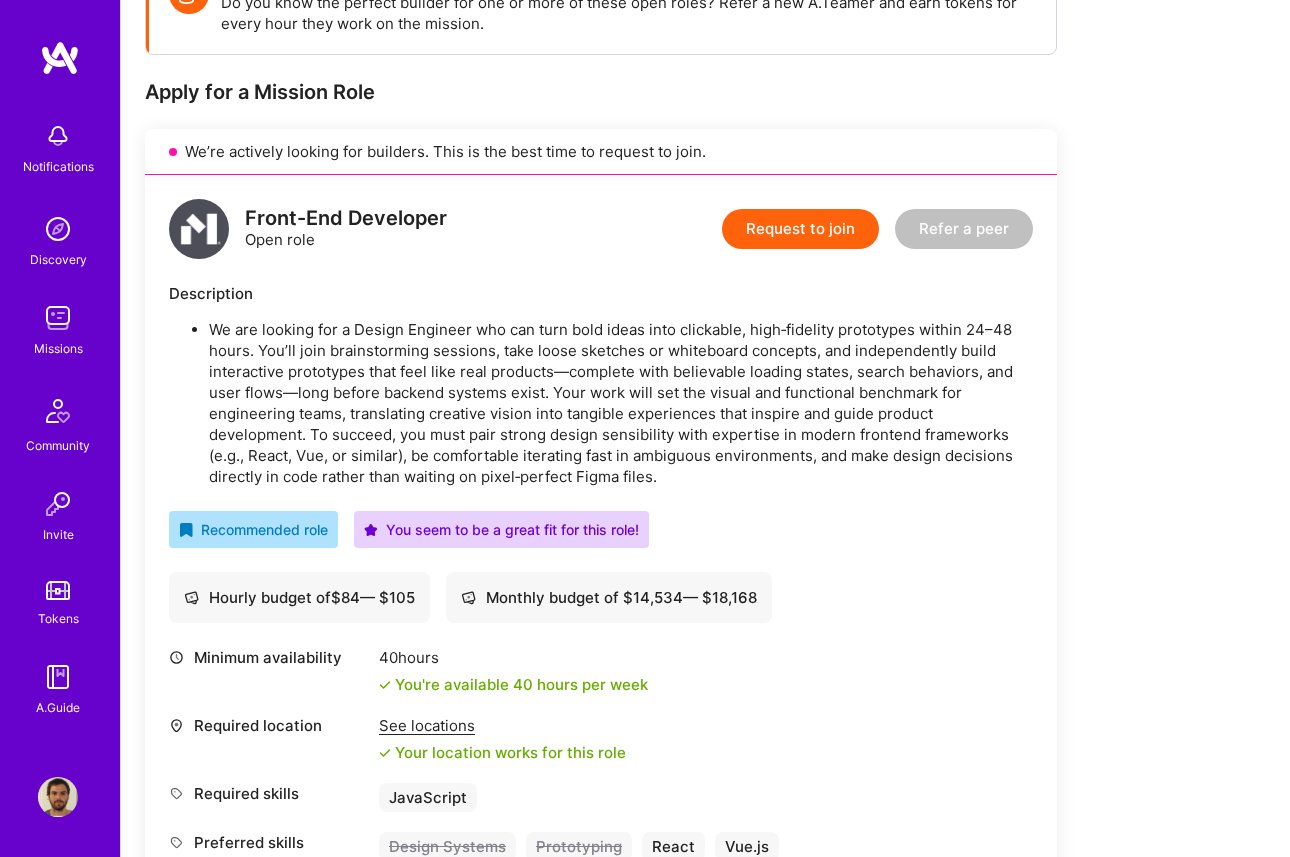 click on "Request to join" at bounding box center (800, 229) 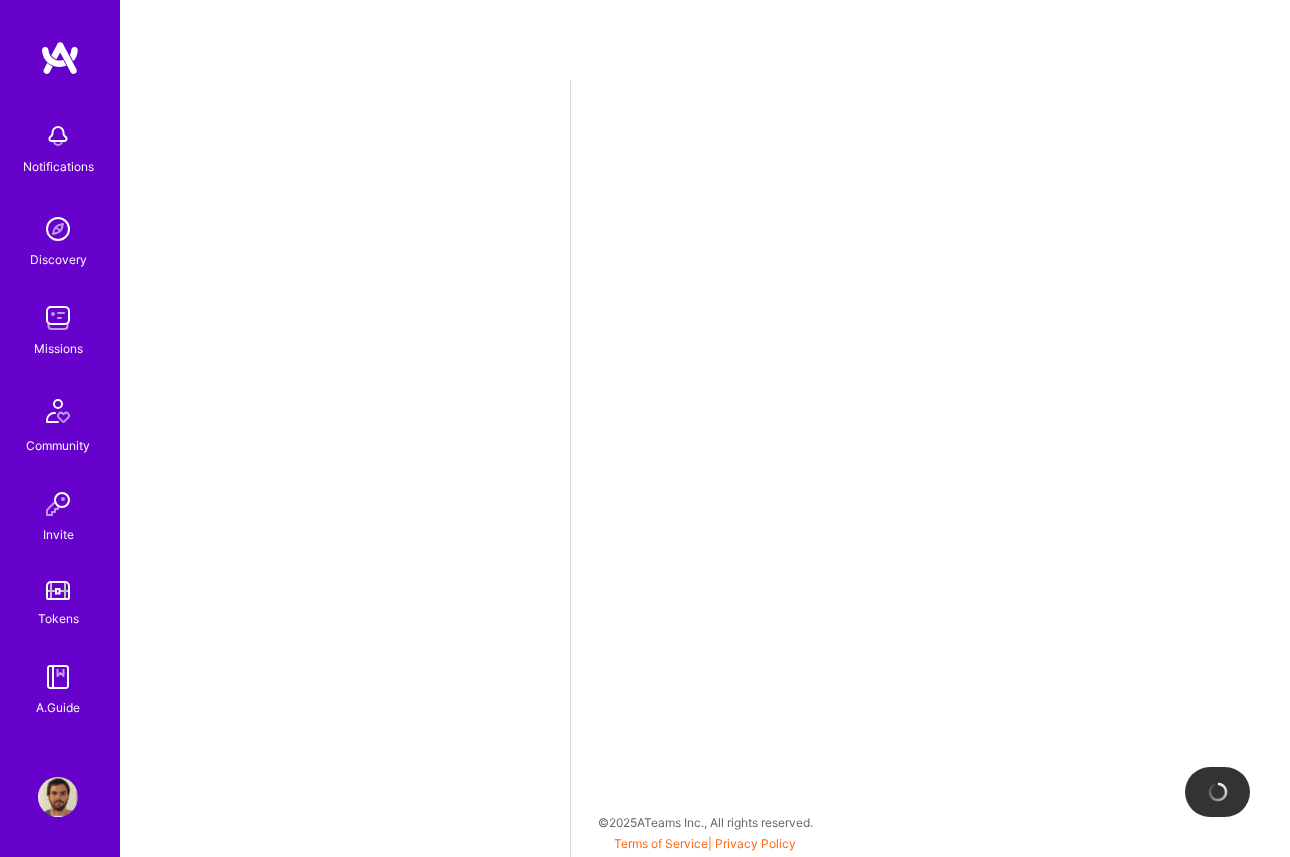 scroll, scrollTop: 0, scrollLeft: 0, axis: both 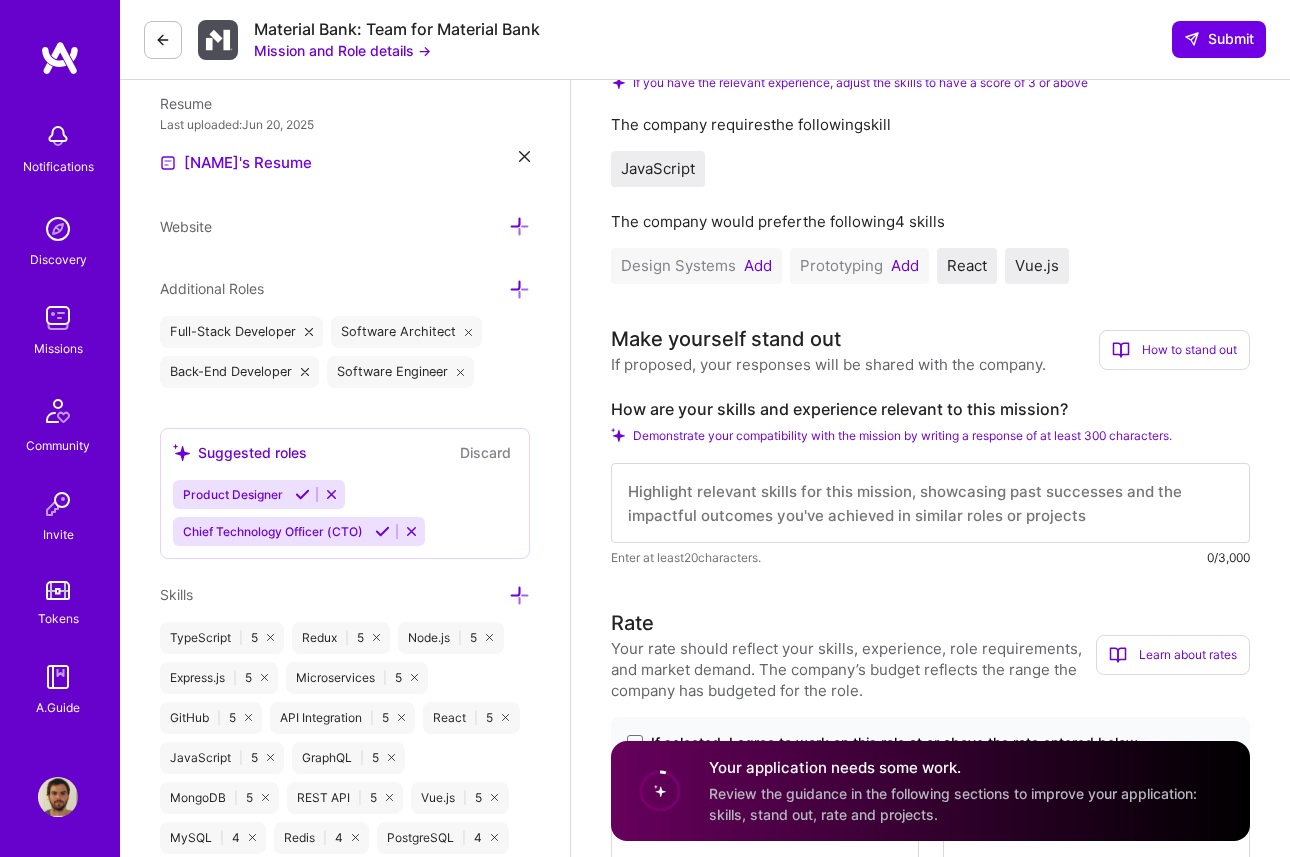 click on "Chief Technology Officer (CTO)" at bounding box center [273, 531] 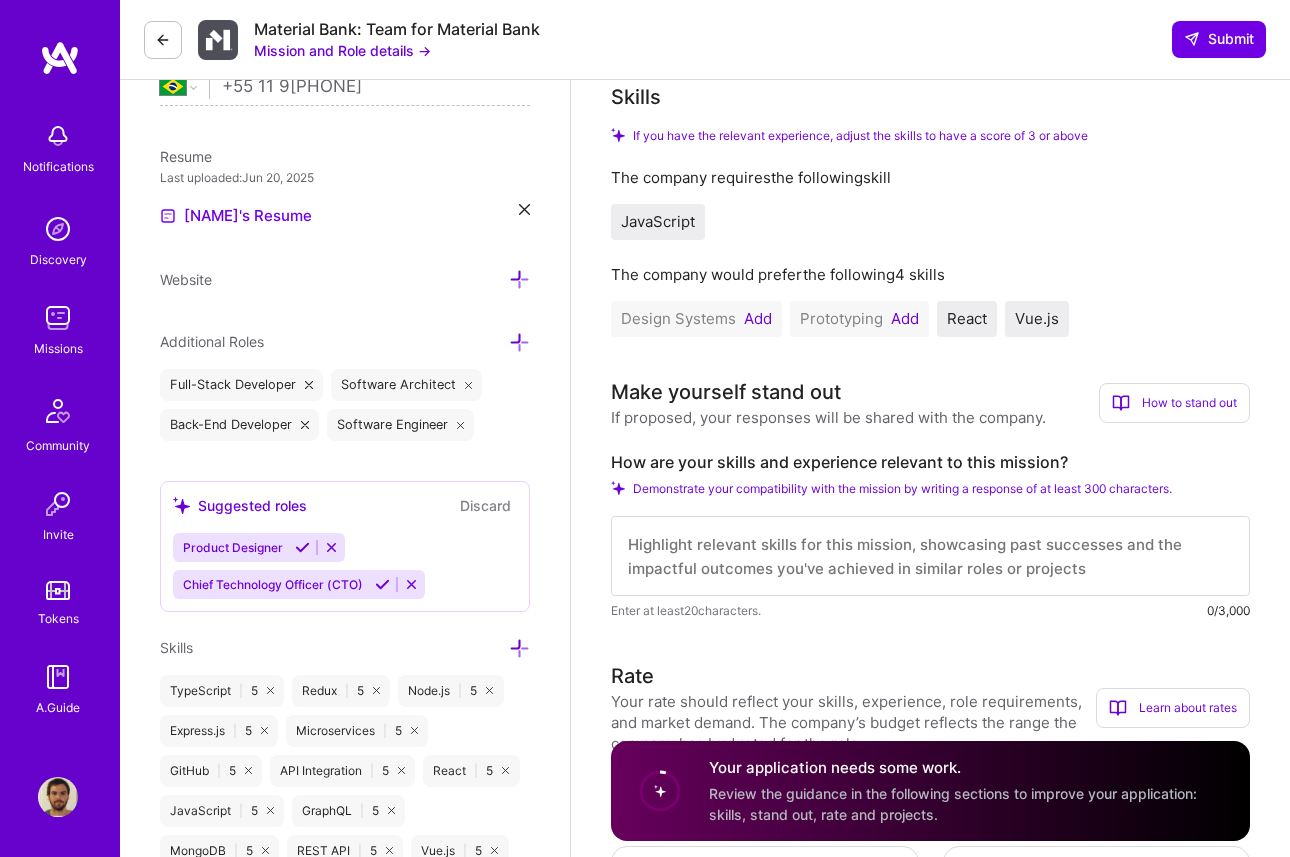 scroll, scrollTop: 631, scrollLeft: 0, axis: vertical 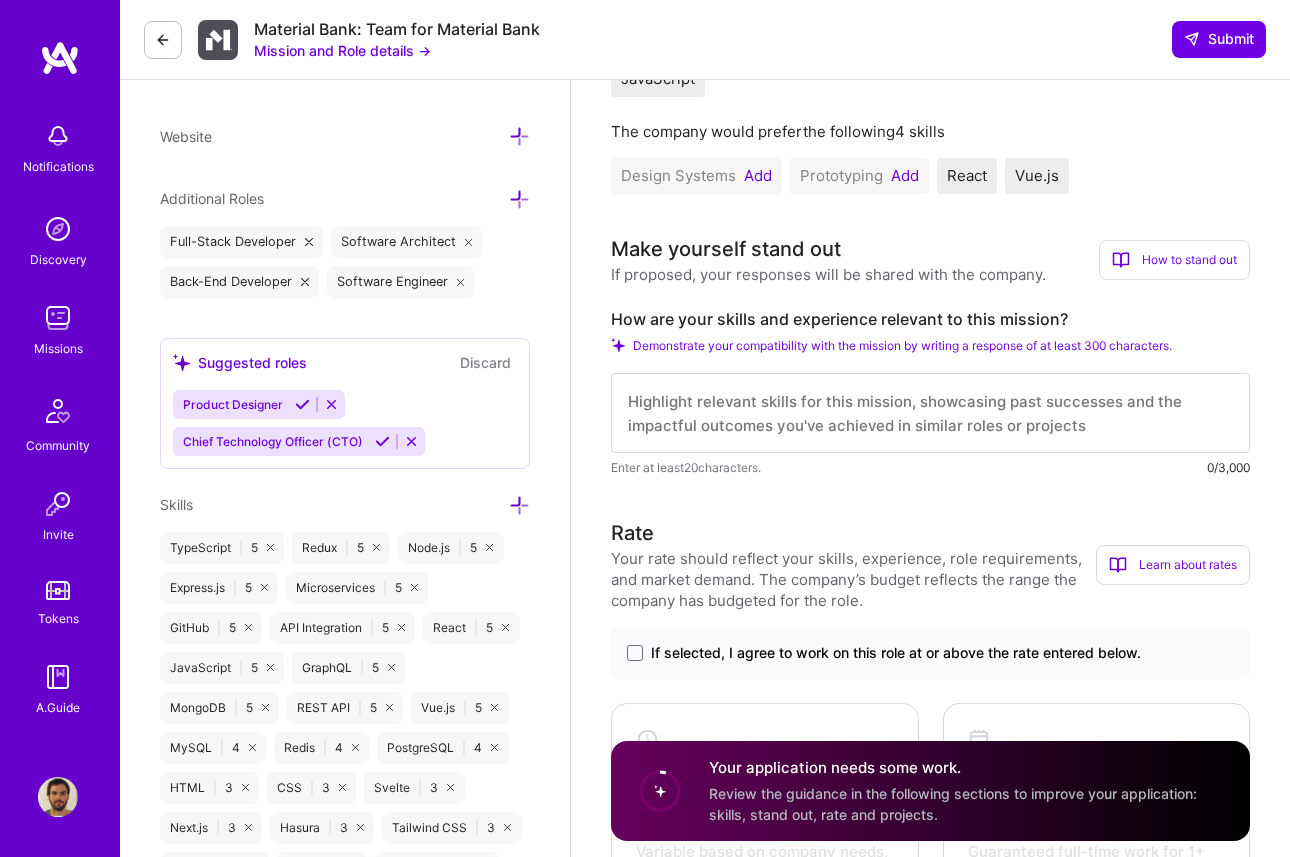 click on "Chief Technology Officer (CTO)" at bounding box center (273, 441) 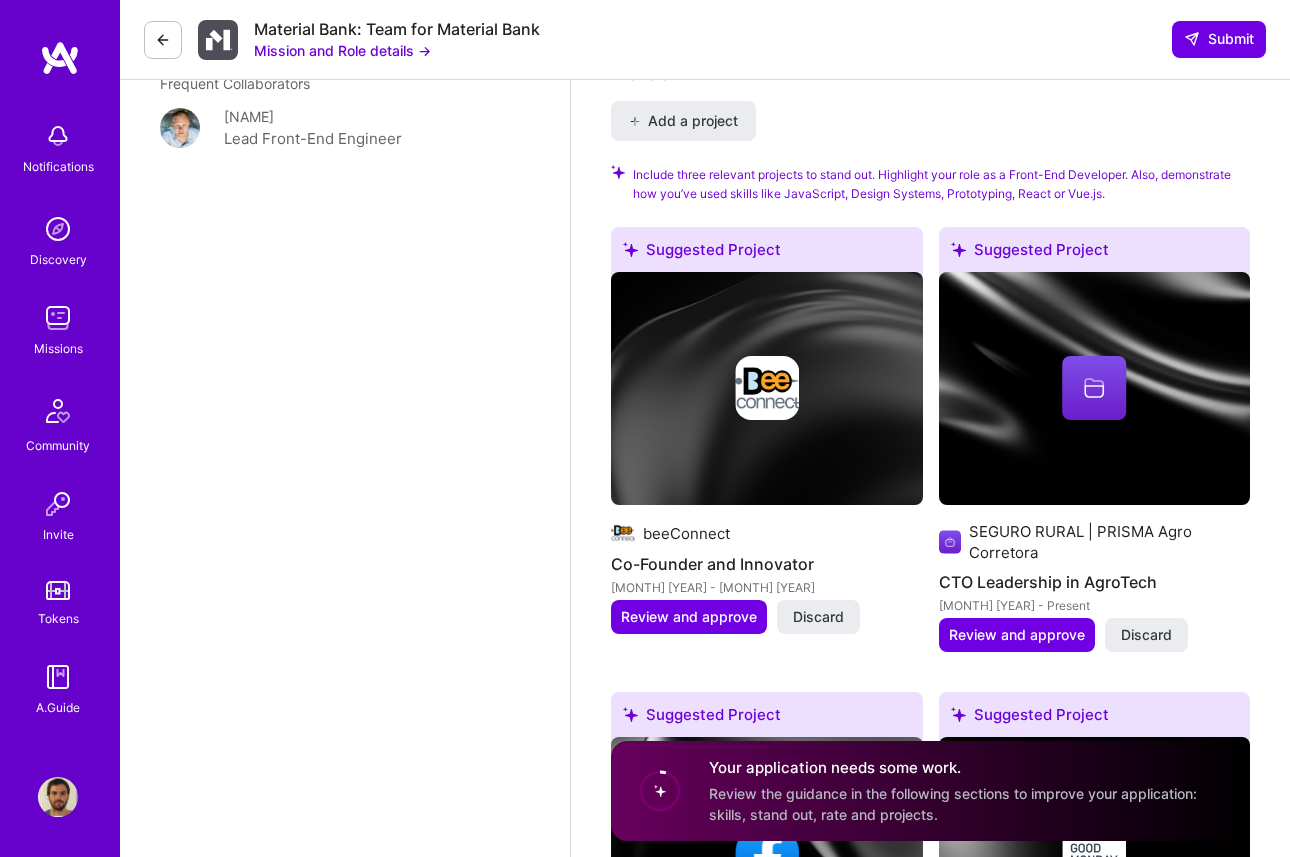 scroll, scrollTop: 2308, scrollLeft: 0, axis: vertical 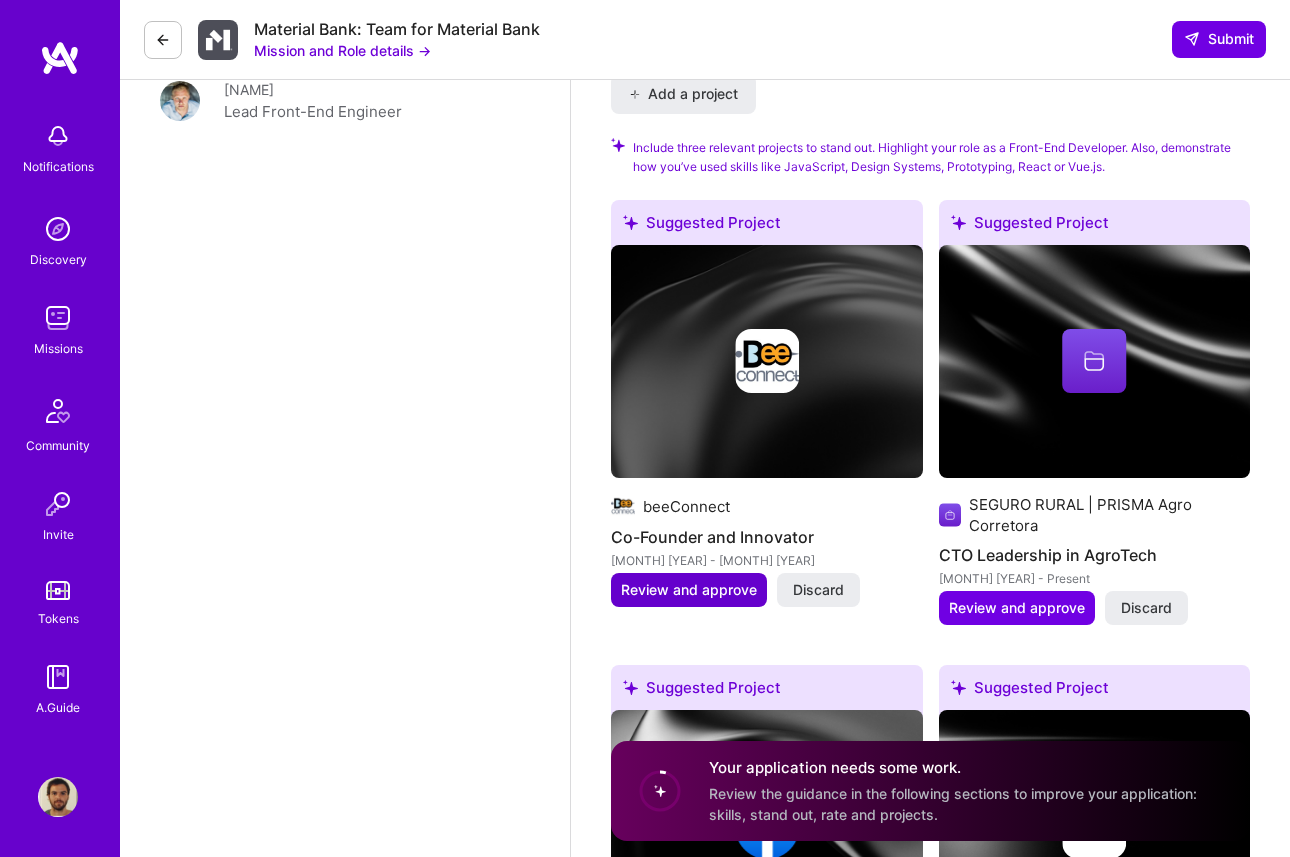 click on "Review and approve" at bounding box center [689, 590] 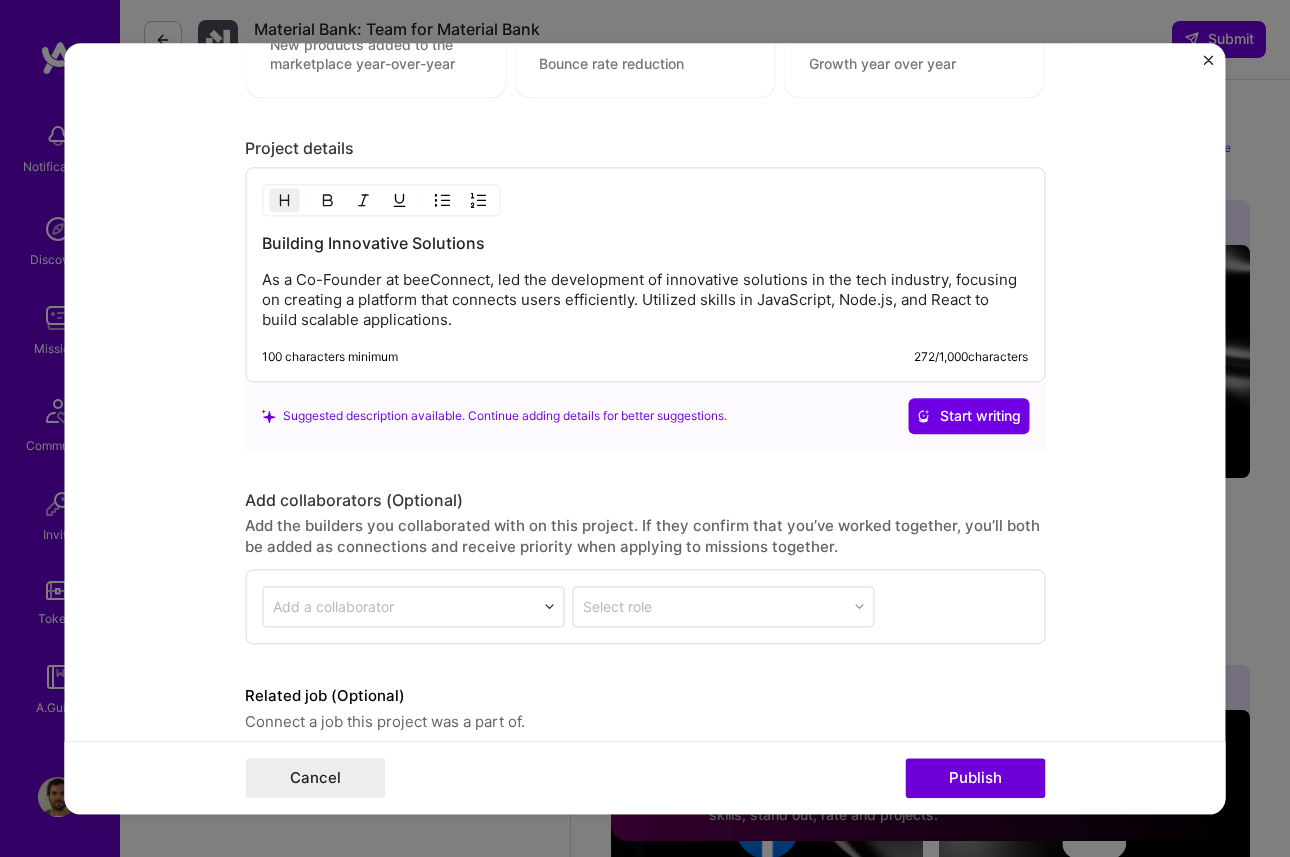 scroll, scrollTop: 1876, scrollLeft: 0, axis: vertical 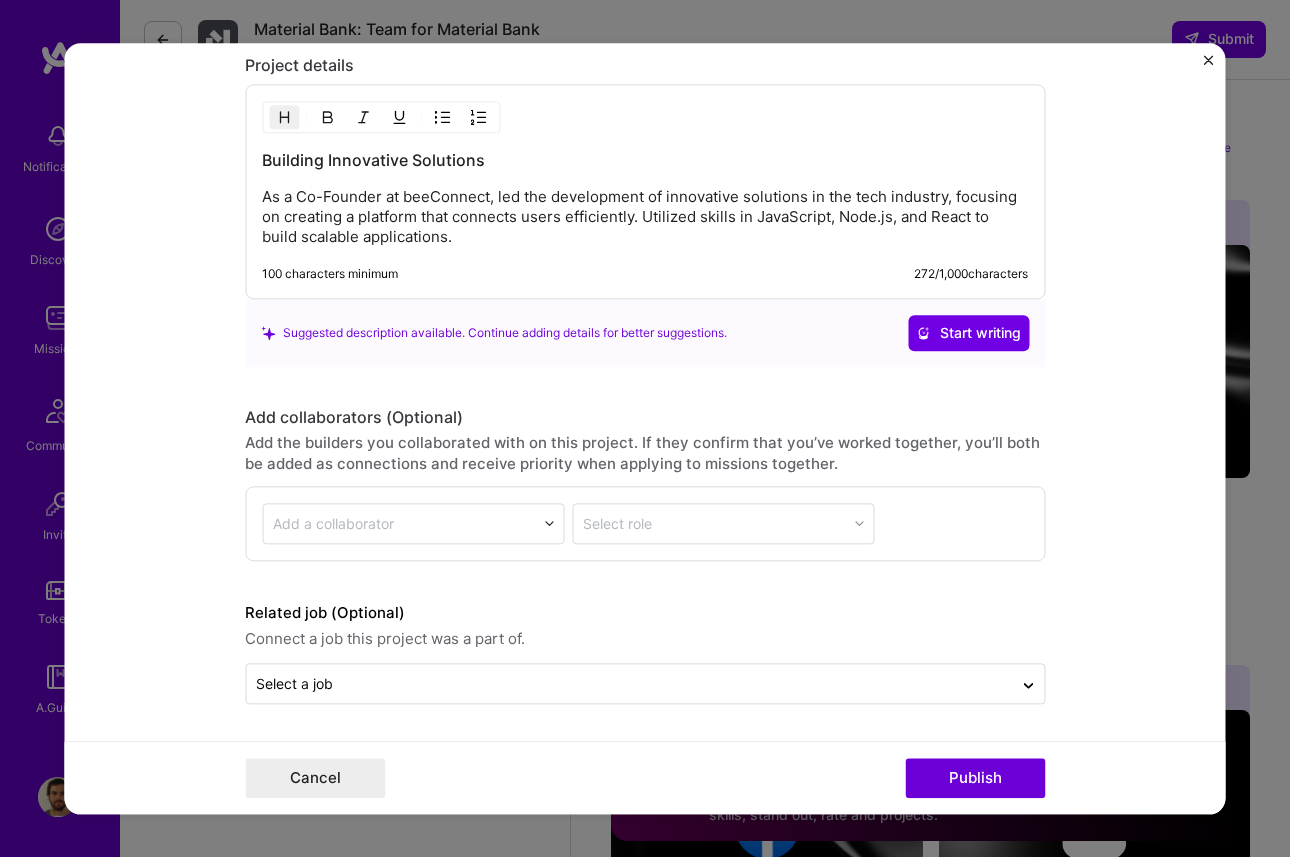 click at bounding box center (1209, 60) 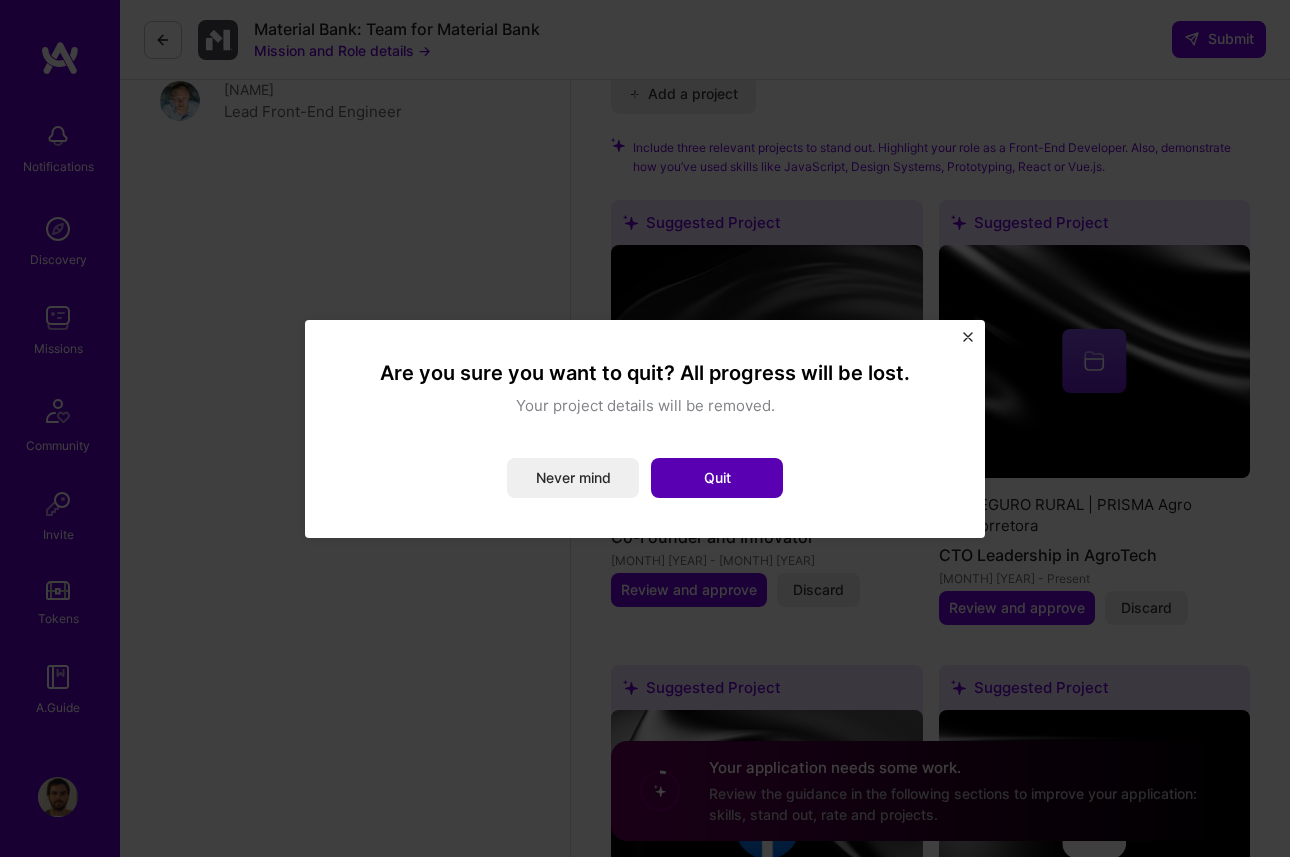 click on "Quit" at bounding box center (717, 478) 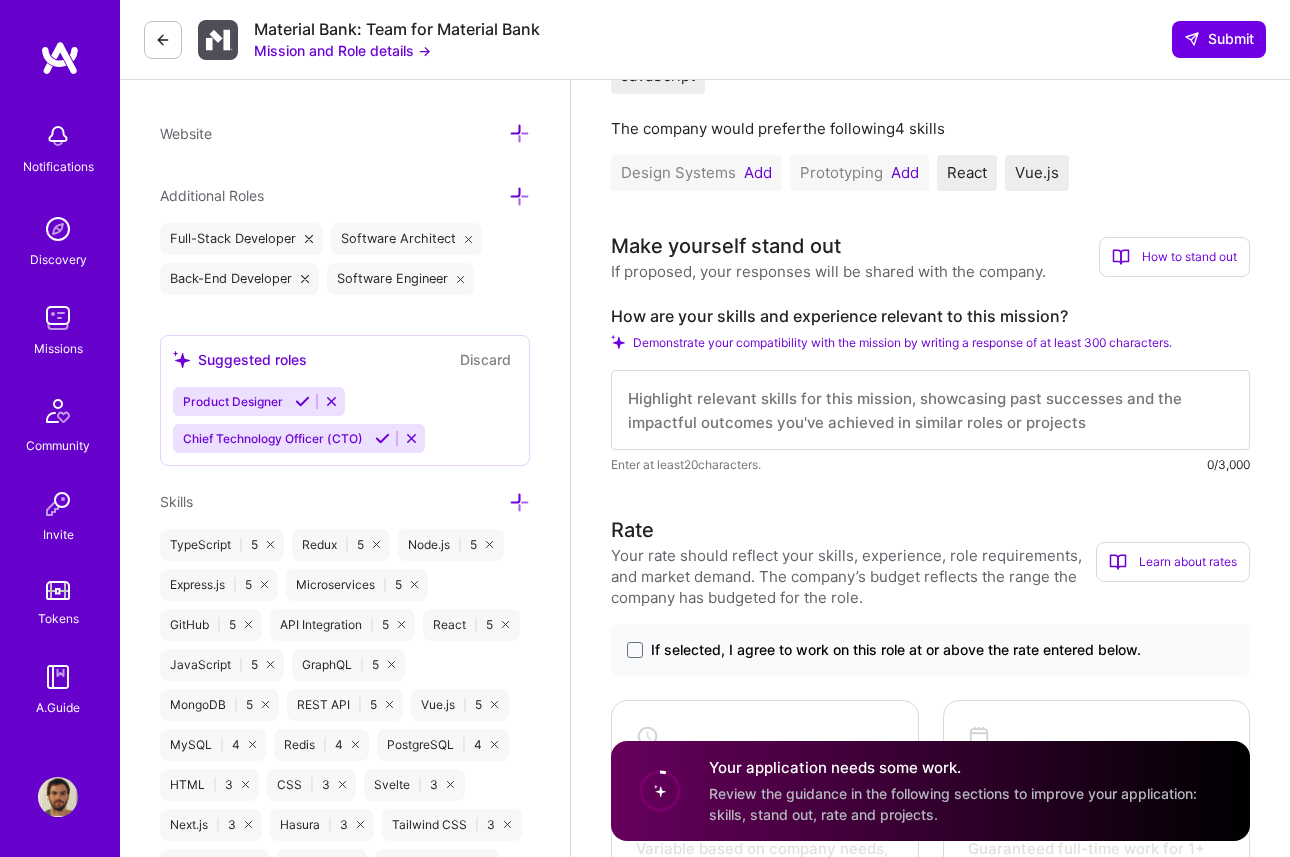 scroll, scrollTop: 621, scrollLeft: 0, axis: vertical 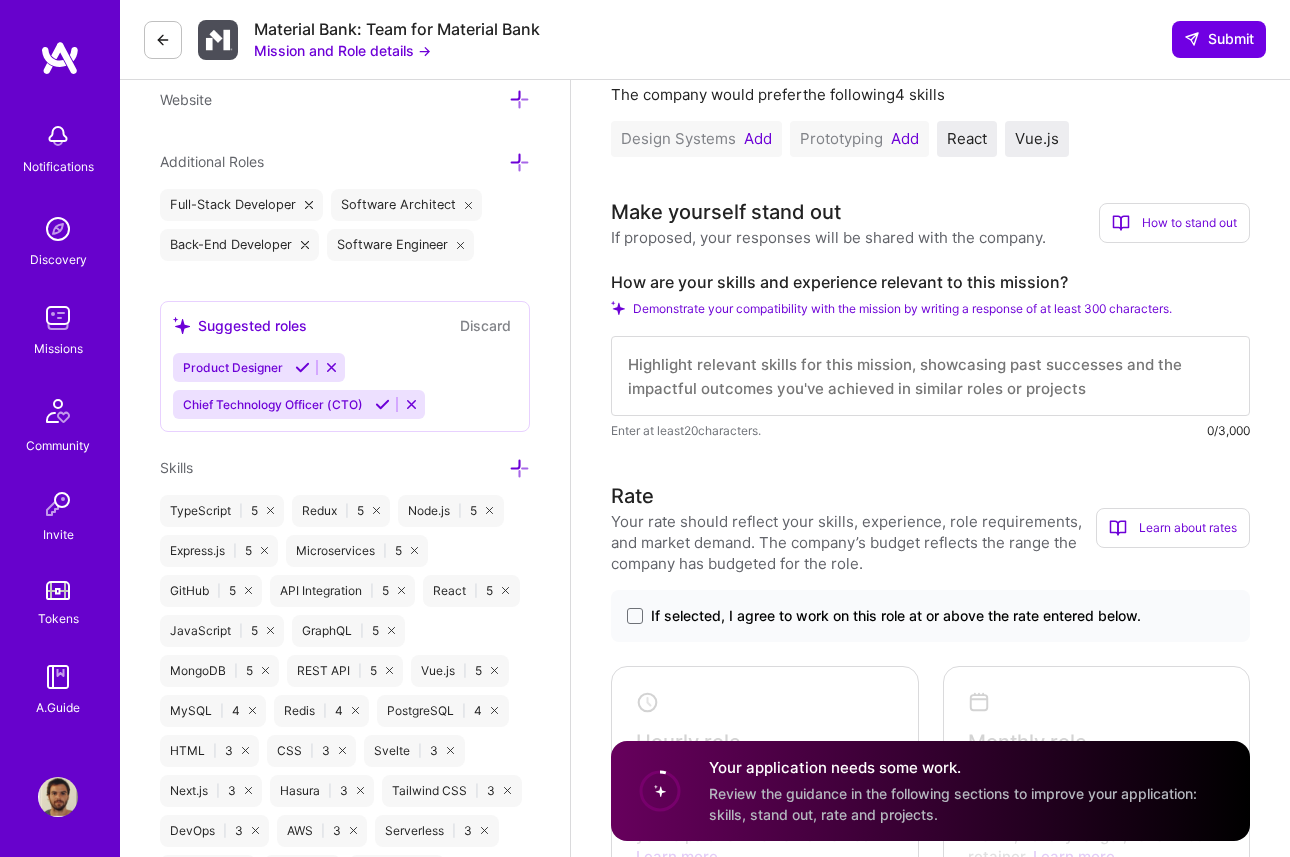 click at bounding box center [519, 162] 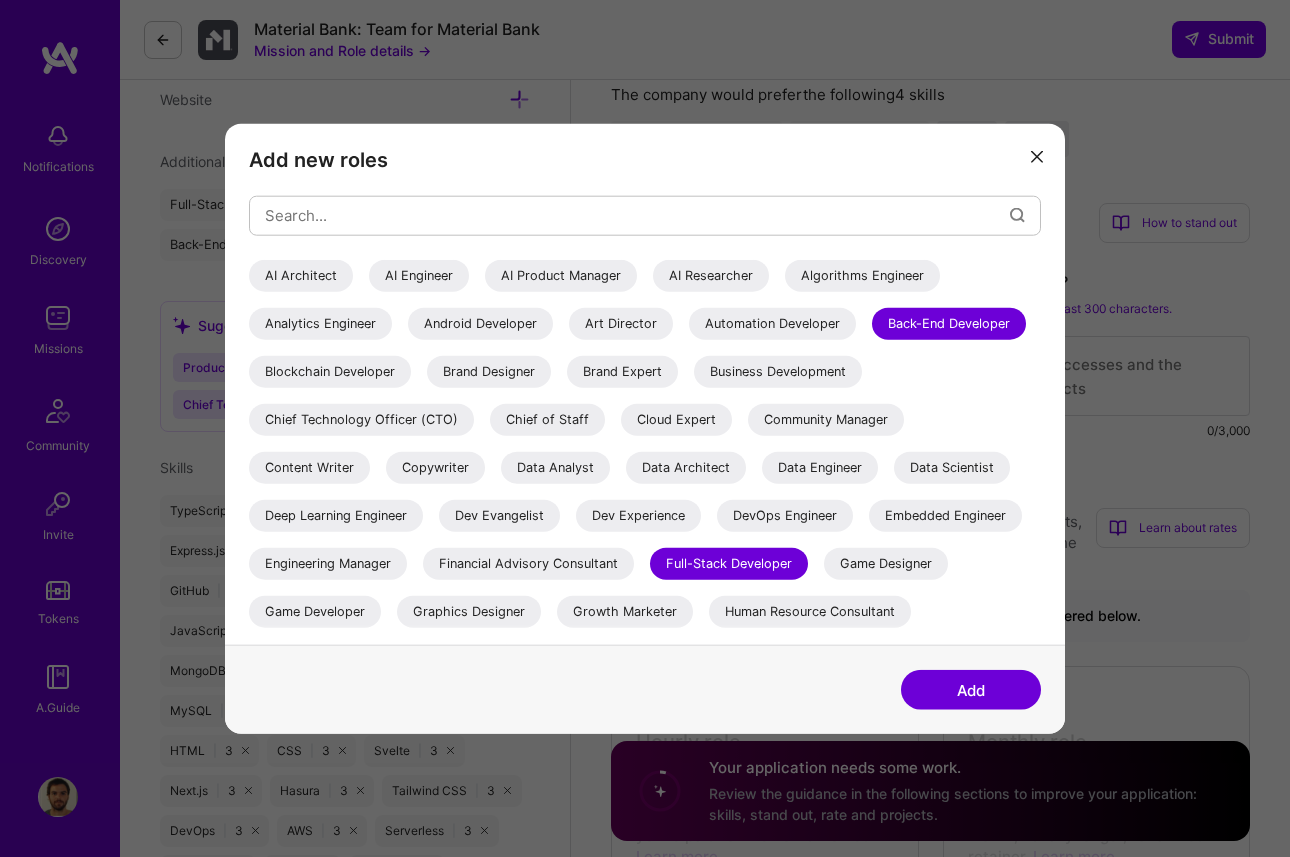 click on "Chief Technology Officer (CTO)" at bounding box center (361, 419) 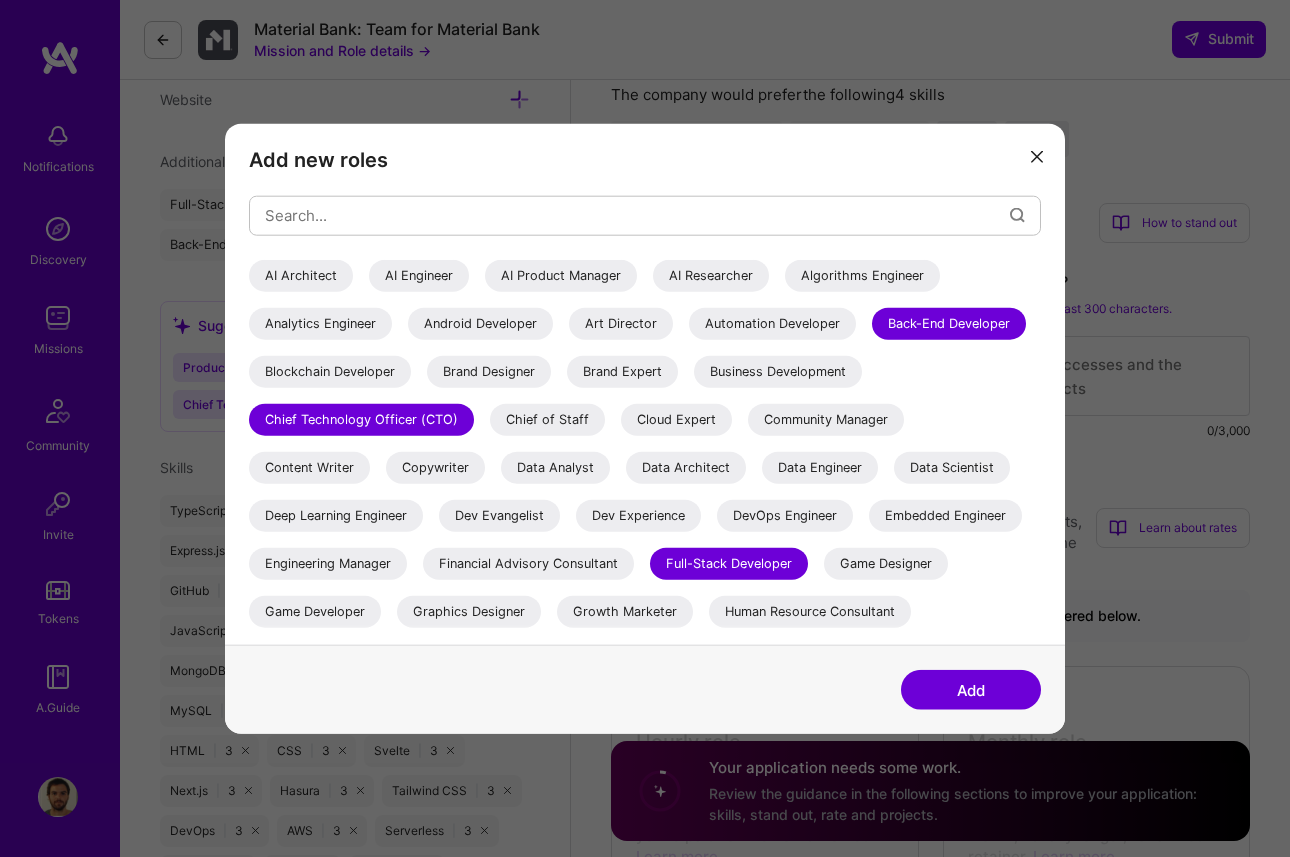 click on "Add" at bounding box center [971, 690] 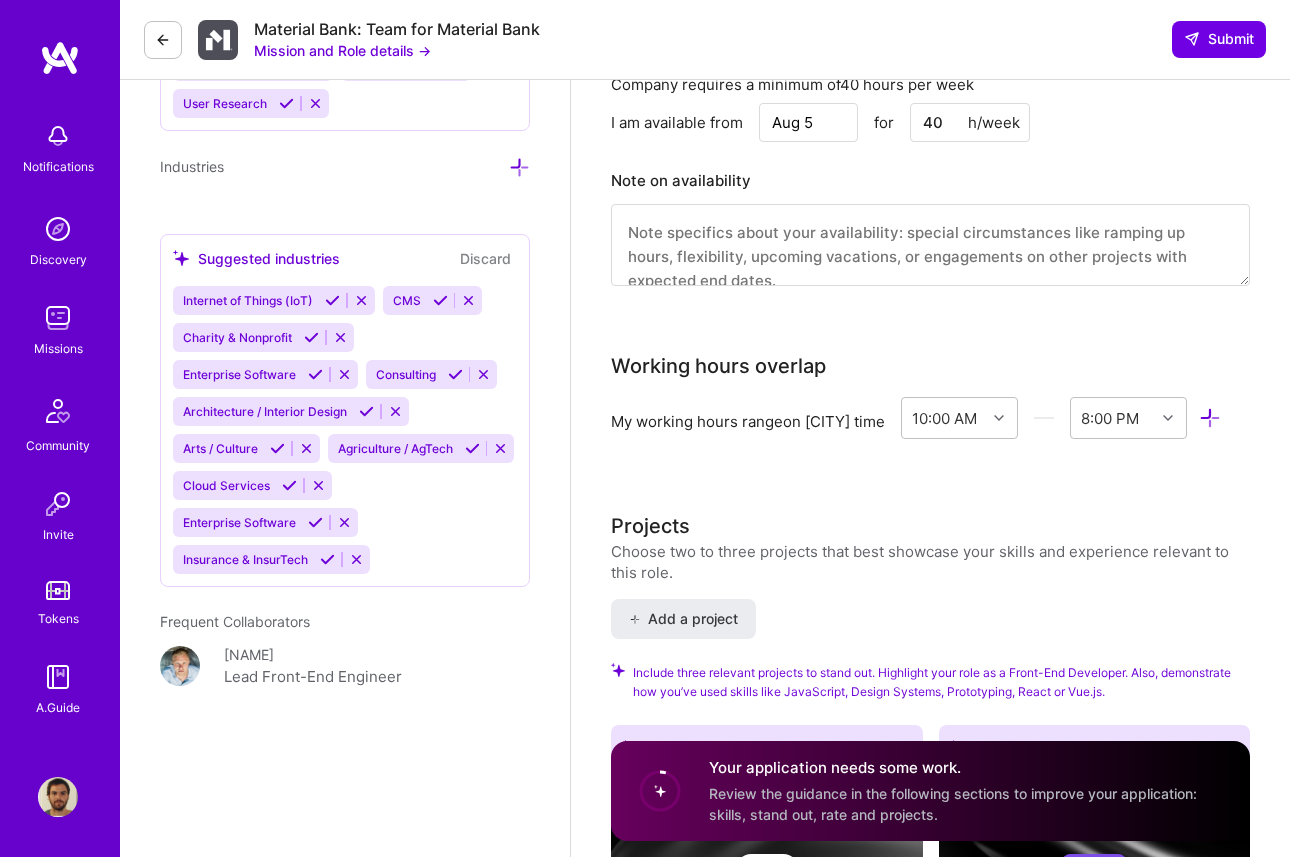 scroll, scrollTop: 1780, scrollLeft: 0, axis: vertical 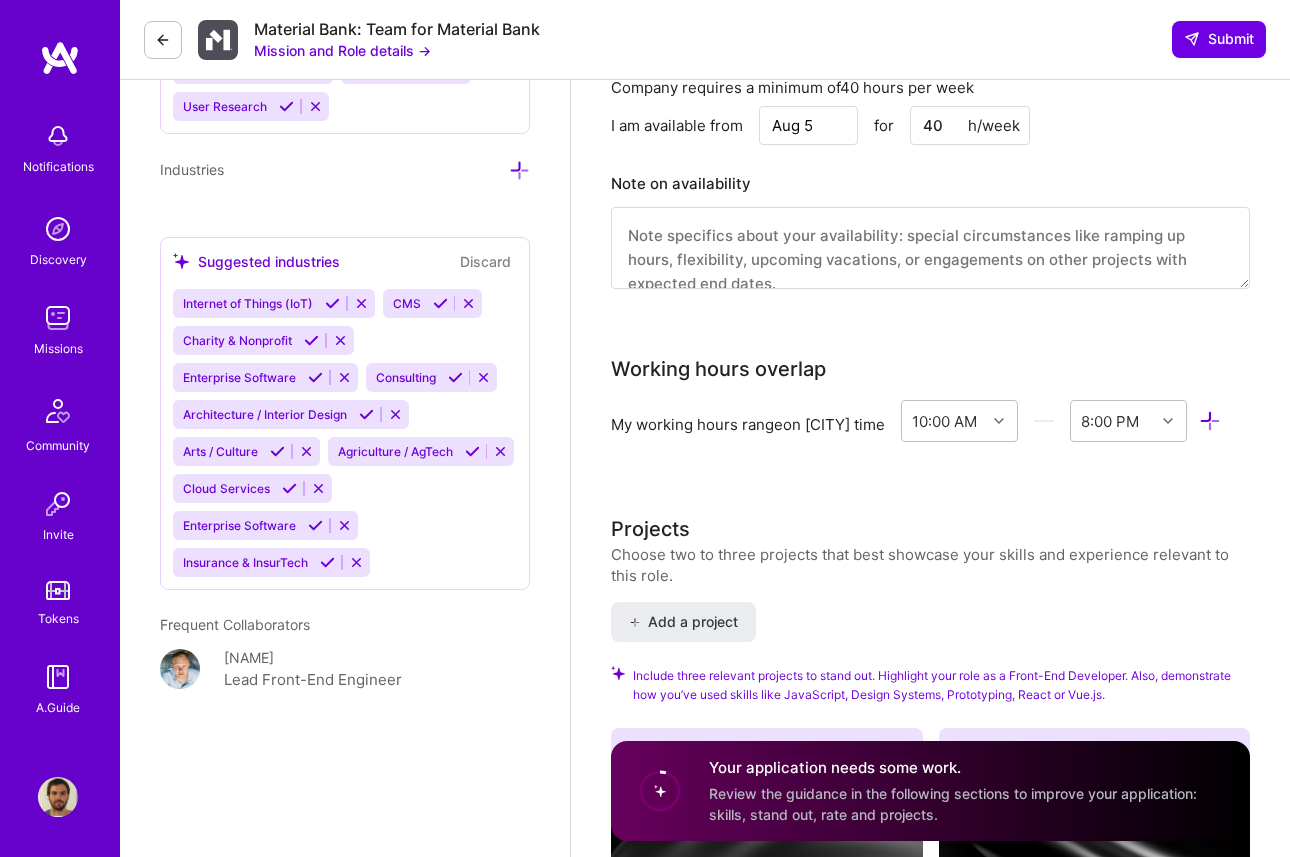 click at bounding box center [519, 170] 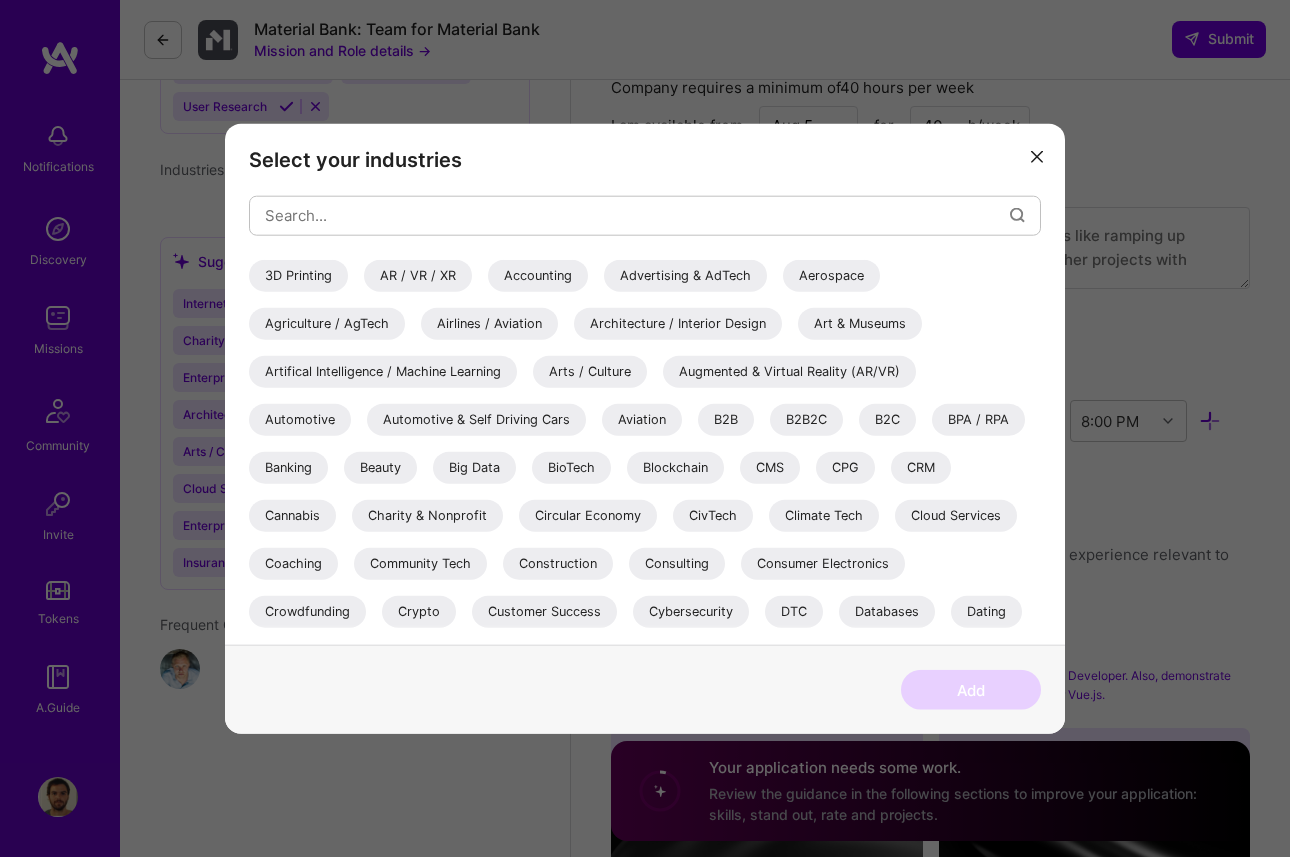 click at bounding box center [1037, 155] 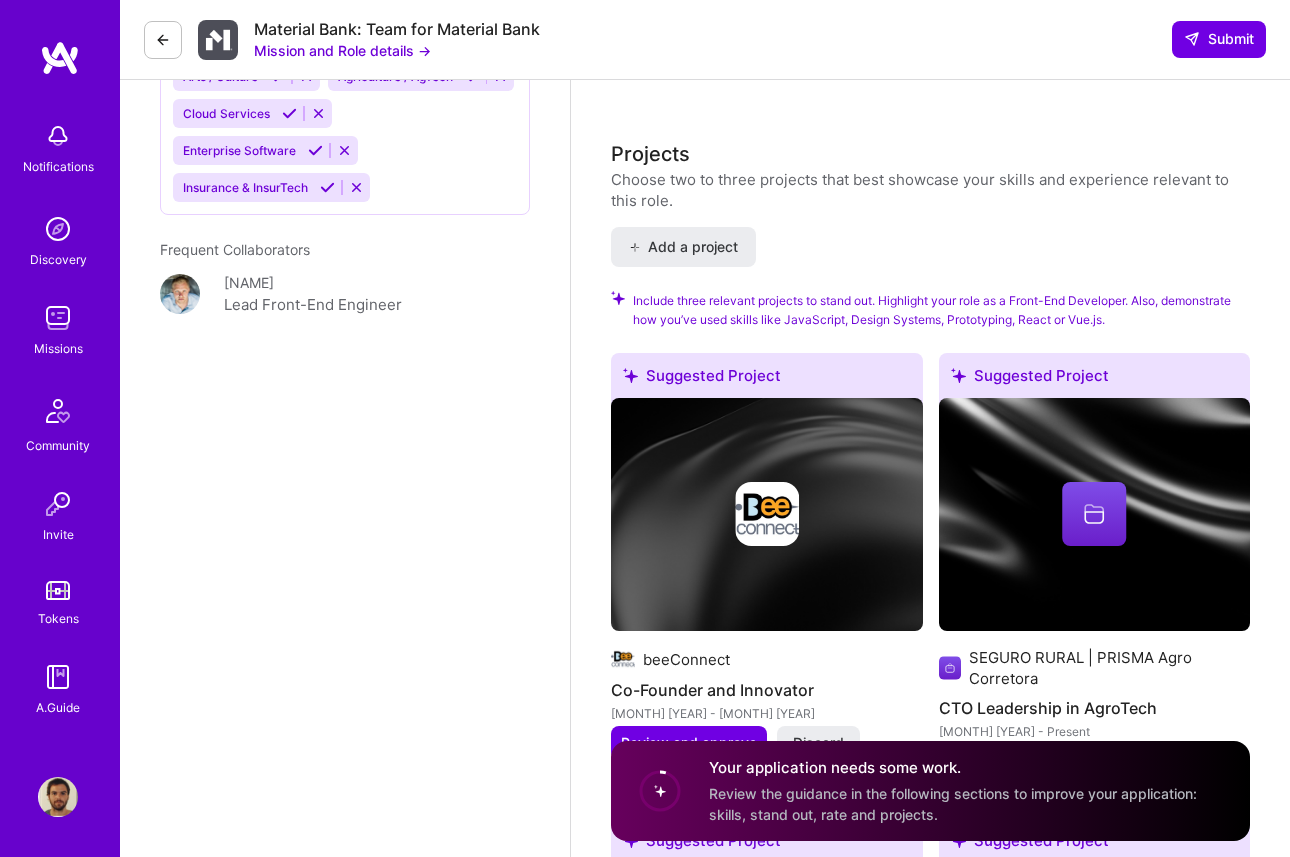scroll, scrollTop: 2269, scrollLeft: 0, axis: vertical 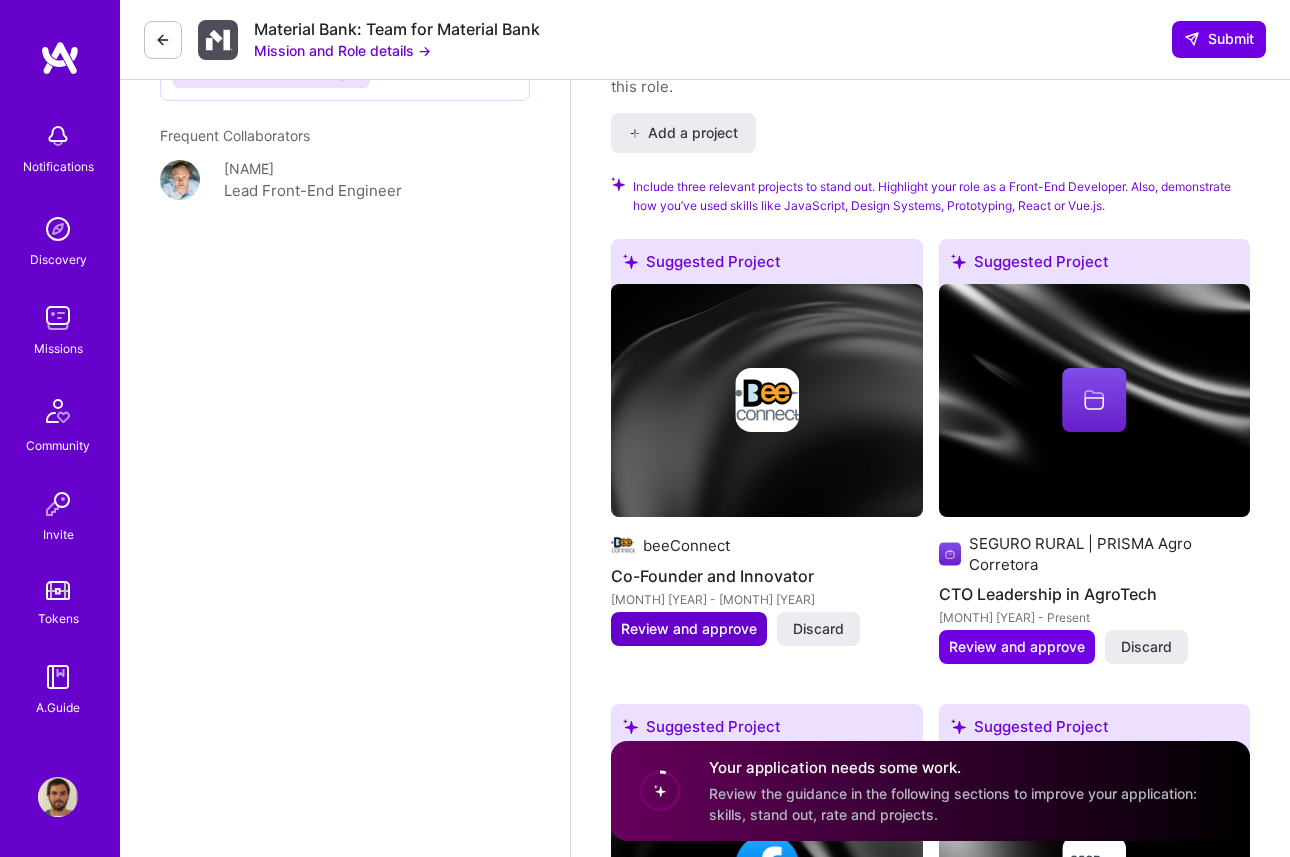 click on "Review and approve" at bounding box center [689, 629] 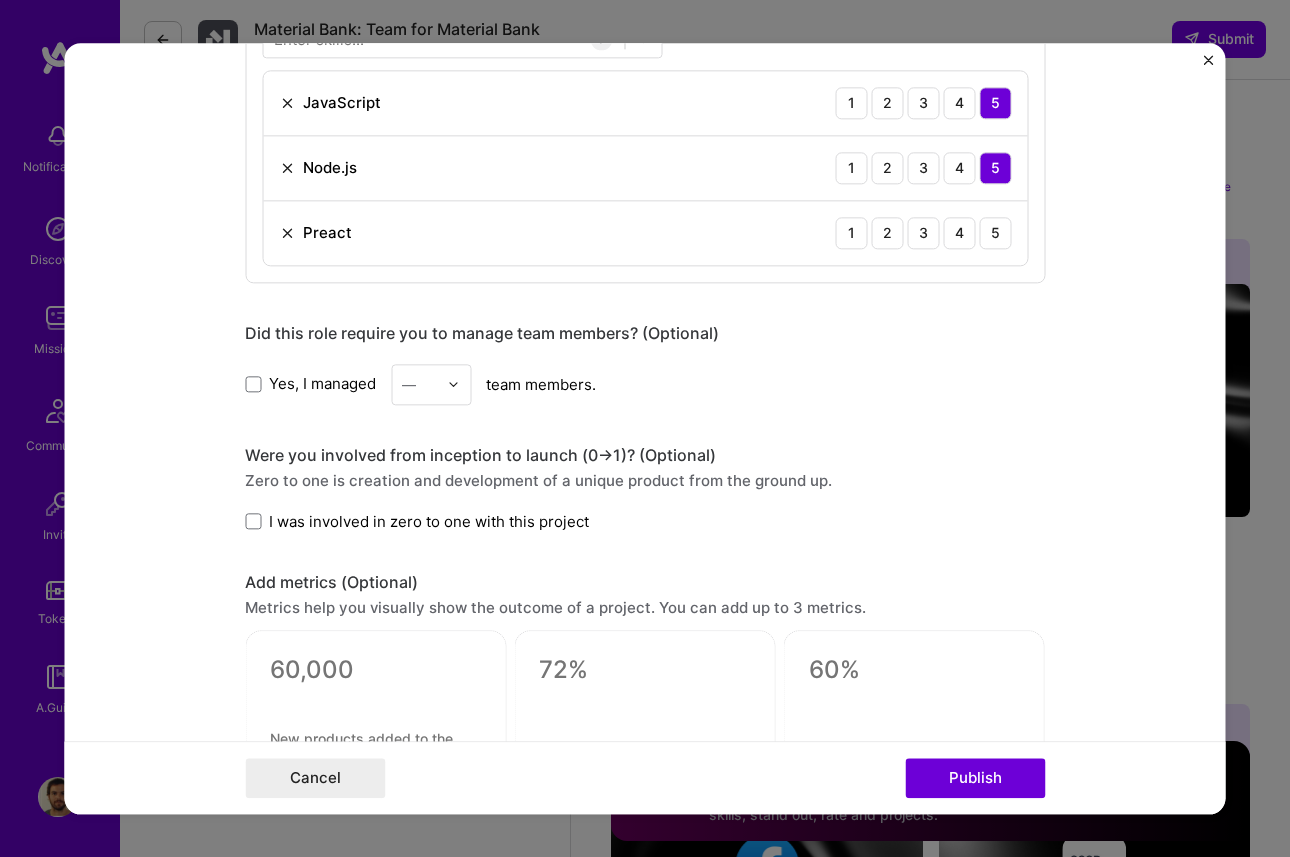 scroll, scrollTop: 1215, scrollLeft: 0, axis: vertical 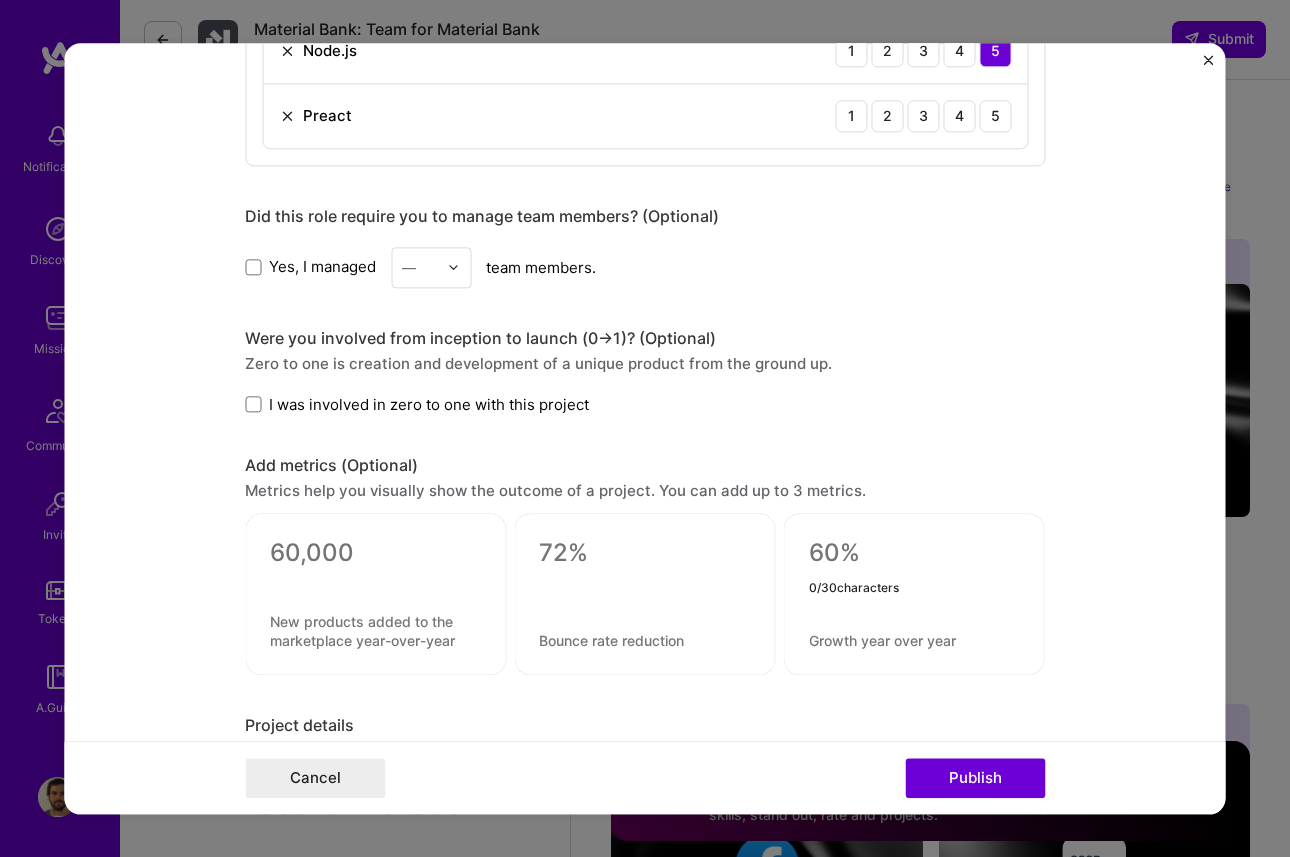 click at bounding box center (914, 553) 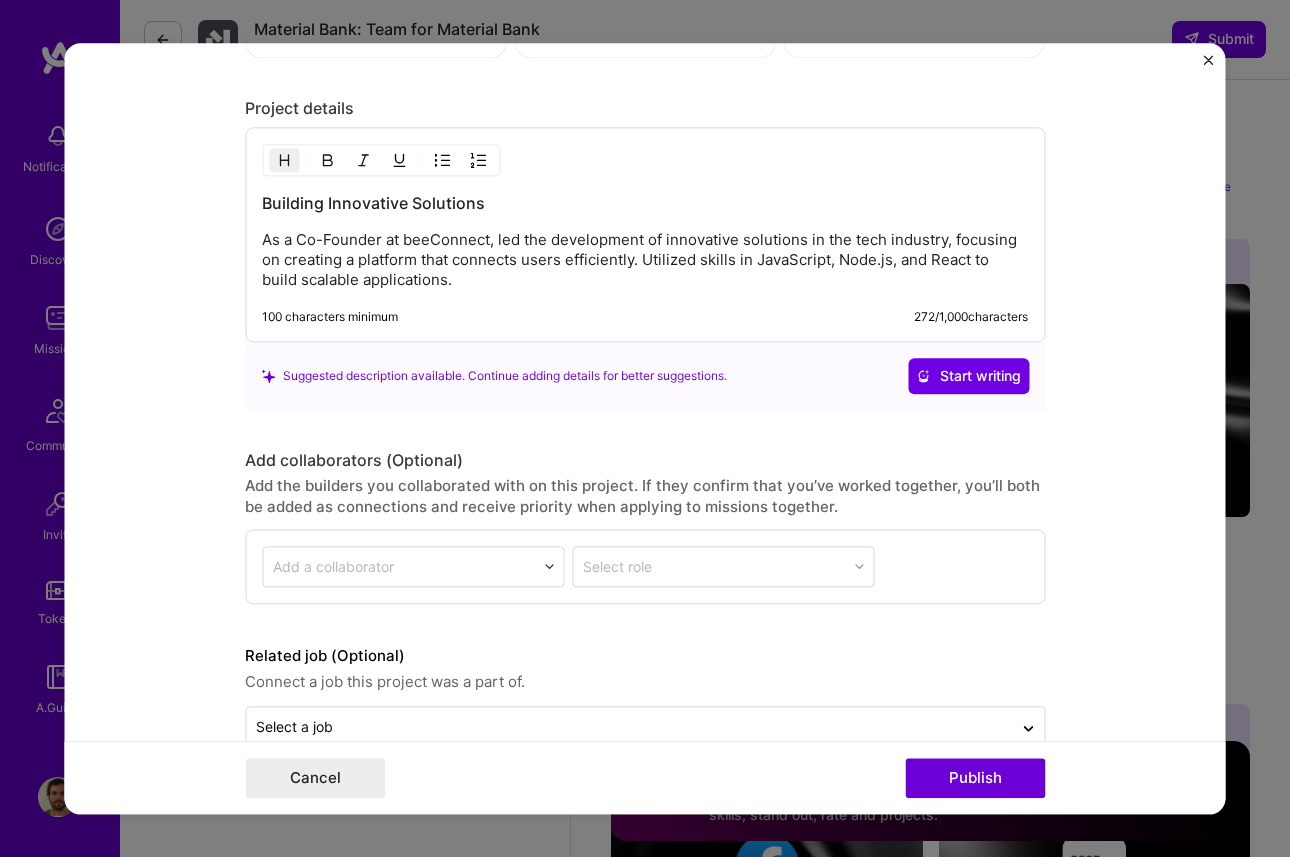 scroll, scrollTop: 1876, scrollLeft: 0, axis: vertical 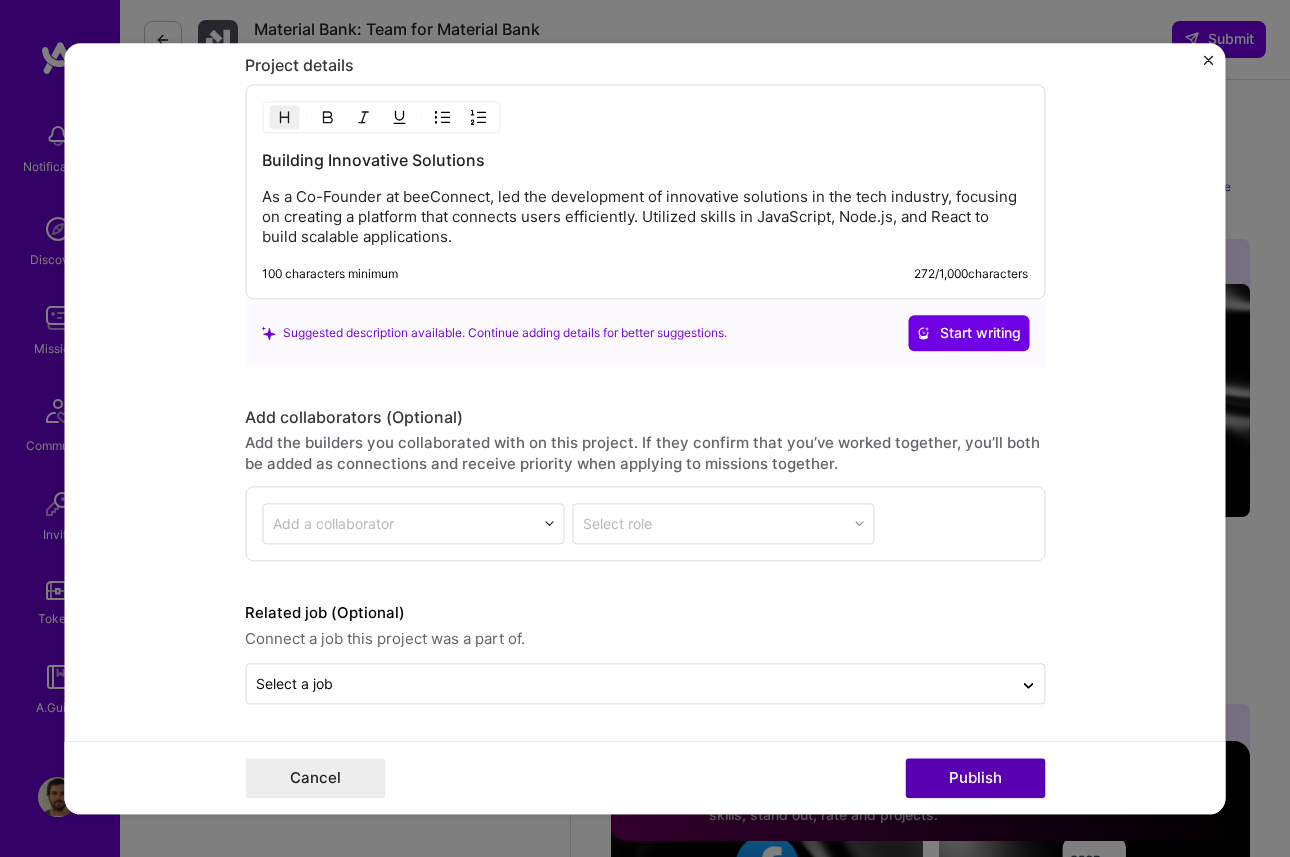 click on "Publish" at bounding box center (975, 778) 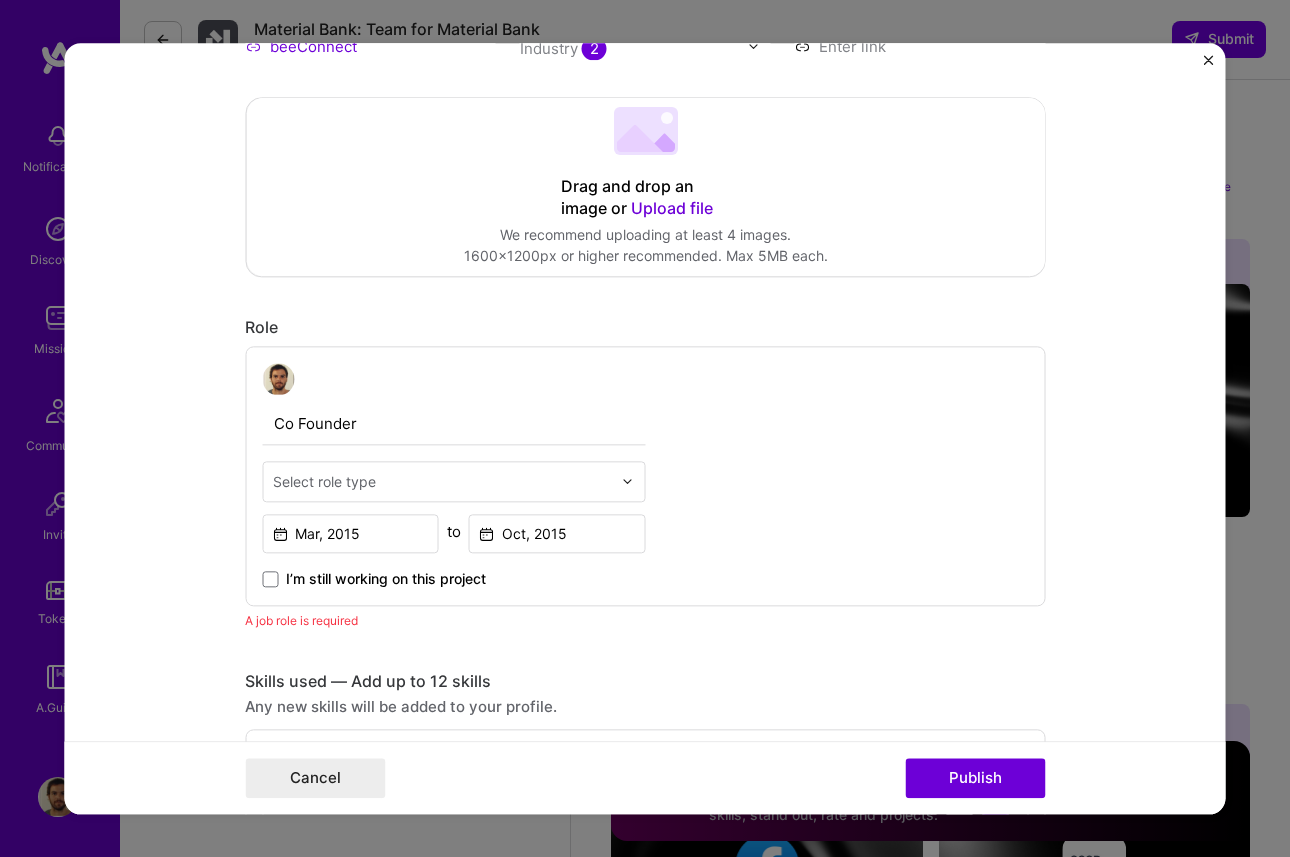 scroll, scrollTop: 367, scrollLeft: 0, axis: vertical 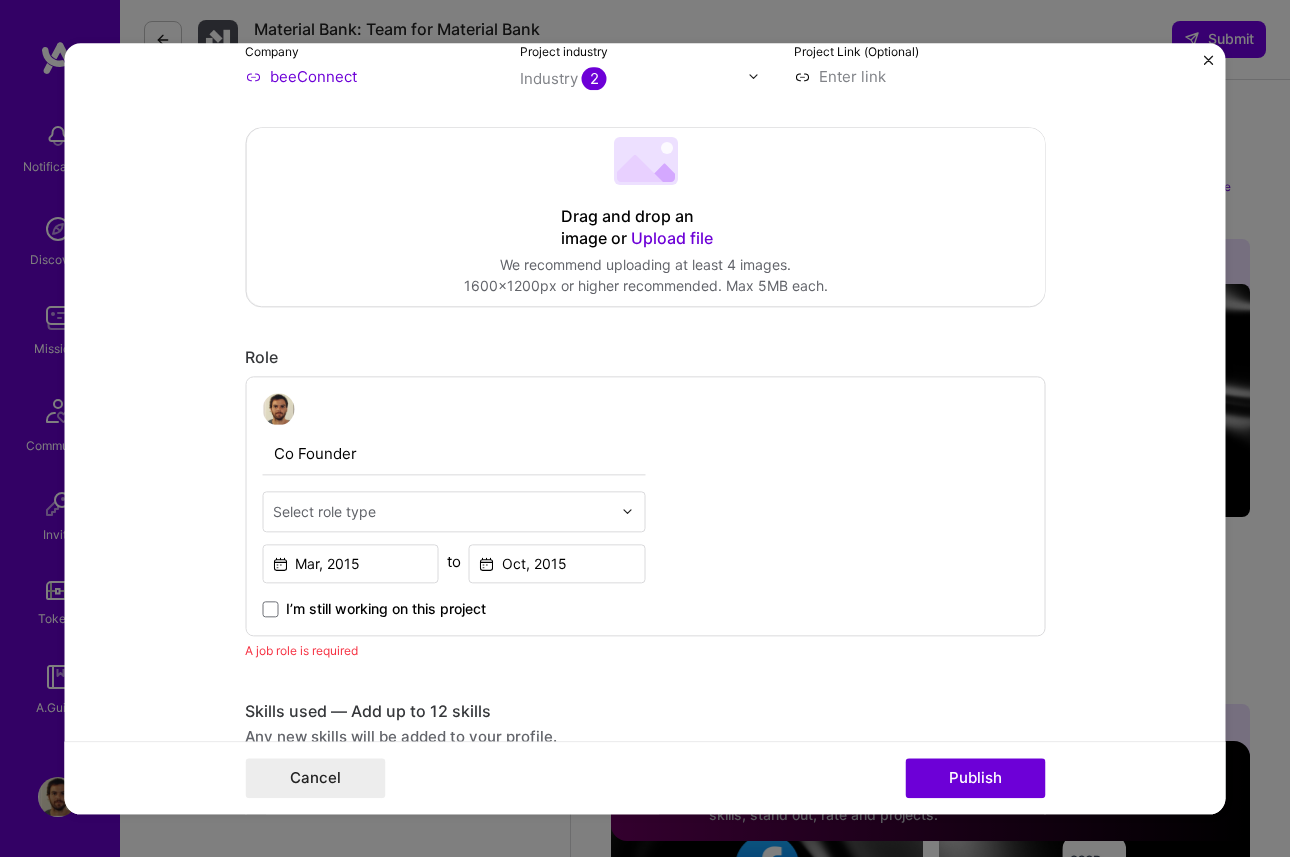 click at bounding box center (442, 511) 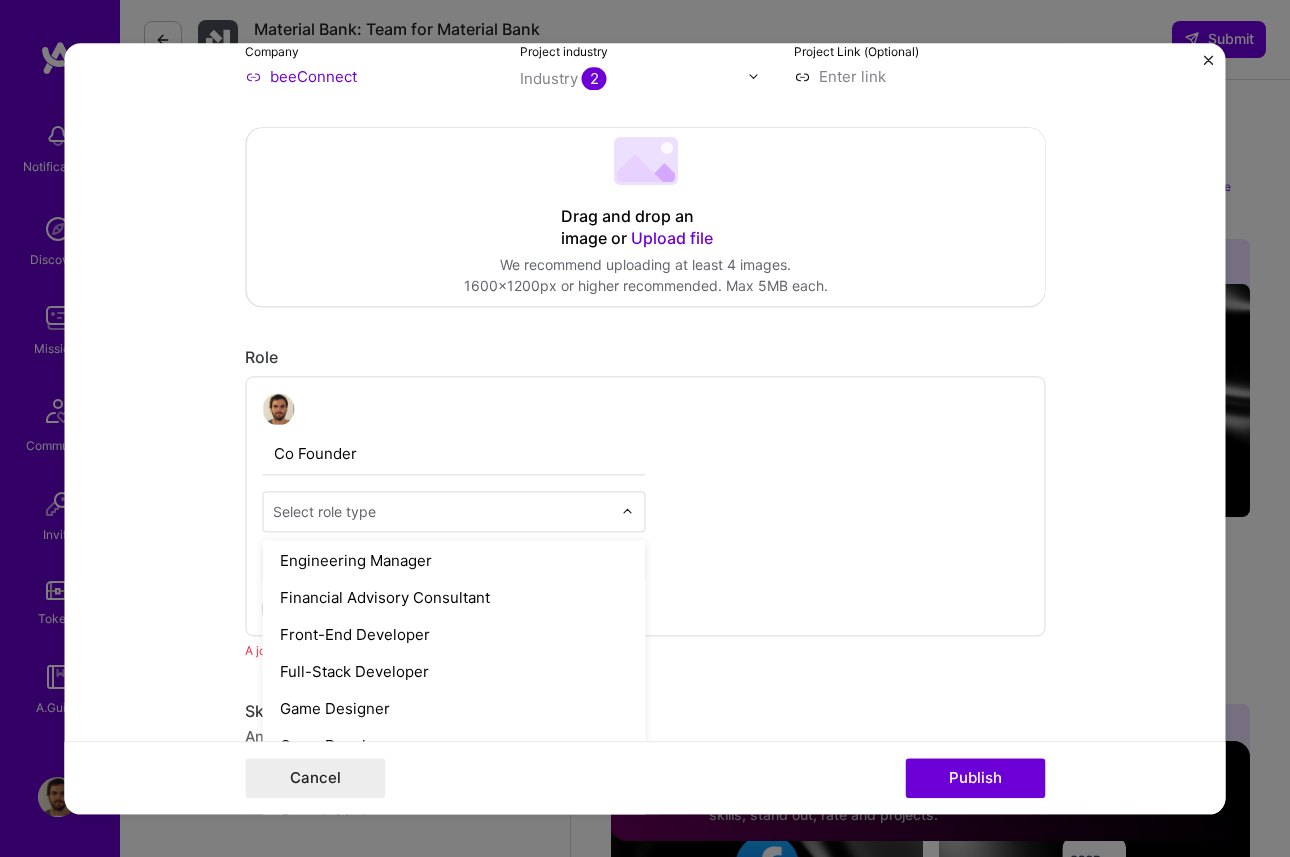 scroll, scrollTop: 1108, scrollLeft: 0, axis: vertical 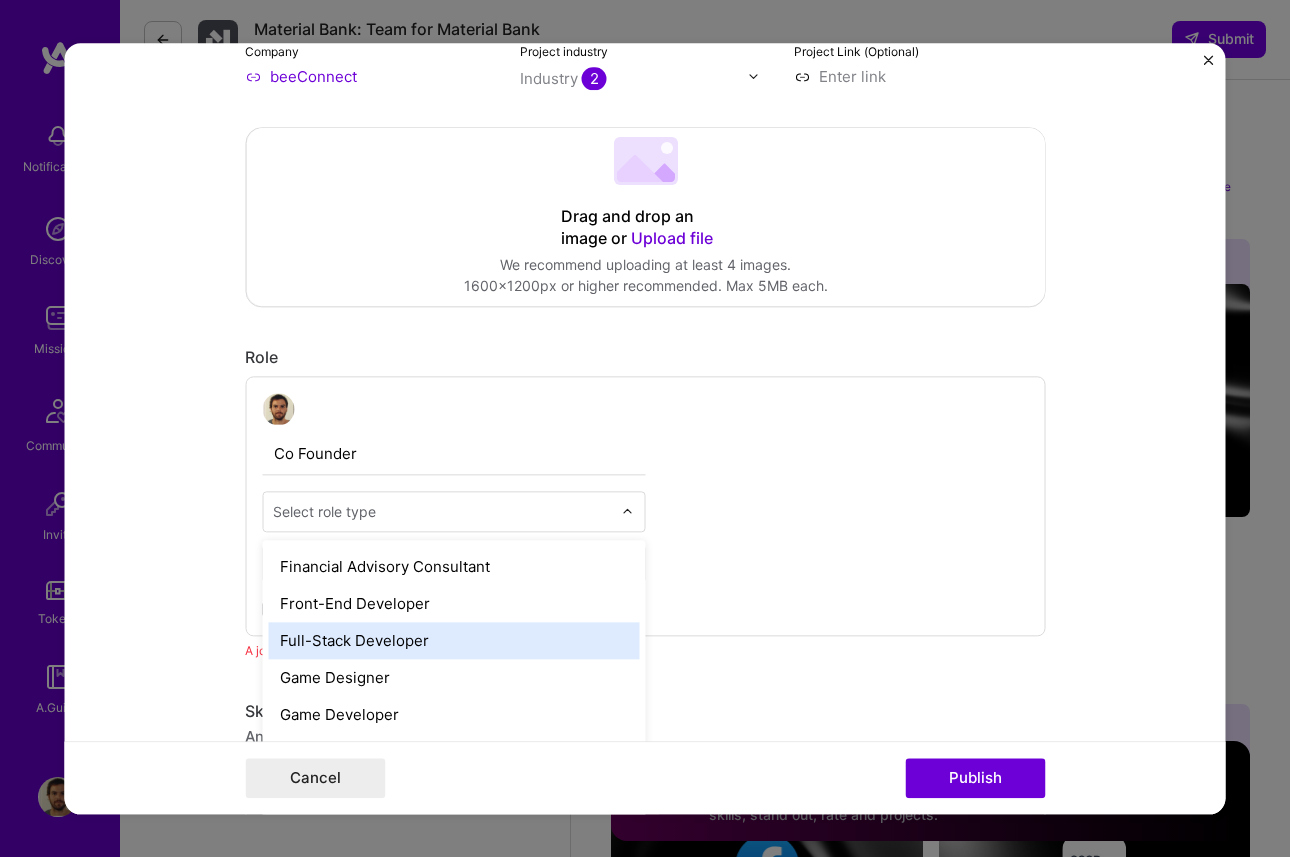 click on "Full-Stack Developer" at bounding box center [453, 640] 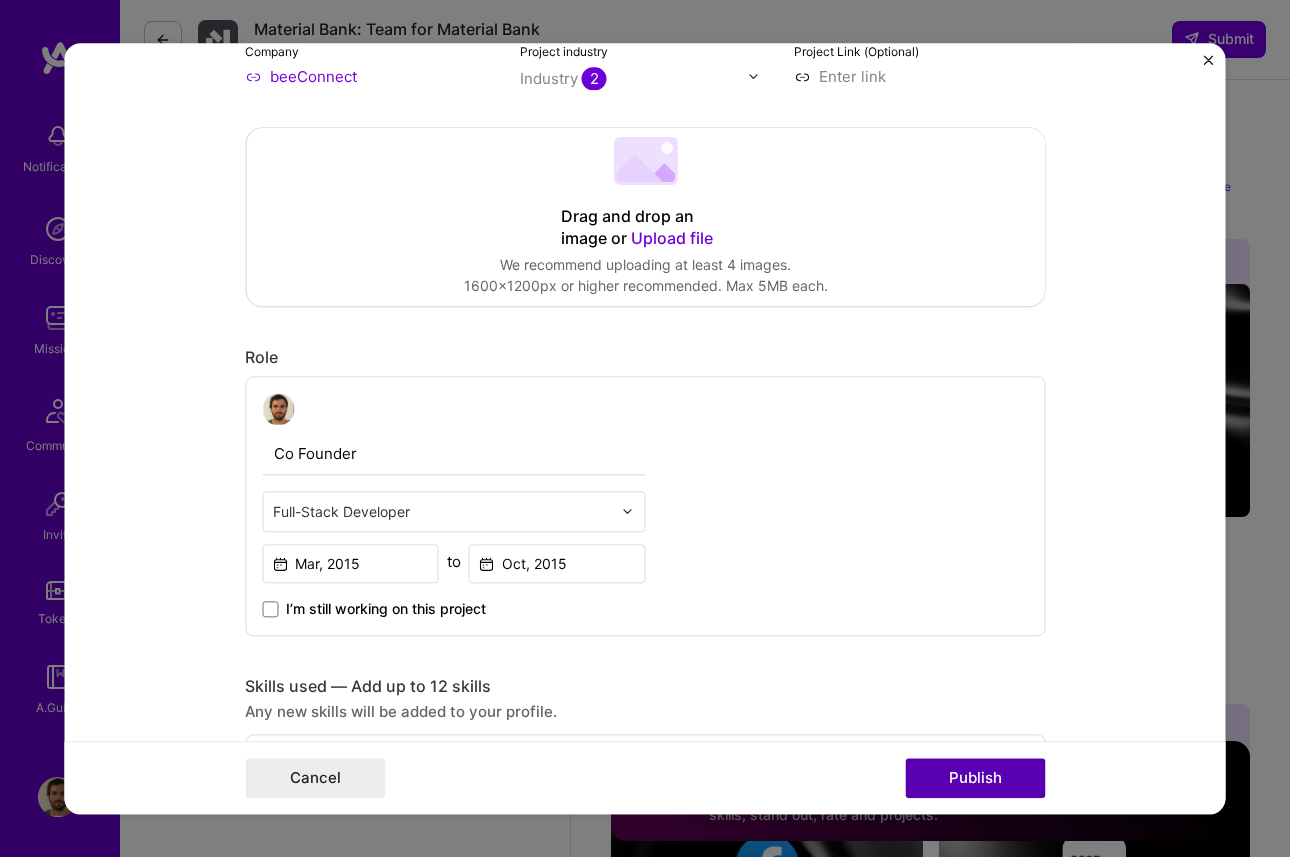 click on "Publish" at bounding box center [975, 778] 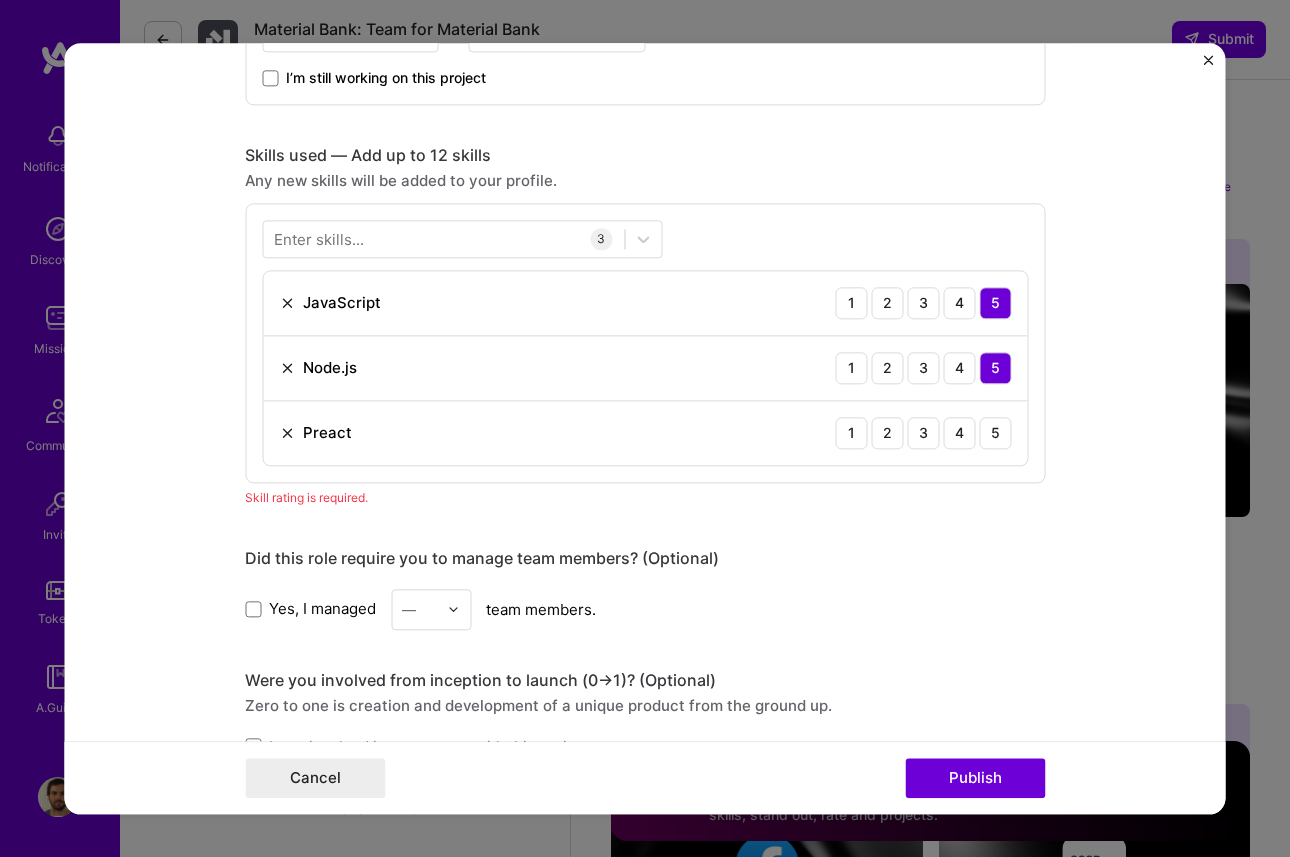 scroll, scrollTop: 882, scrollLeft: 0, axis: vertical 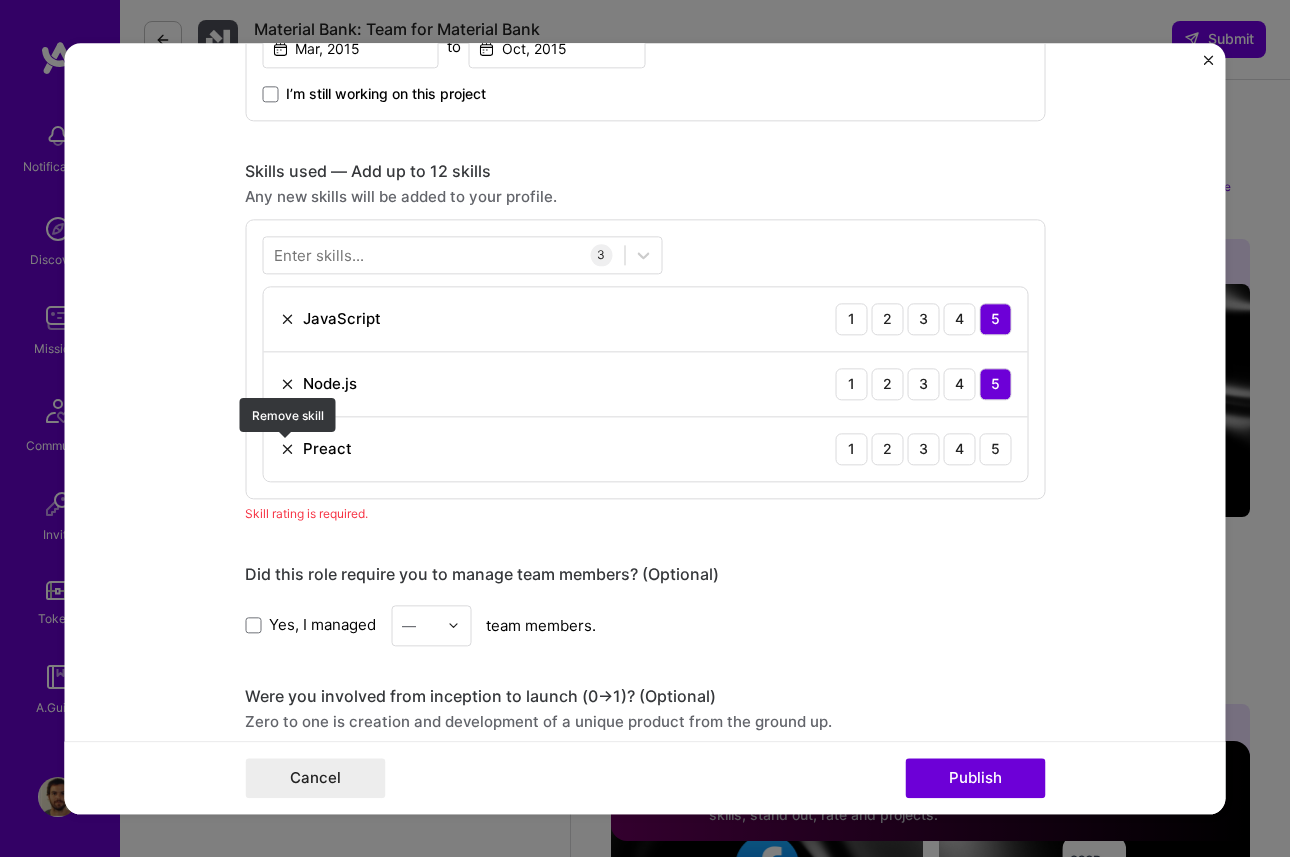 click at bounding box center (287, 449) 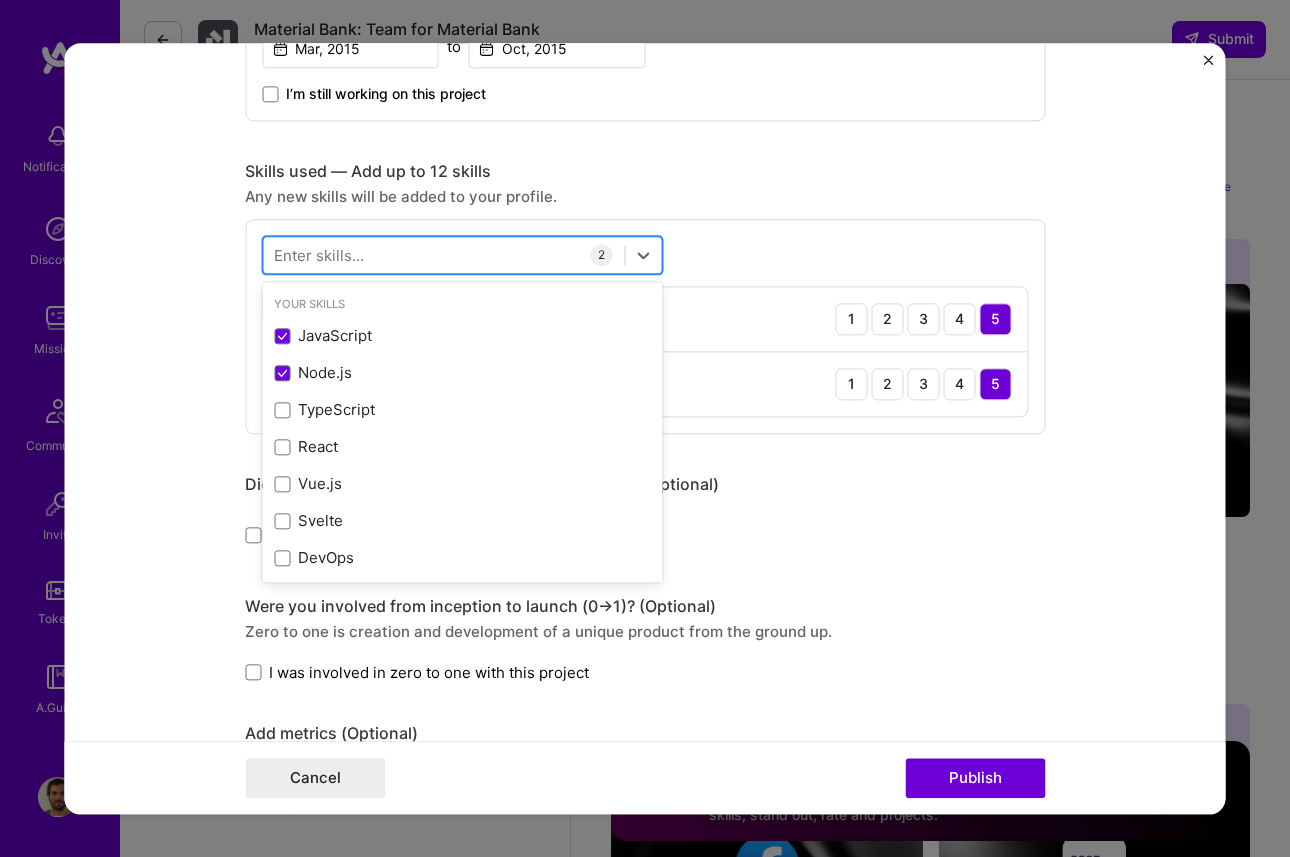 click at bounding box center (443, 254) 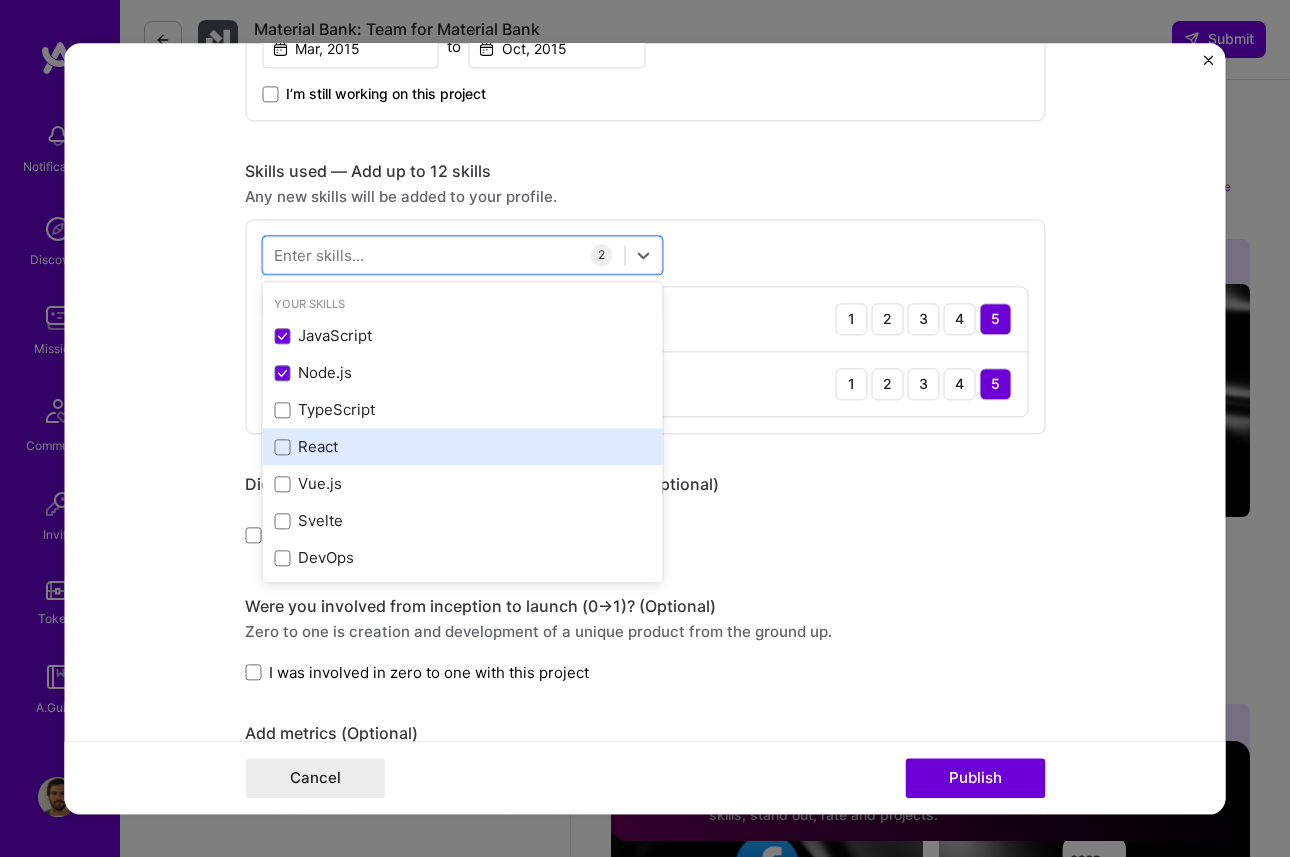 click on "React" at bounding box center (462, 447) 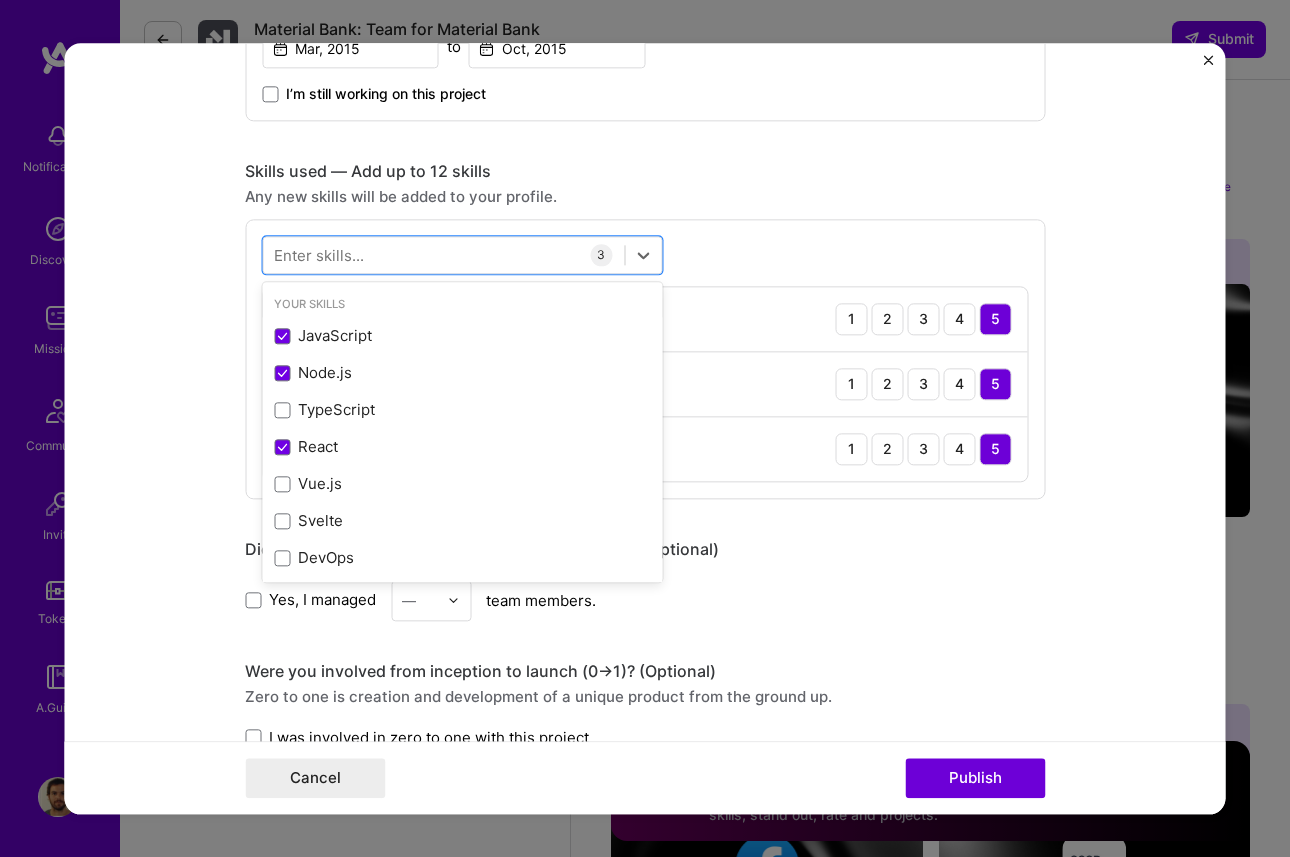 click on "Did this role require you to manage team members? (Optional)" at bounding box center [645, 549] 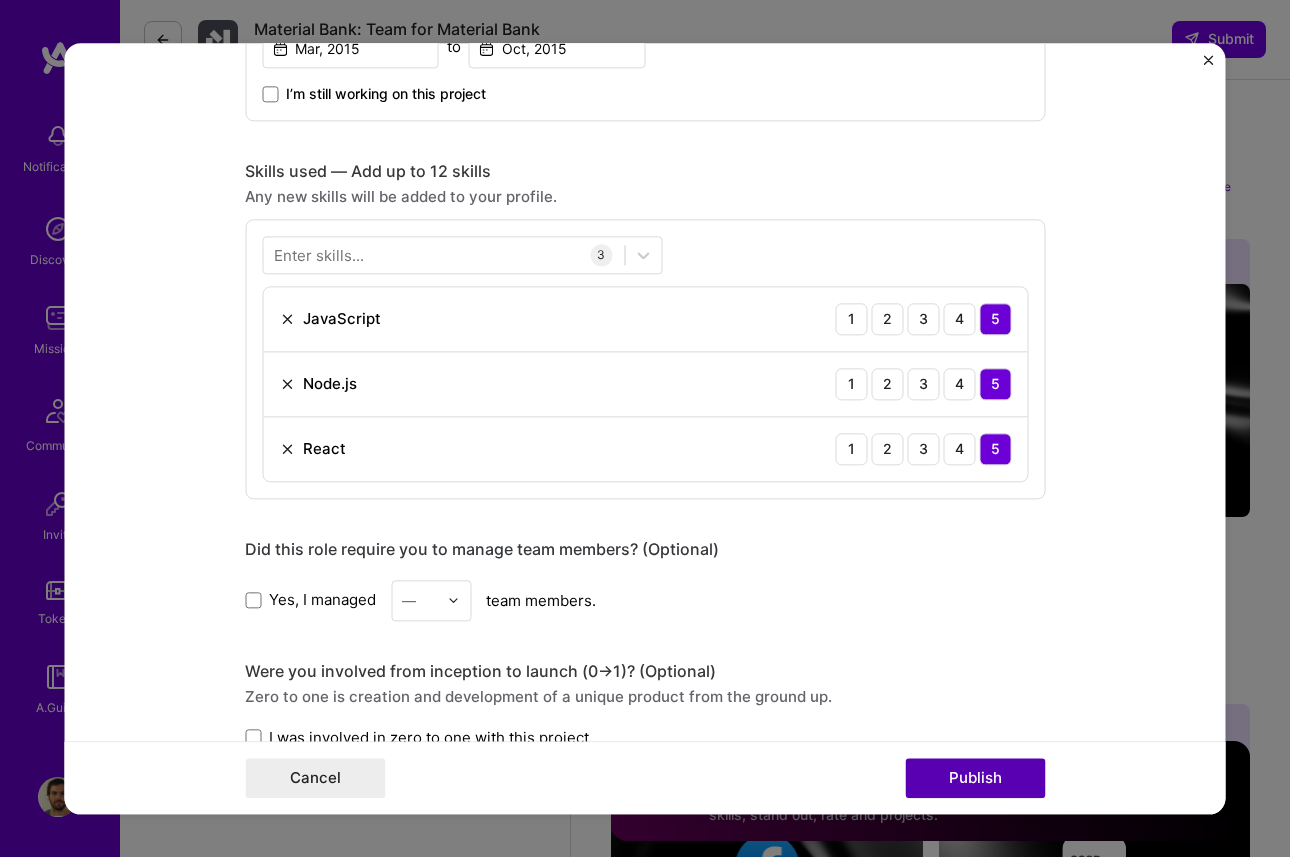 click on "Publish" at bounding box center (975, 778) 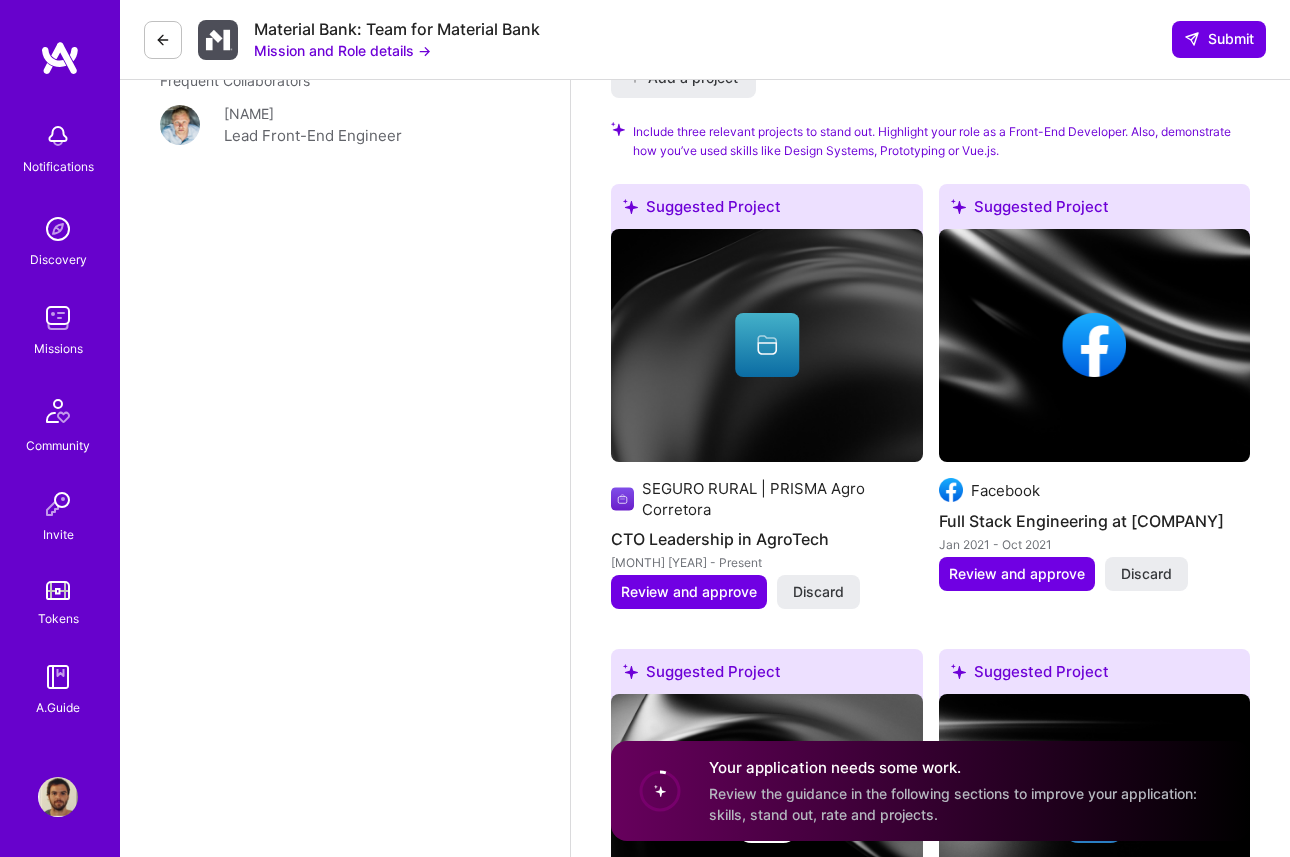 scroll, scrollTop: 2417, scrollLeft: 0, axis: vertical 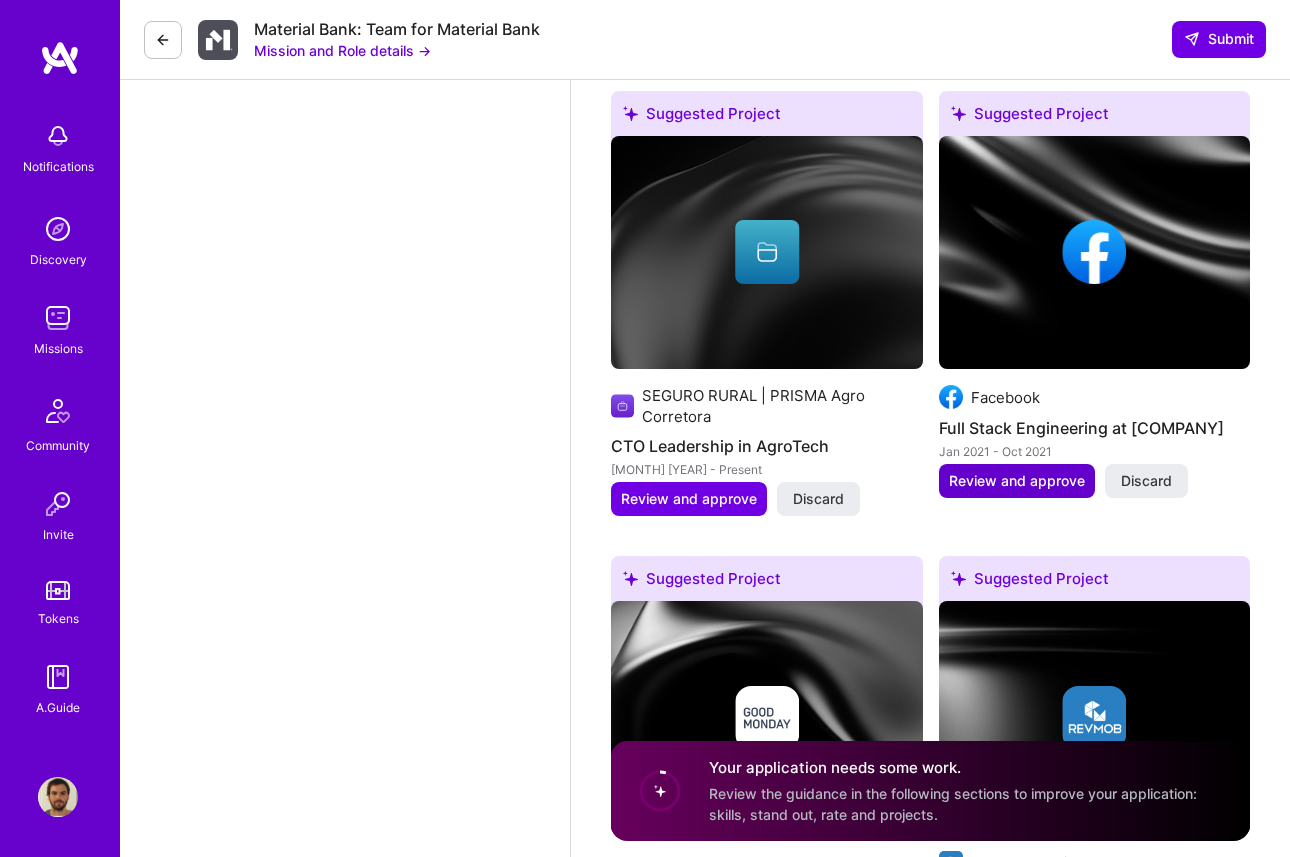 click on "Review and approve" at bounding box center [1017, 481] 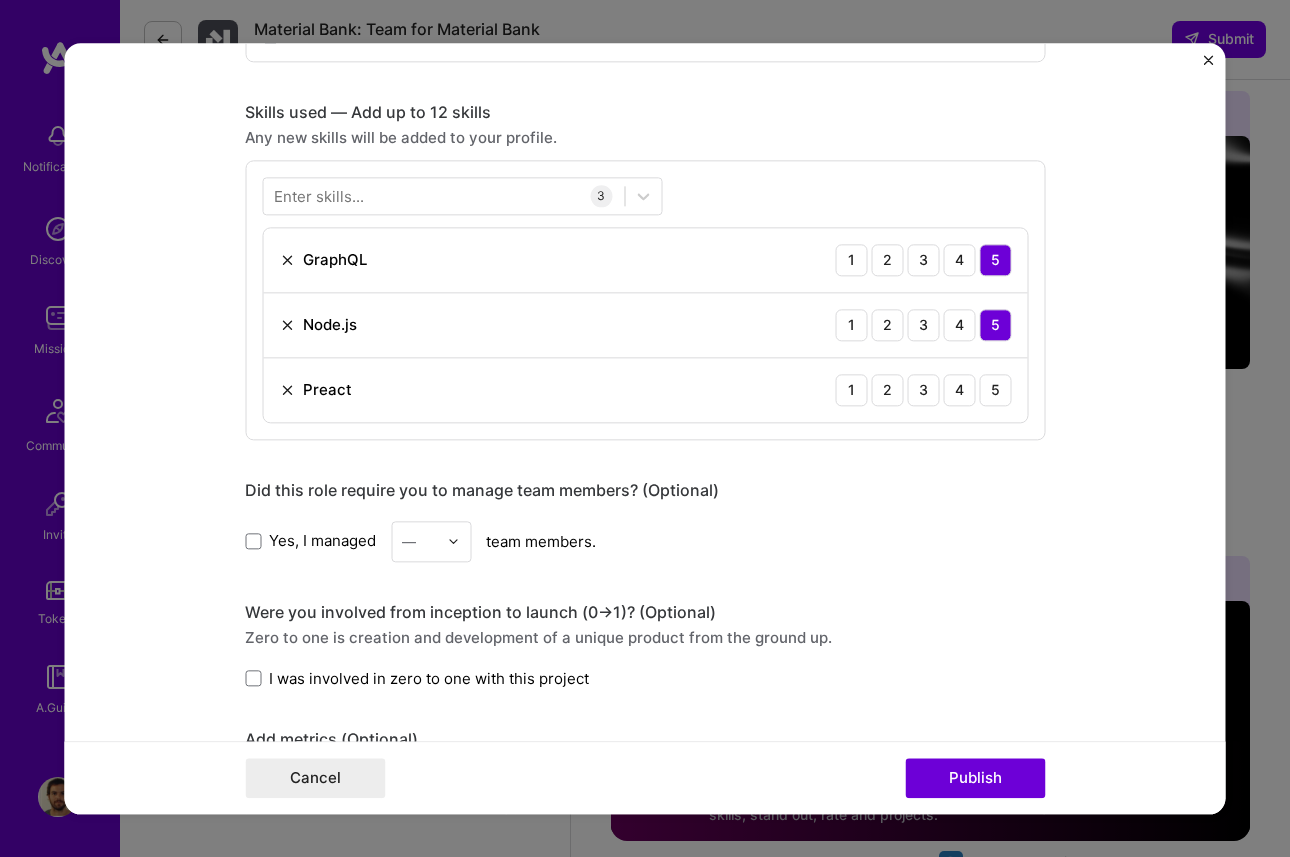 scroll, scrollTop: 942, scrollLeft: 0, axis: vertical 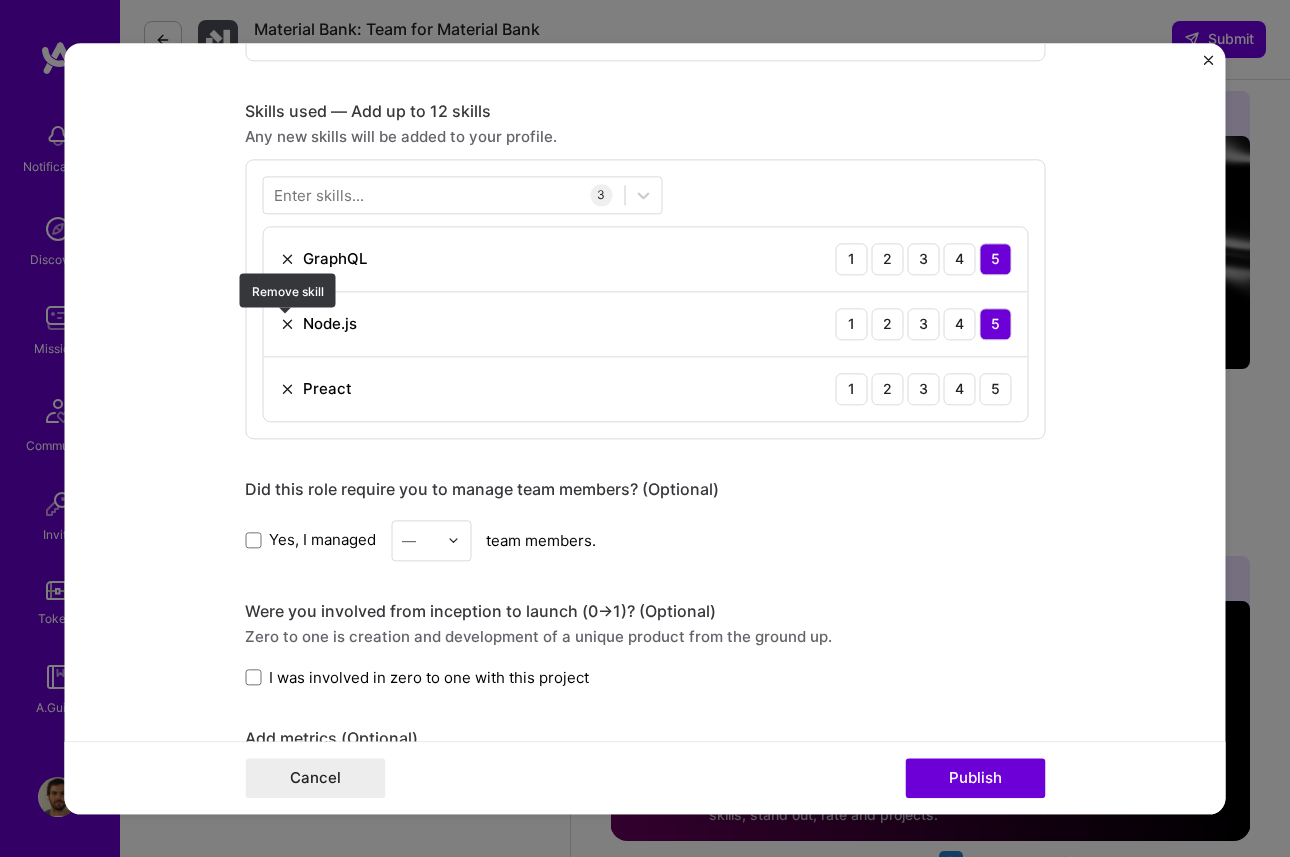 click at bounding box center [287, 324] 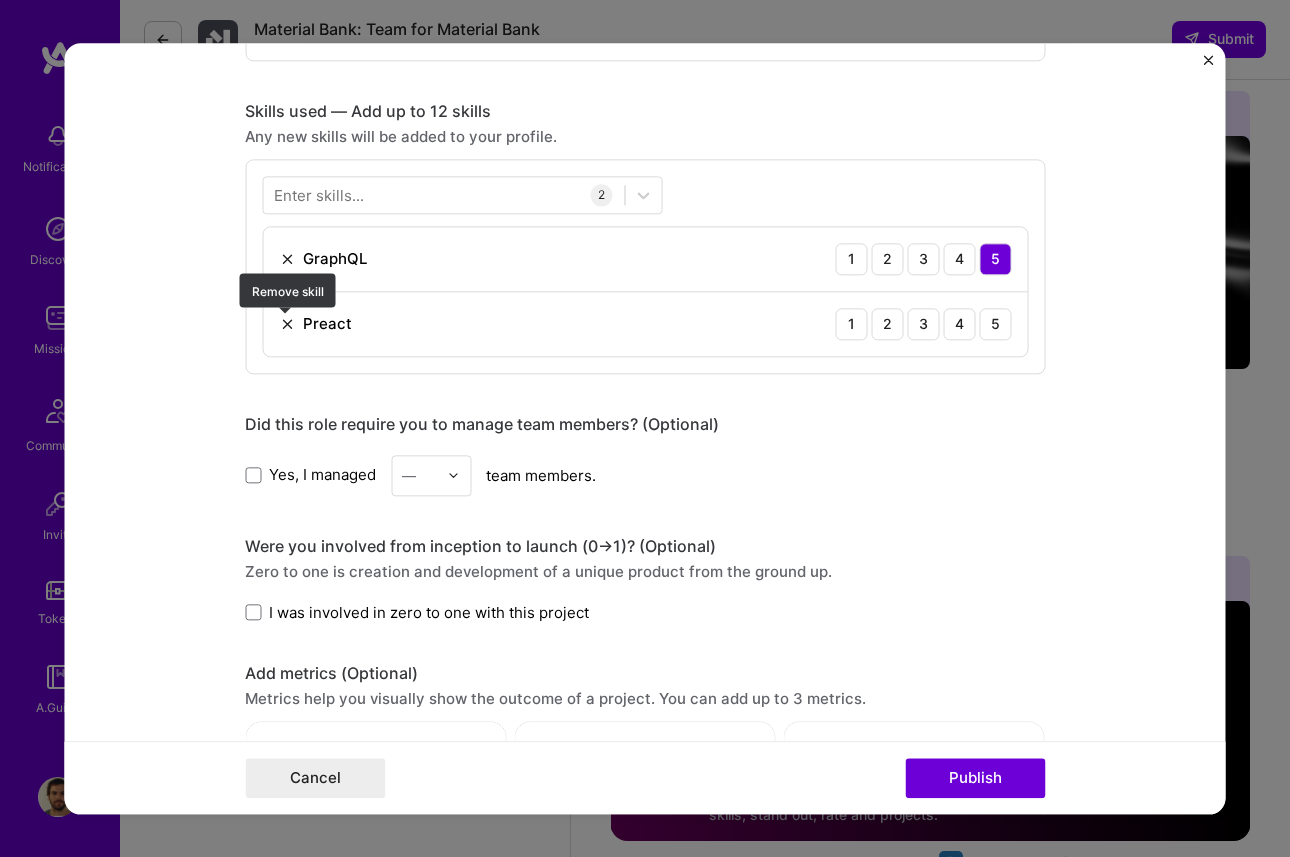 click at bounding box center (287, 324) 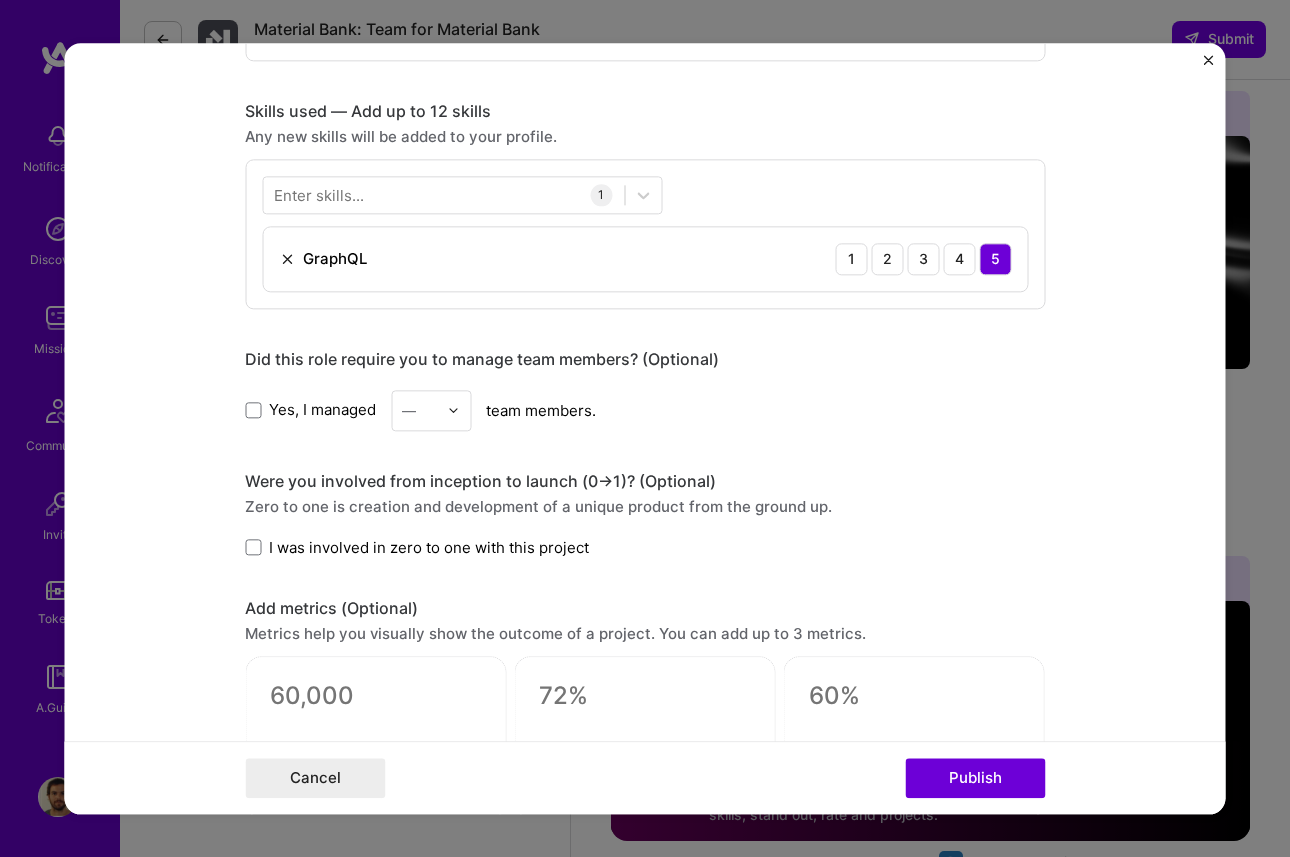 click on "Enter skills..." at bounding box center (319, 194) 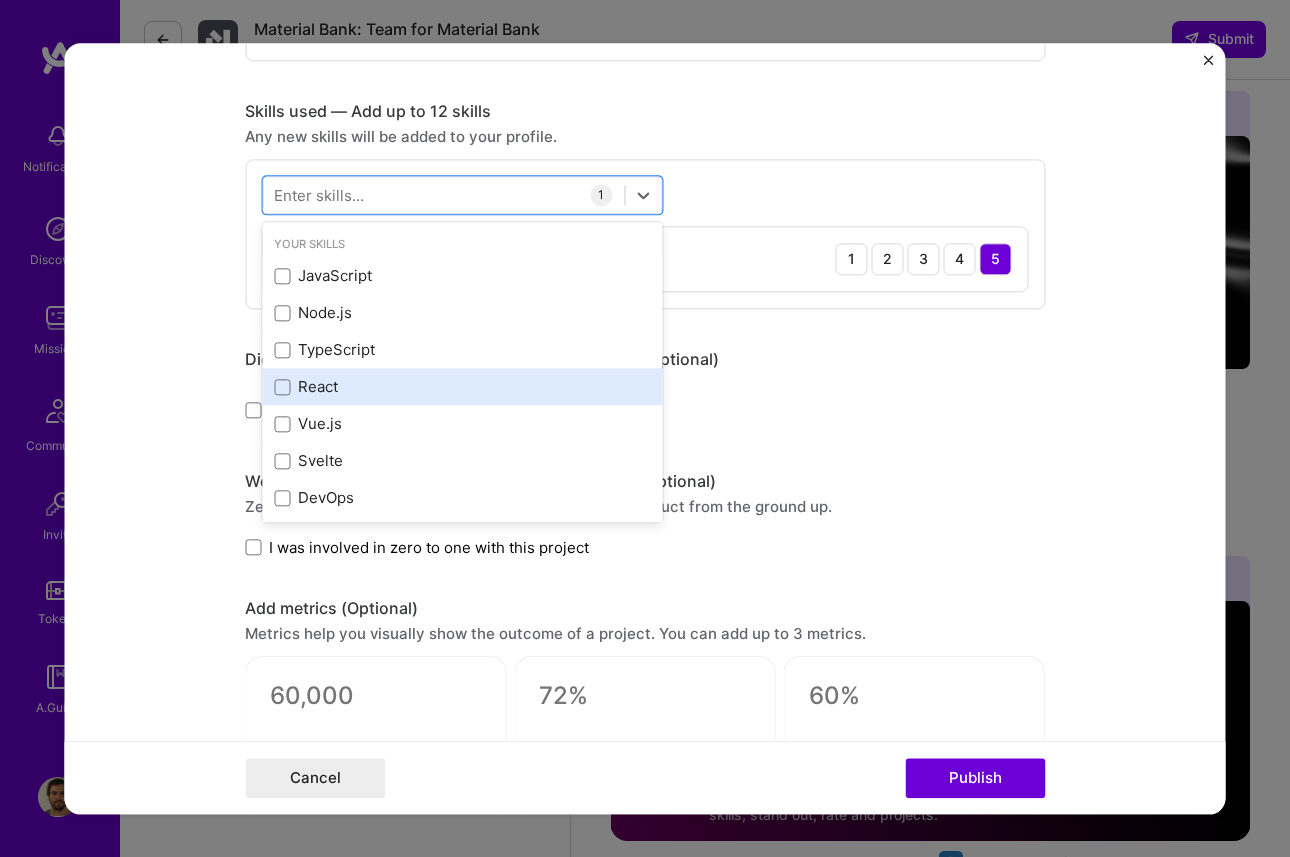 click on "React" at bounding box center (462, 387) 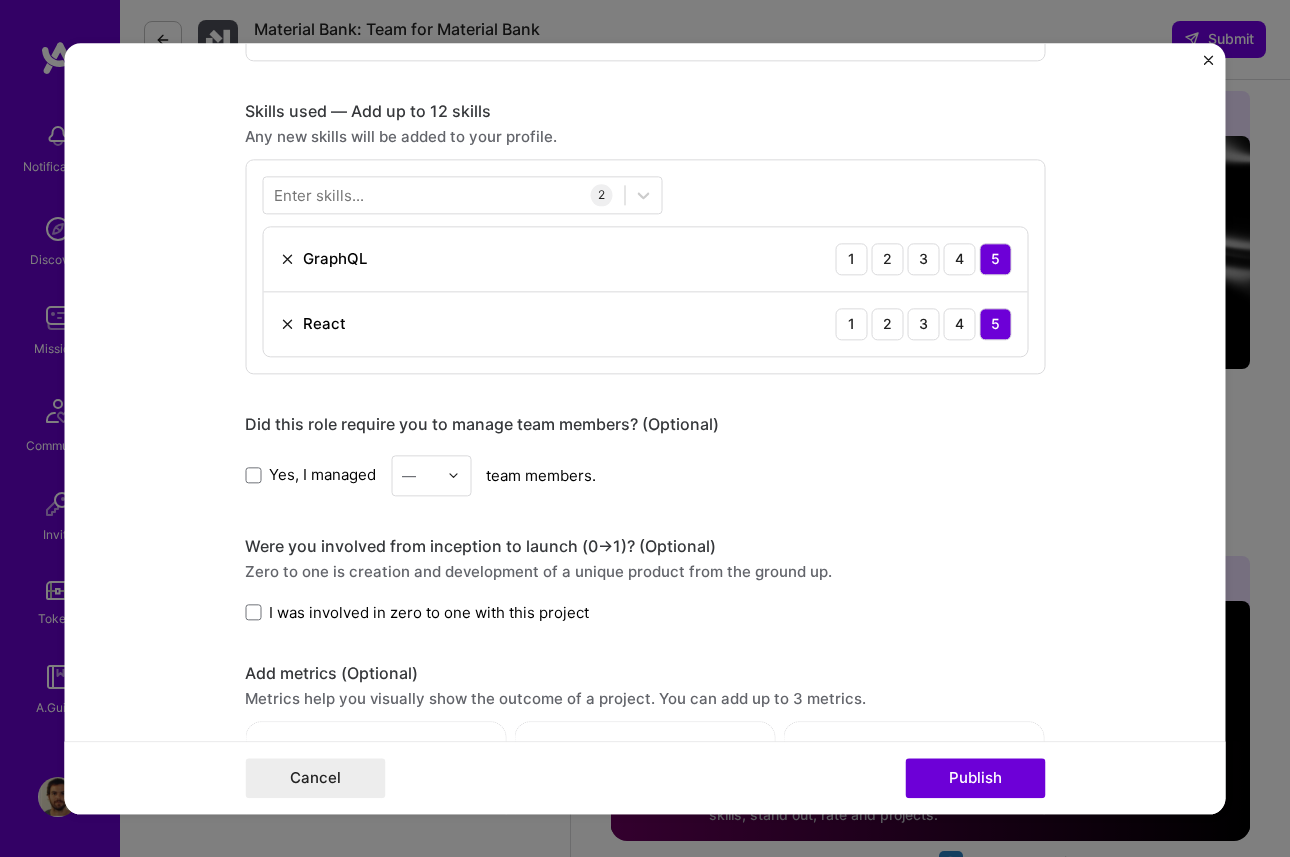 click on "Did this role require you to manage team members? (Optional) Yes, I managed — team members." at bounding box center [645, 455] 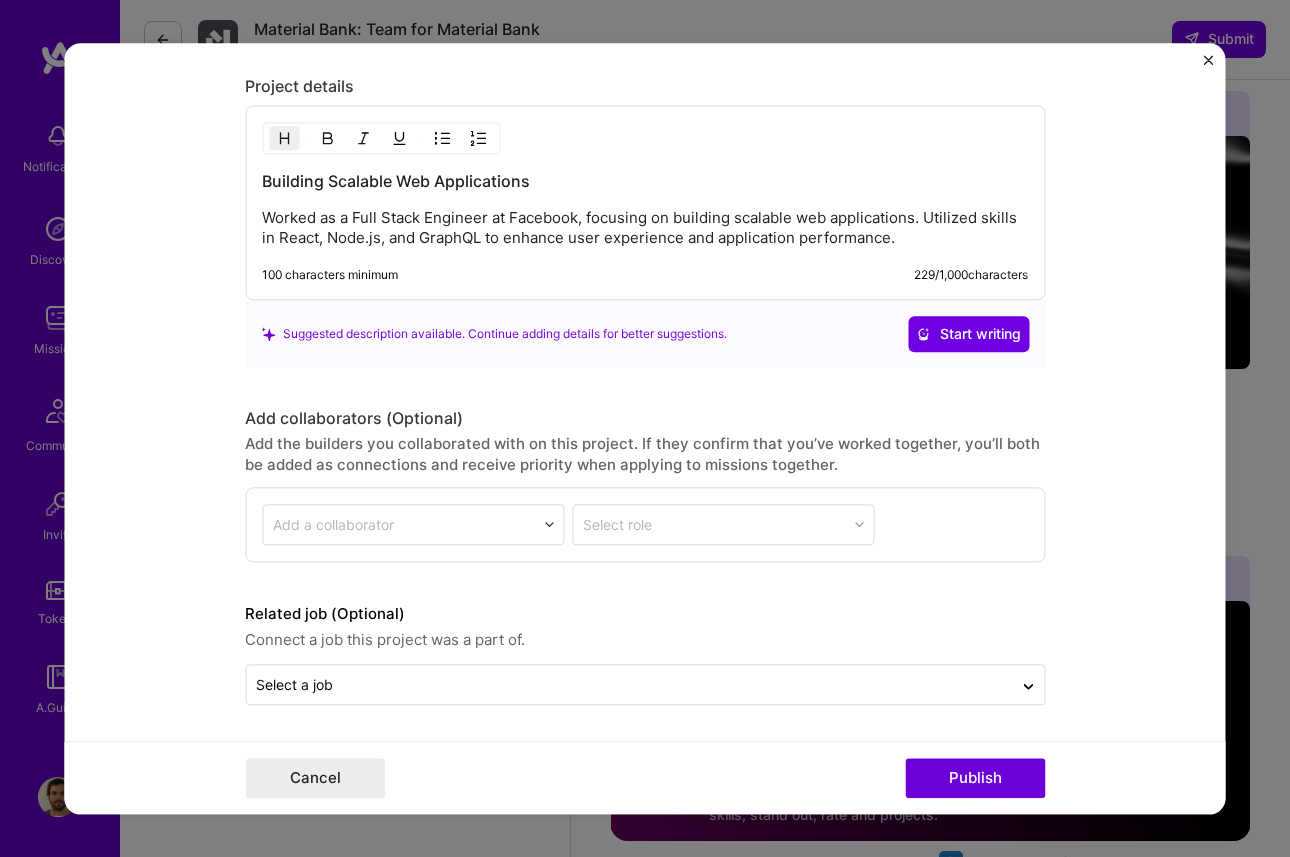scroll, scrollTop: 1791, scrollLeft: 0, axis: vertical 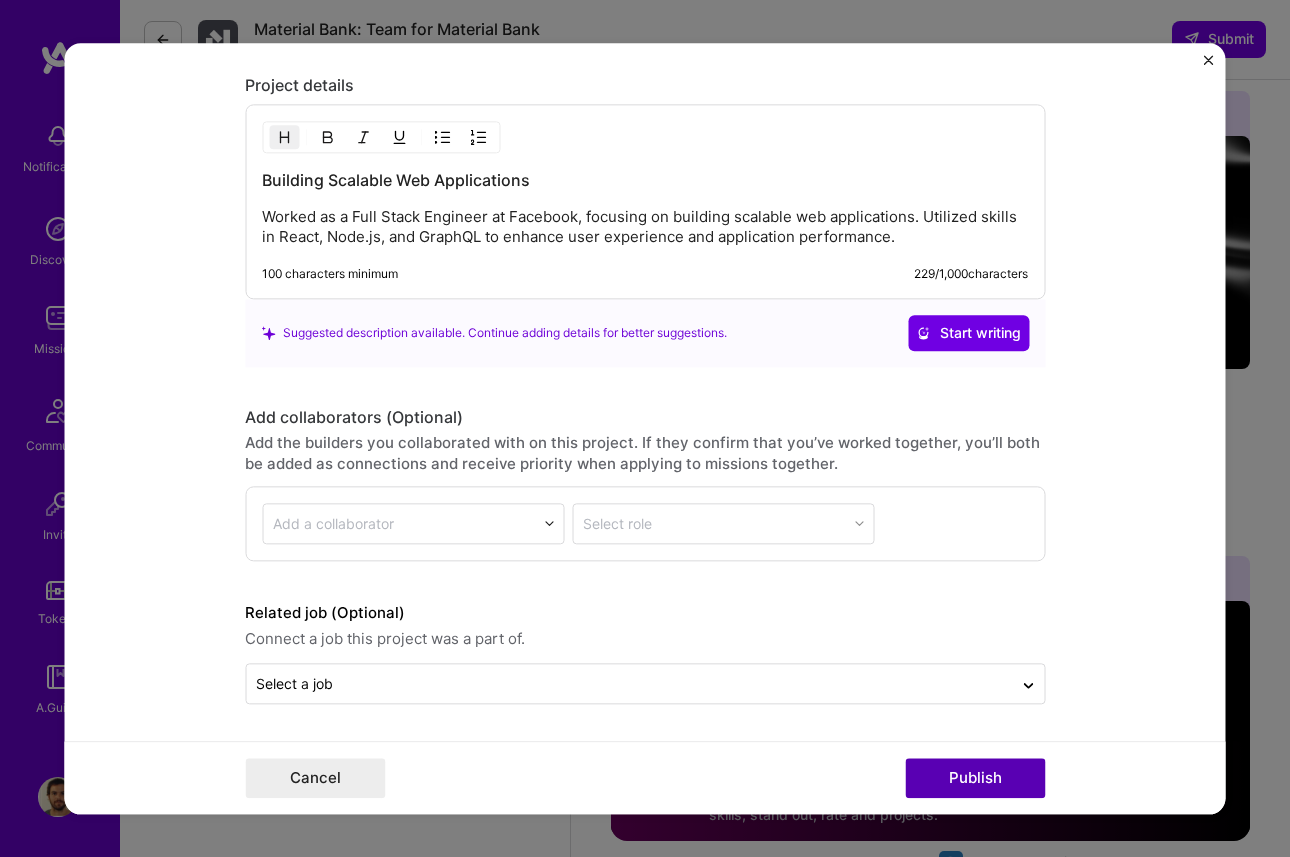 click on "Publish" at bounding box center (975, 778) 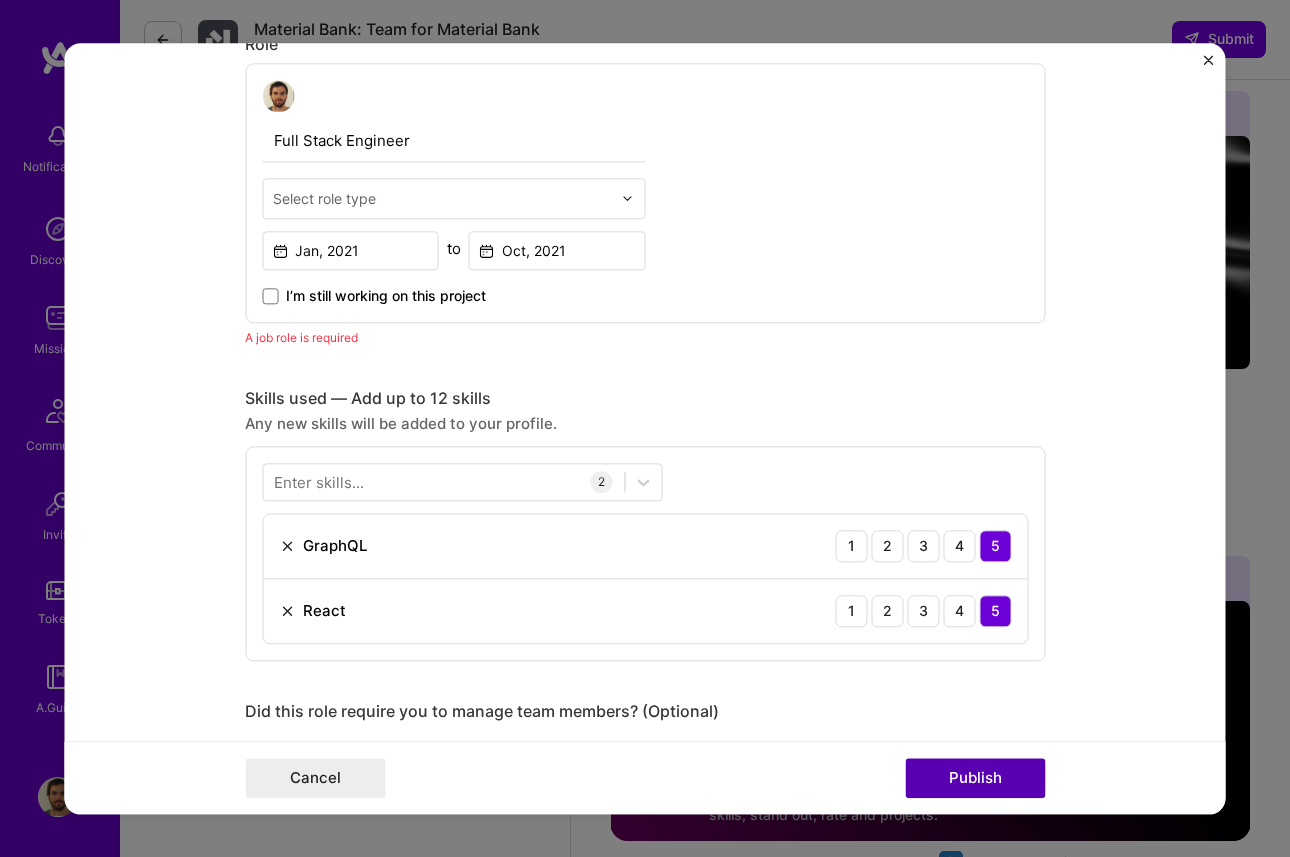 scroll, scrollTop: 672, scrollLeft: 0, axis: vertical 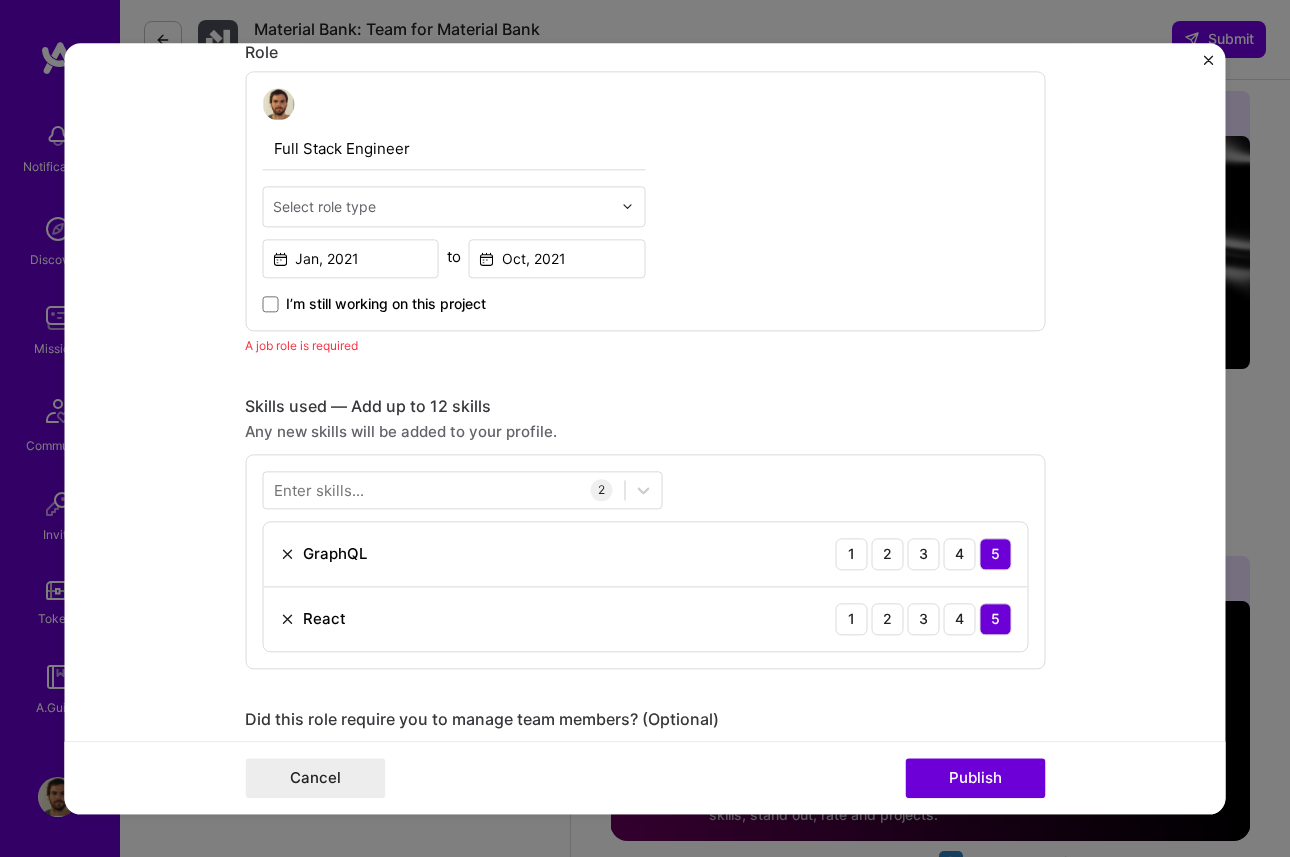 click at bounding box center [442, 206] 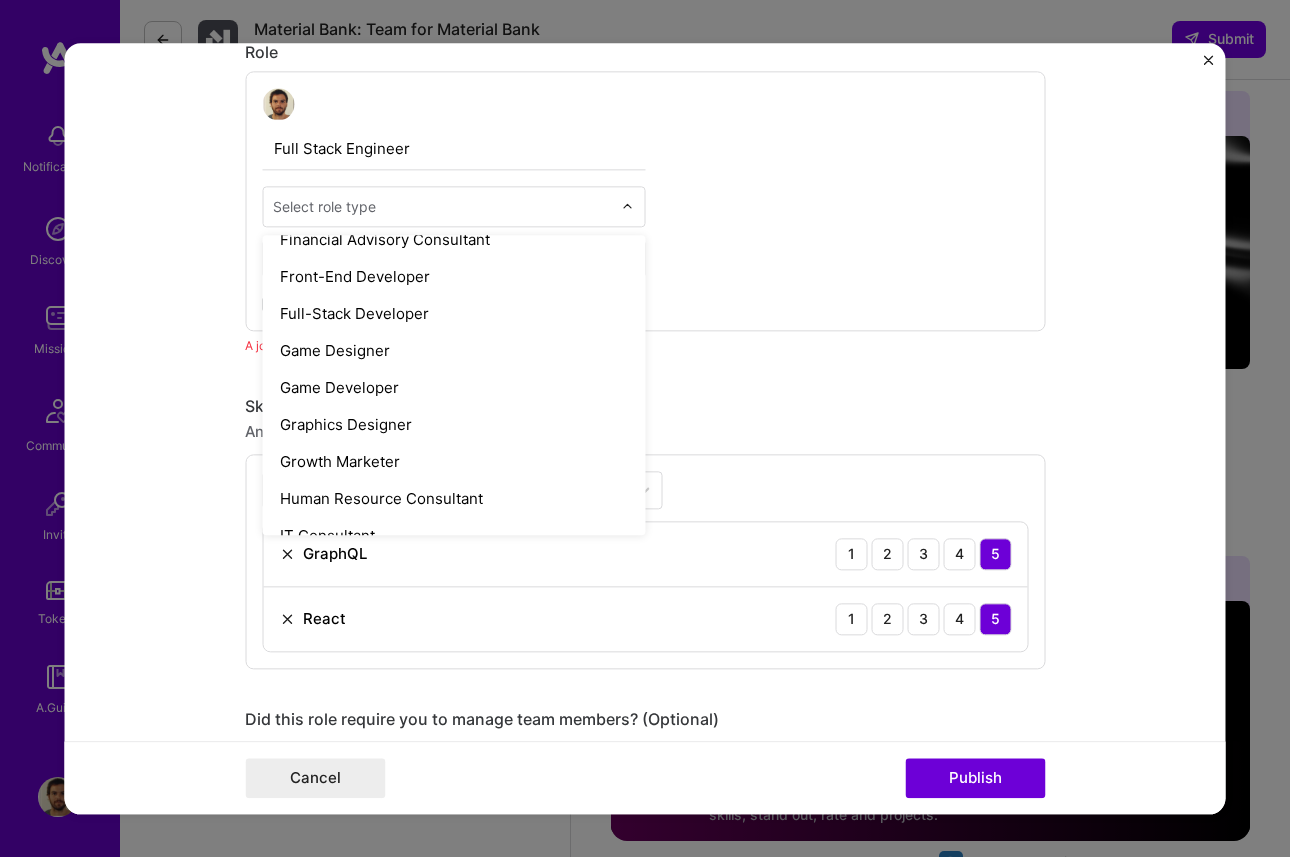 scroll, scrollTop: 1122, scrollLeft: 0, axis: vertical 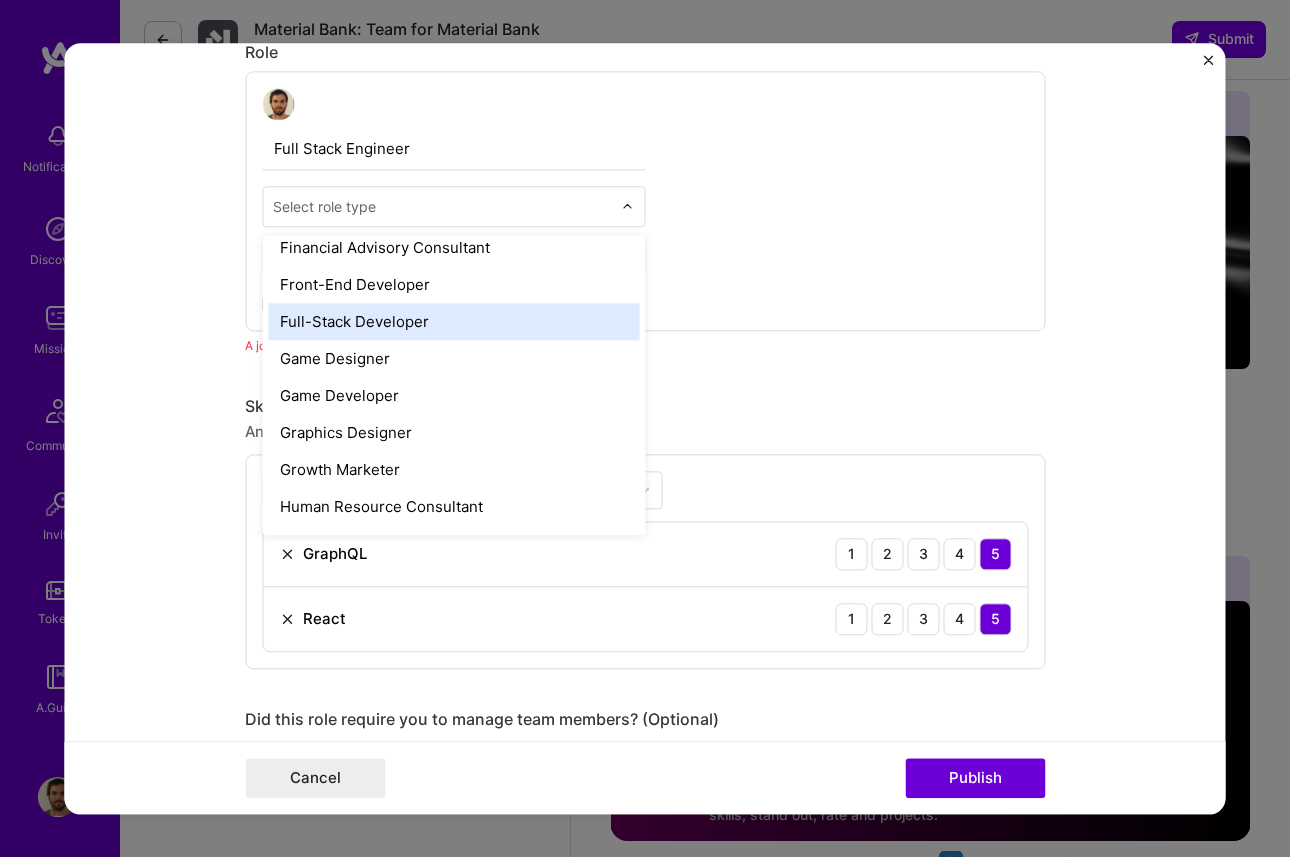 click on "Full-Stack Developer" at bounding box center (453, 321) 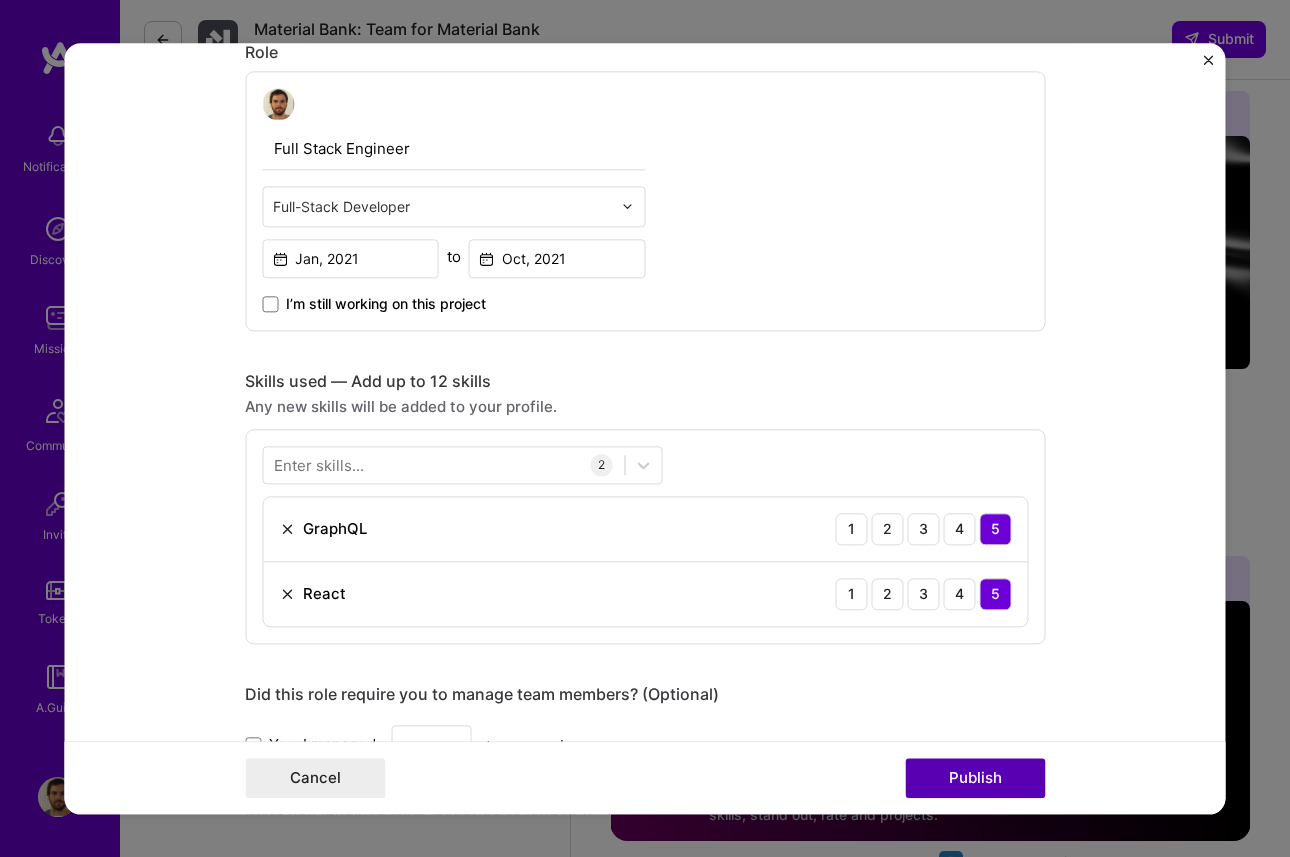 click on "Publish" at bounding box center (975, 778) 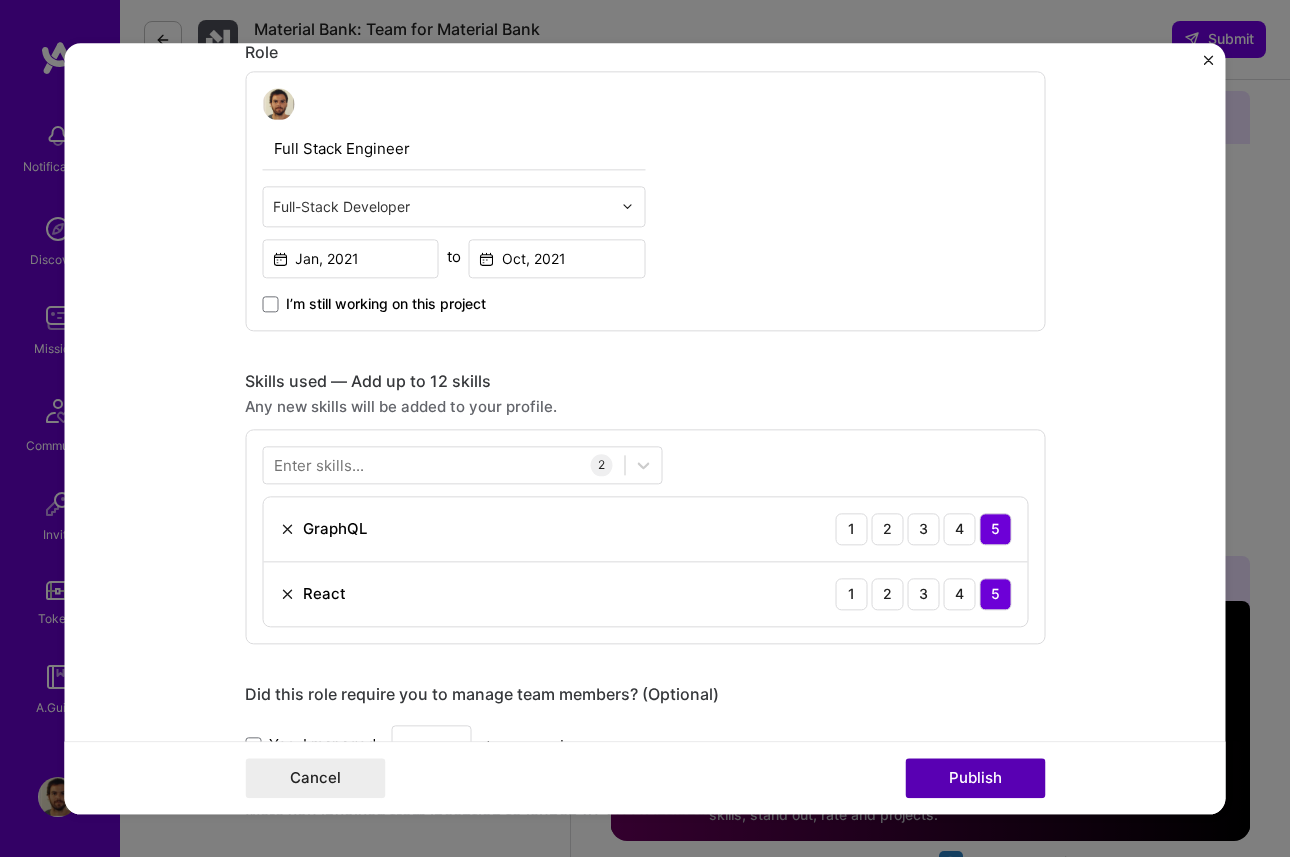 type 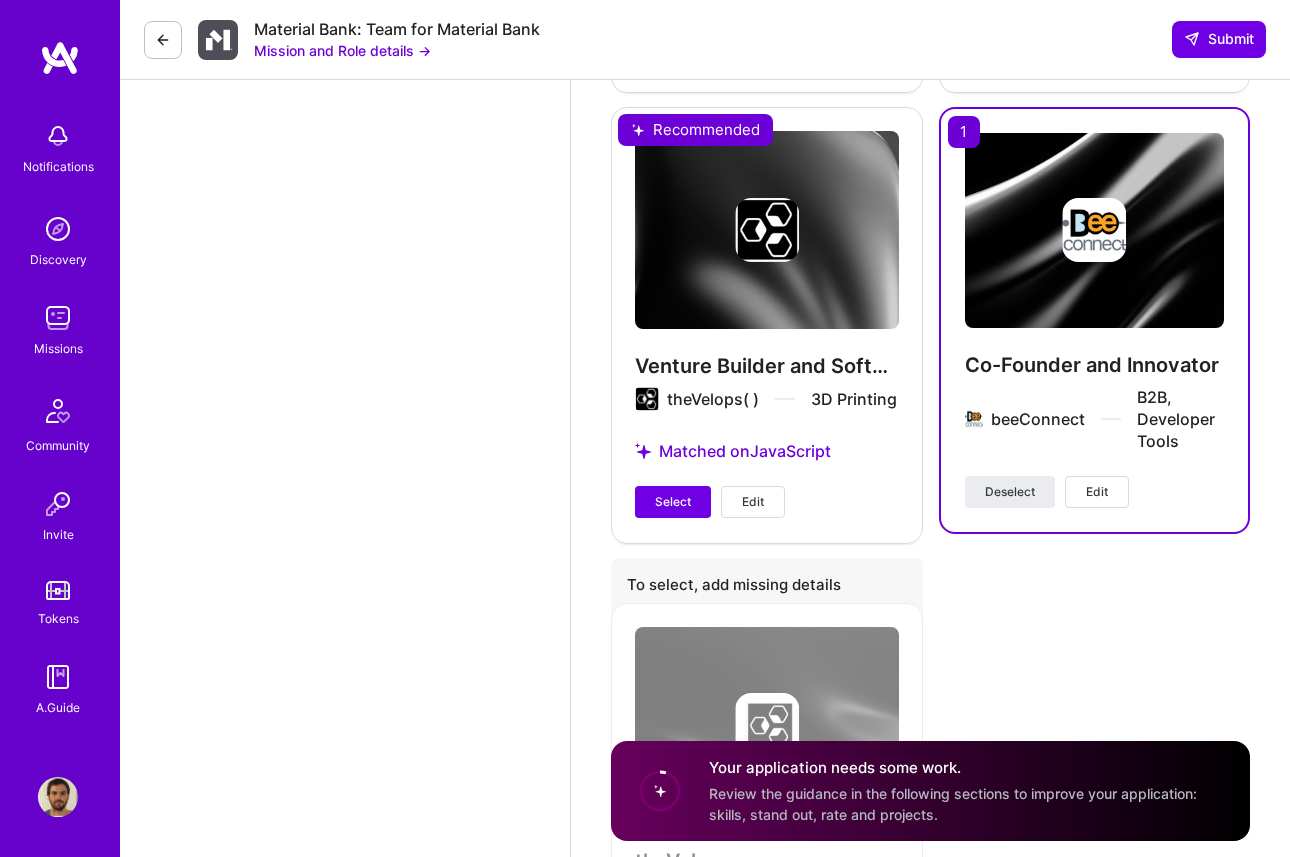 scroll, scrollTop: 4225, scrollLeft: 0, axis: vertical 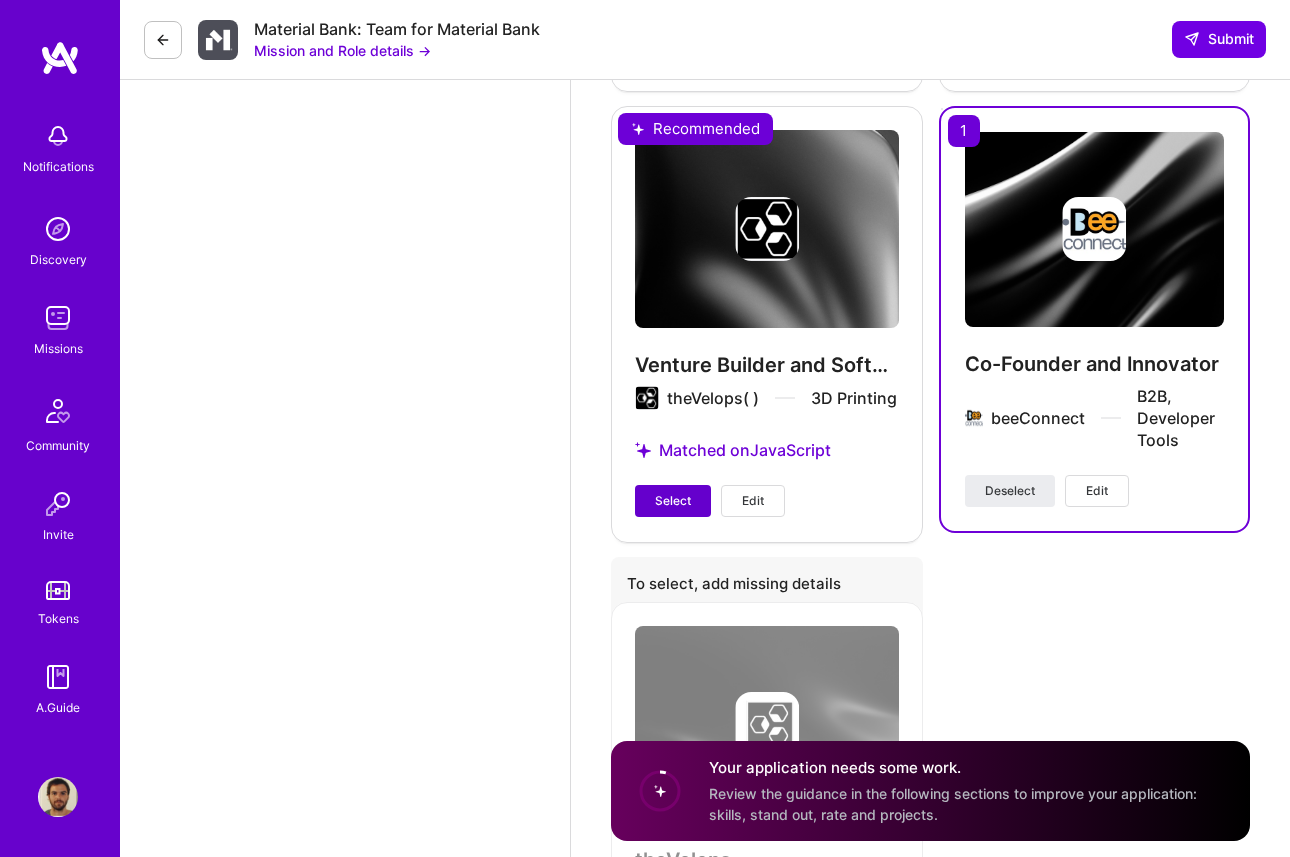 click on "Select" at bounding box center (673, 501) 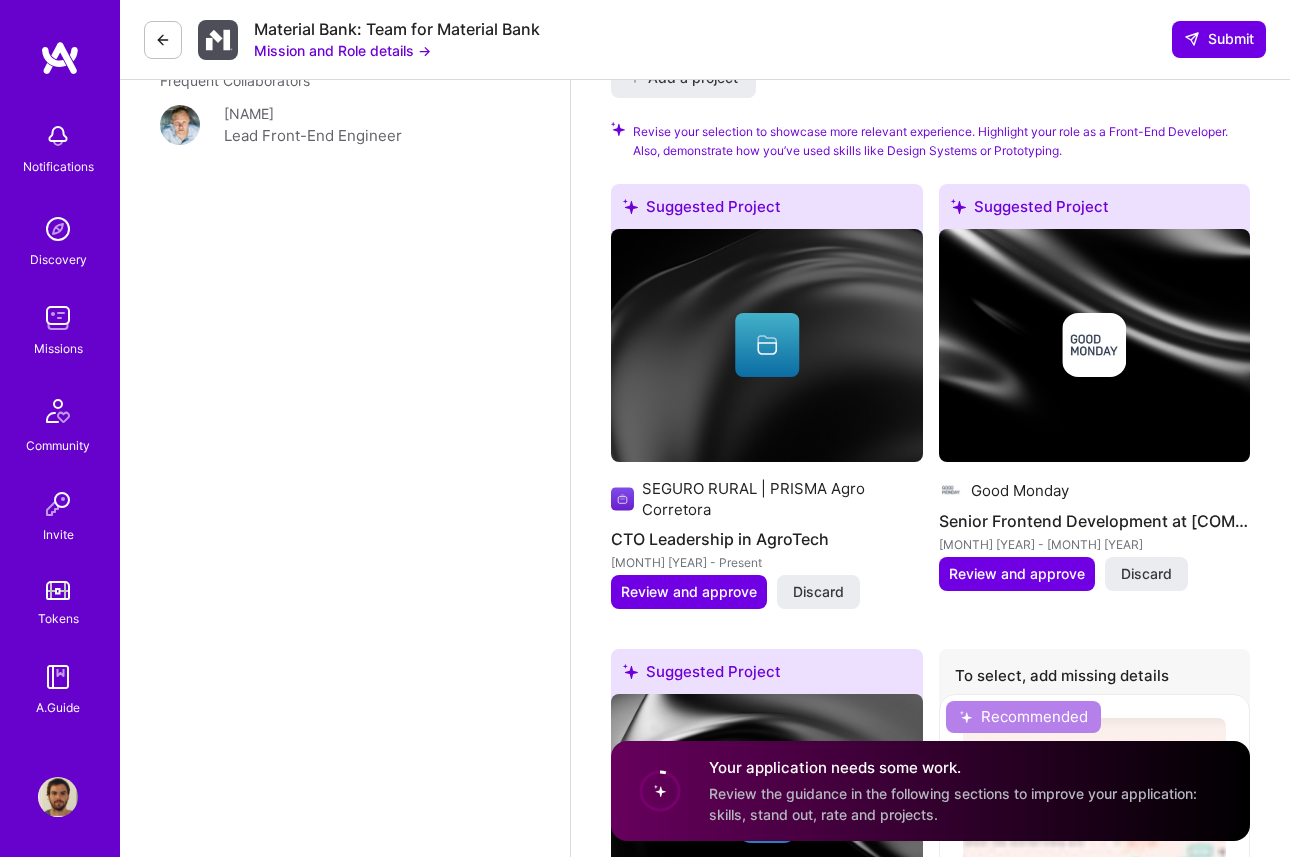 scroll, scrollTop: 2321, scrollLeft: 0, axis: vertical 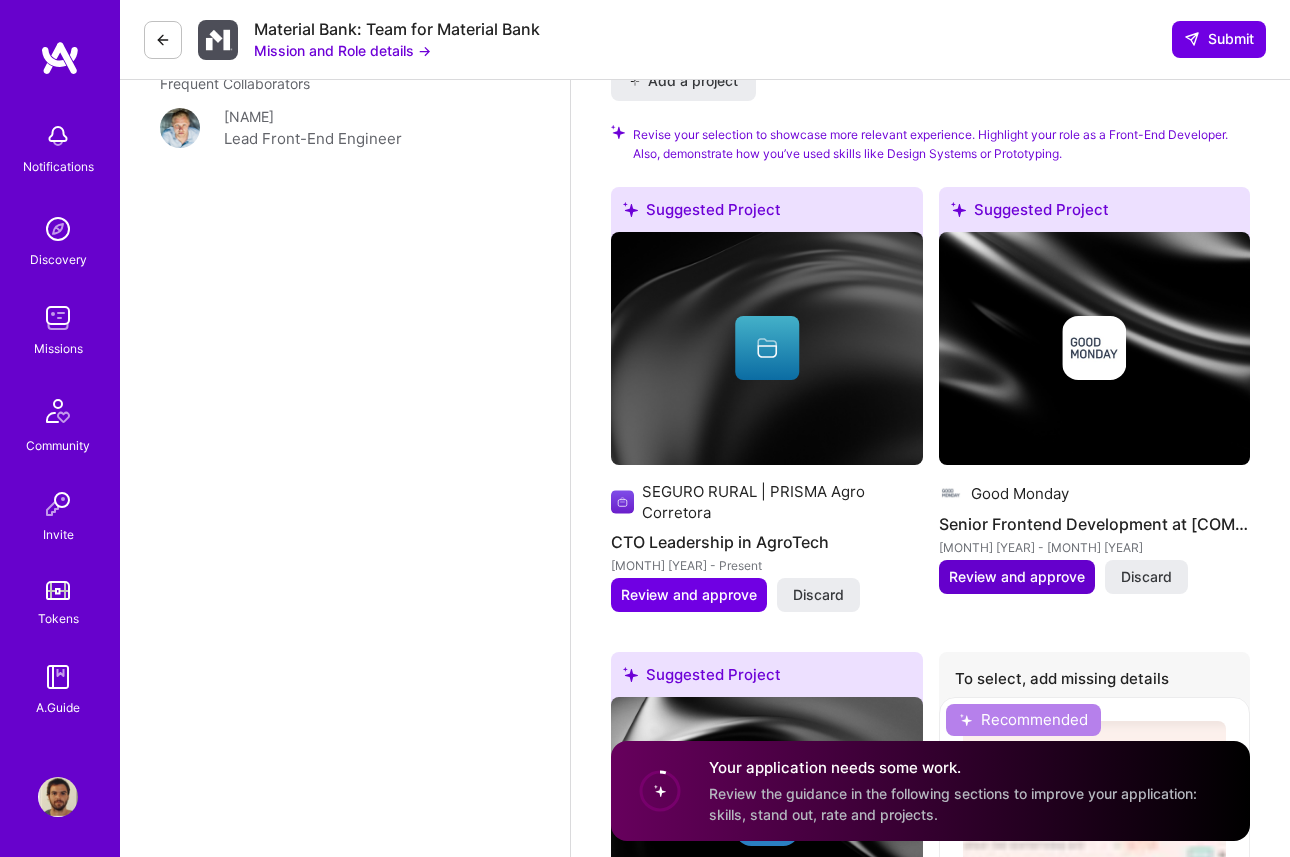 click on "Review and approve" at bounding box center (1017, 577) 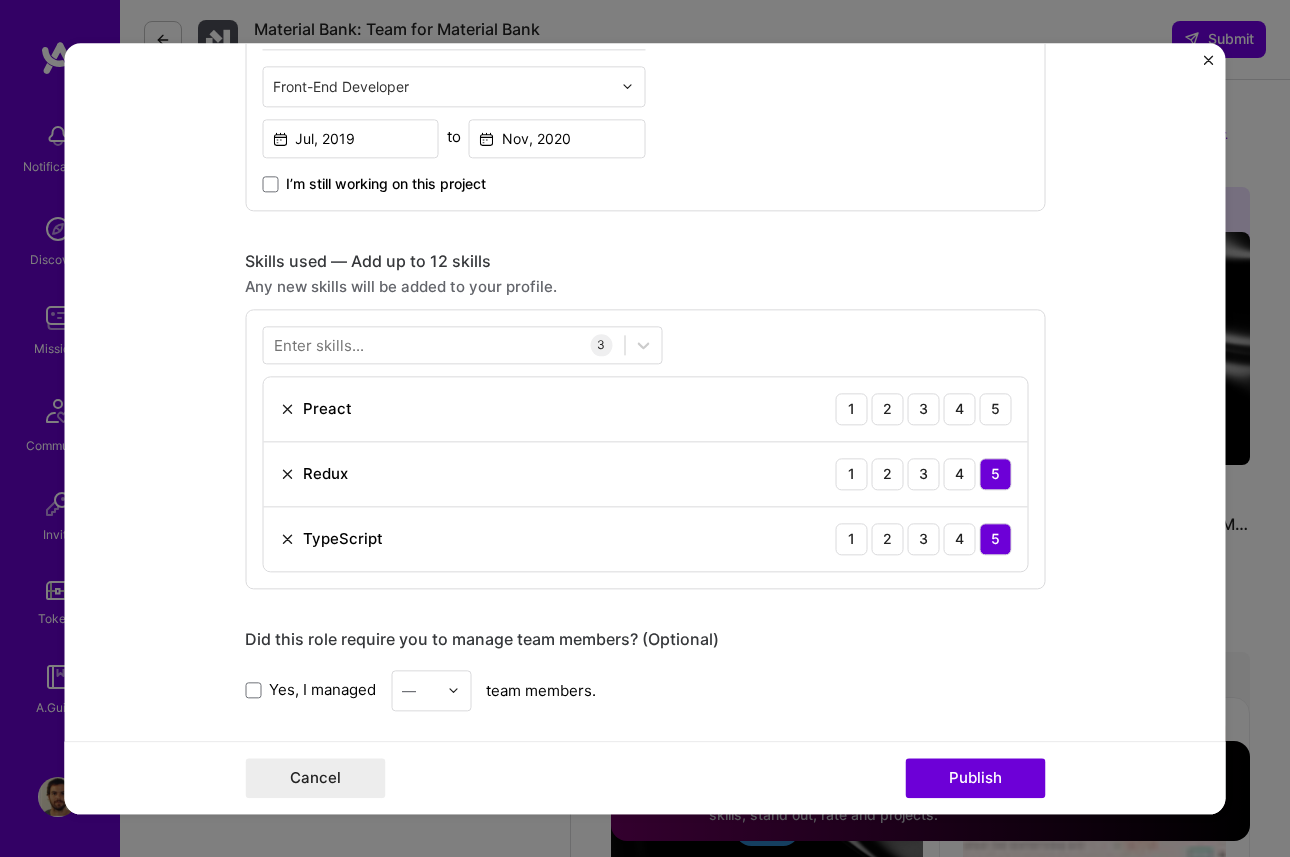 scroll, scrollTop: 831, scrollLeft: 0, axis: vertical 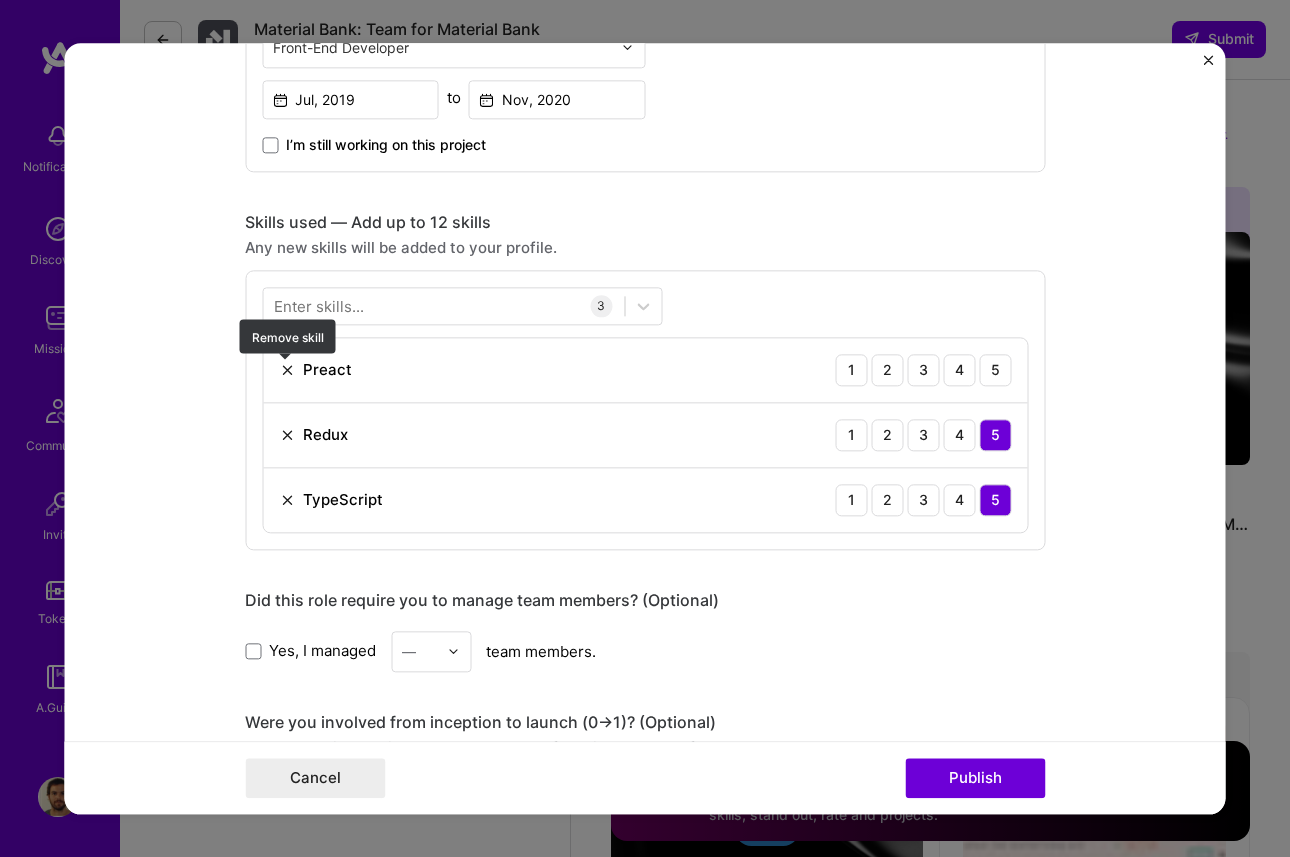click at bounding box center (287, 370) 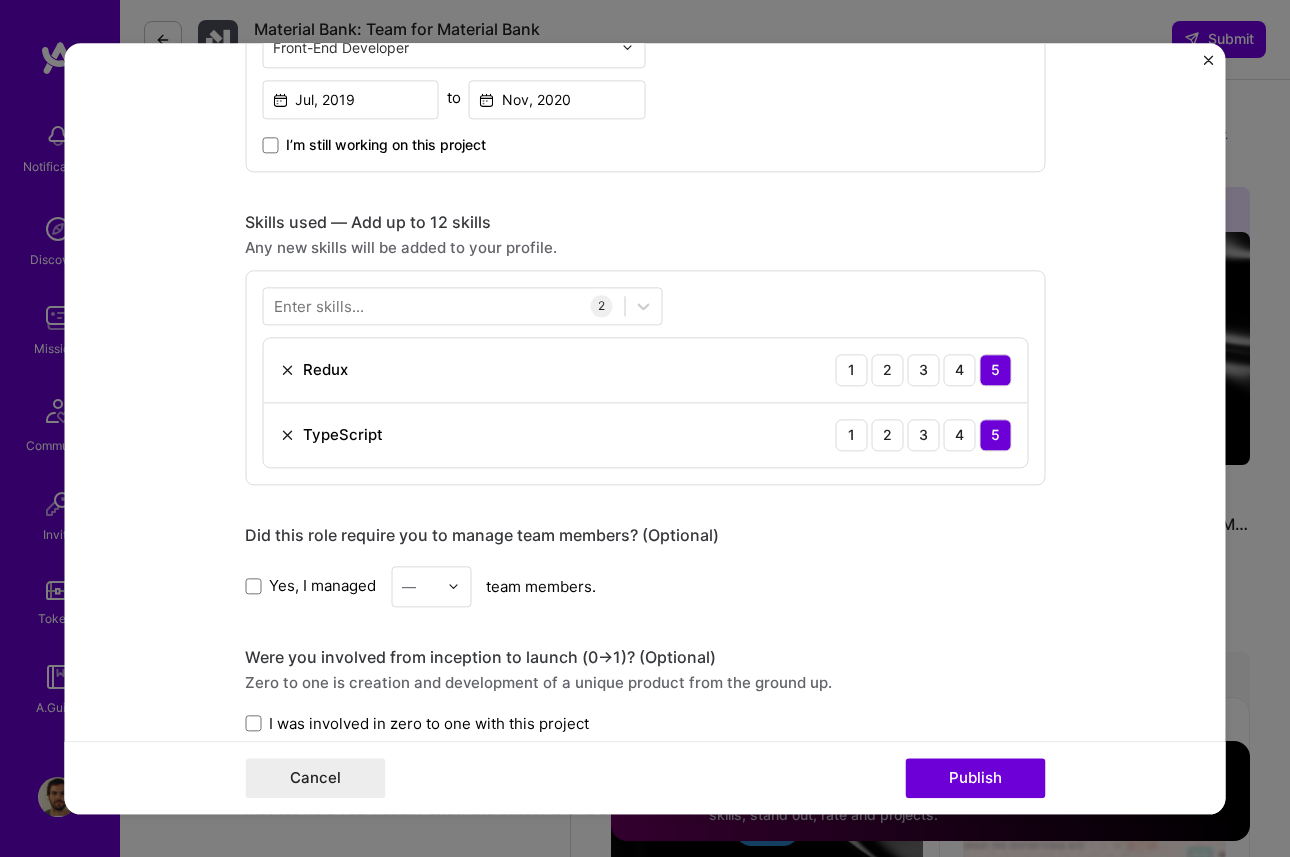 click on "Enter skills..." at bounding box center [319, 305] 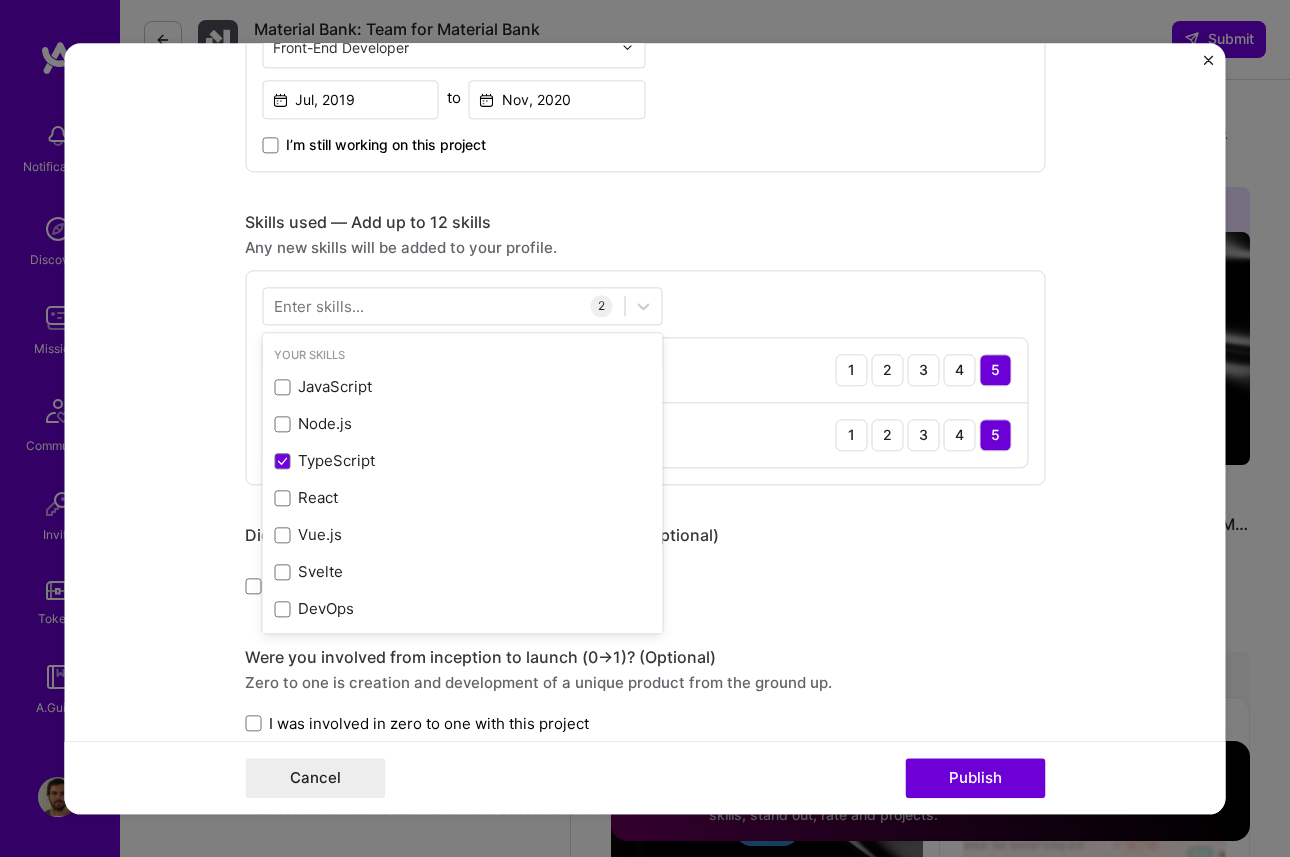 click on "Enter skills..." at bounding box center (319, 305) 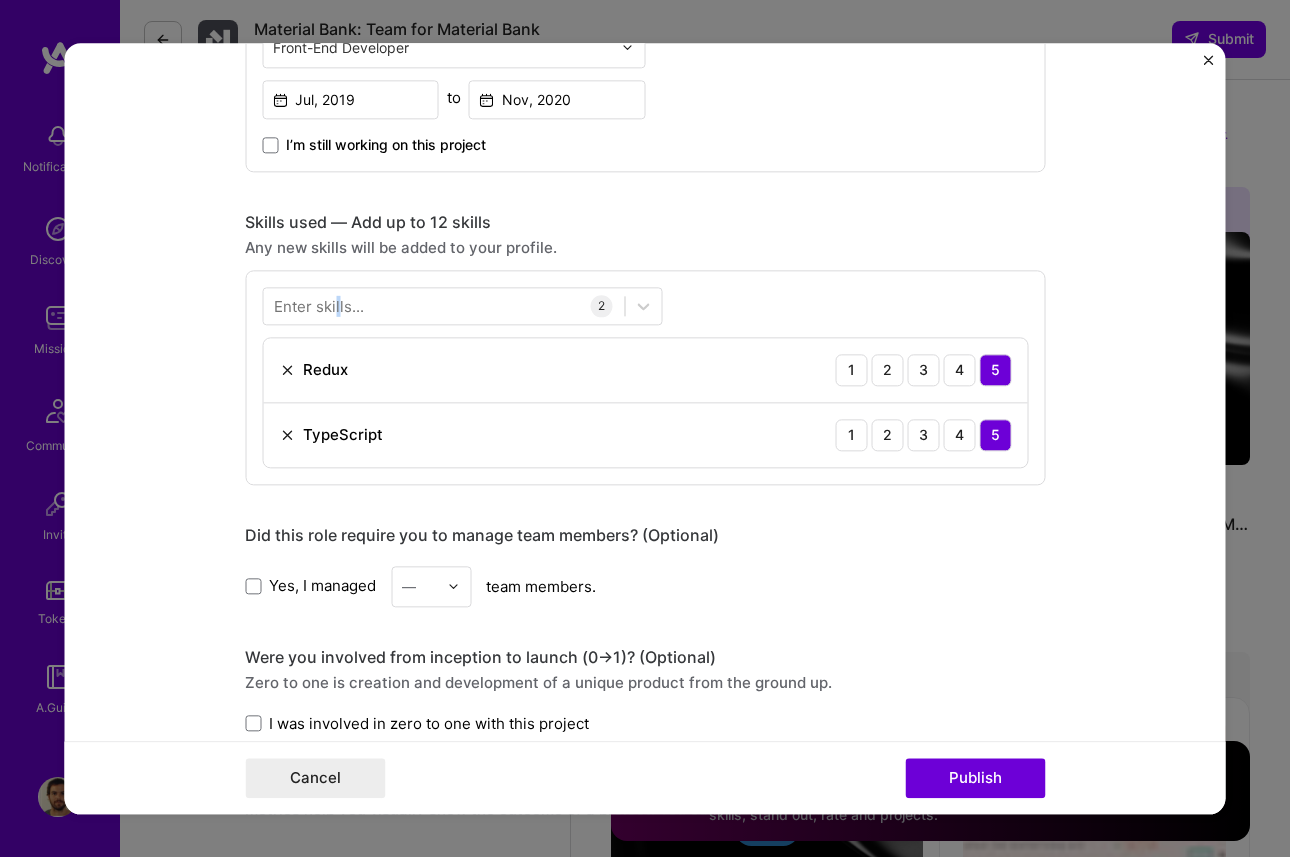 click on "Enter skills..." at bounding box center [319, 305] 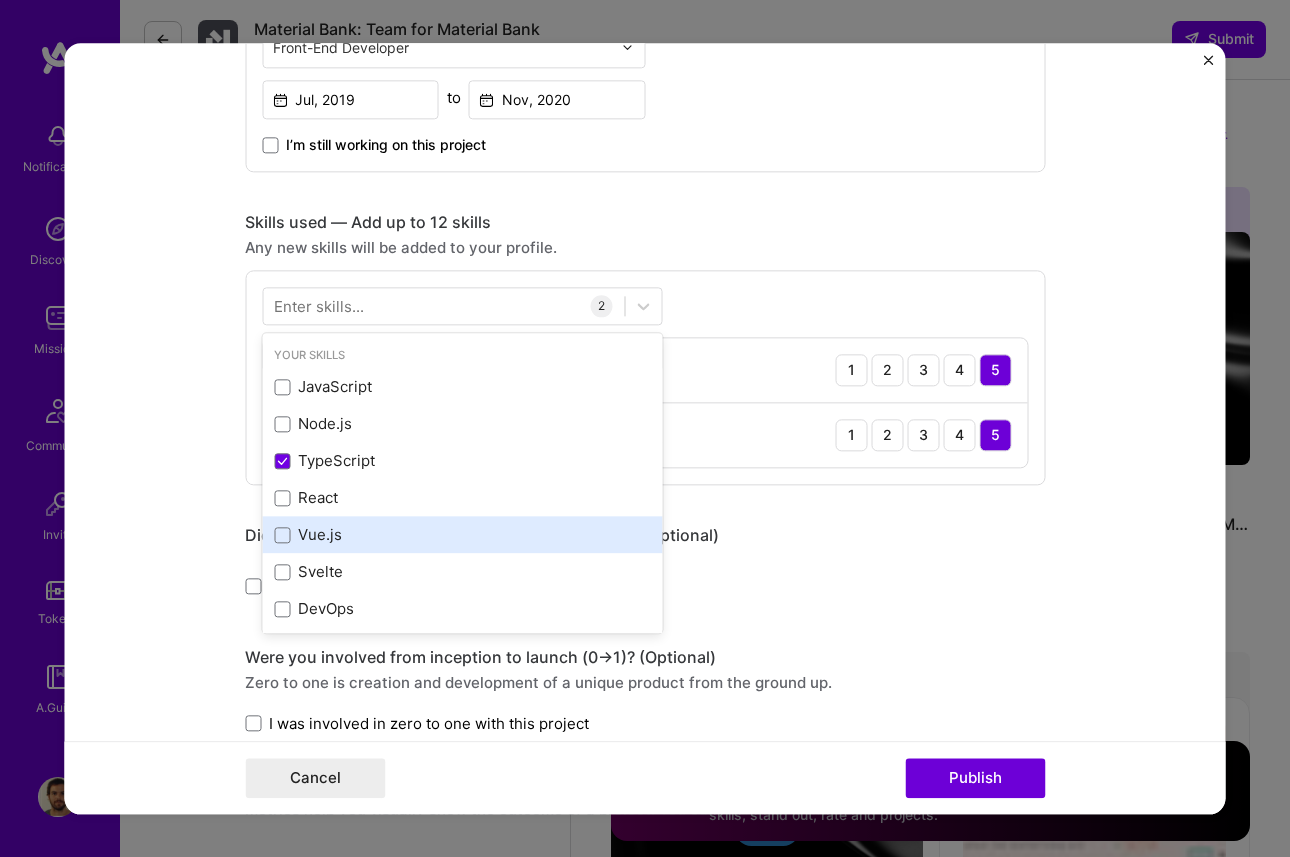 click on "Vue.js" at bounding box center [462, 535] 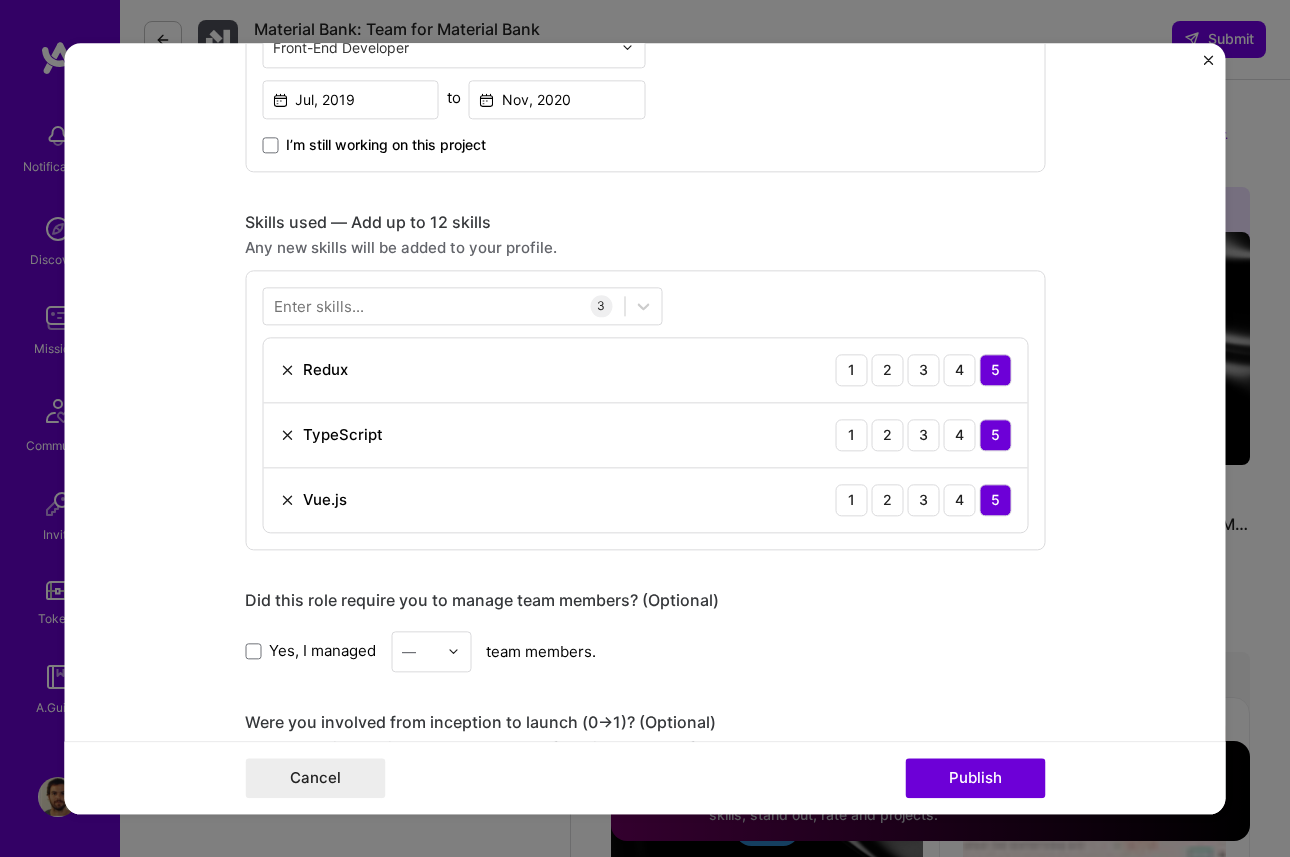 click on "Yes, I managed — team members." at bounding box center (645, 651) 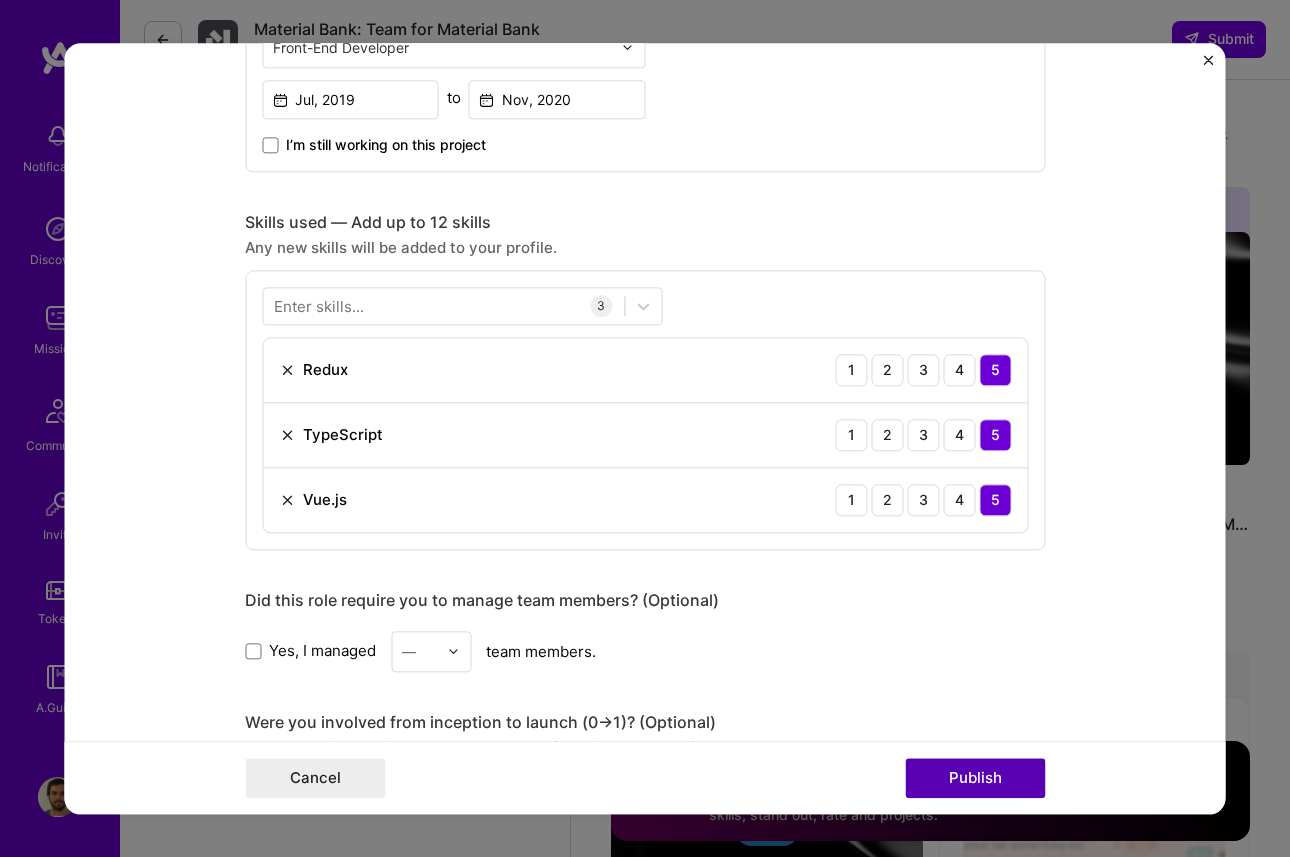 click on "Publish" at bounding box center (975, 778) 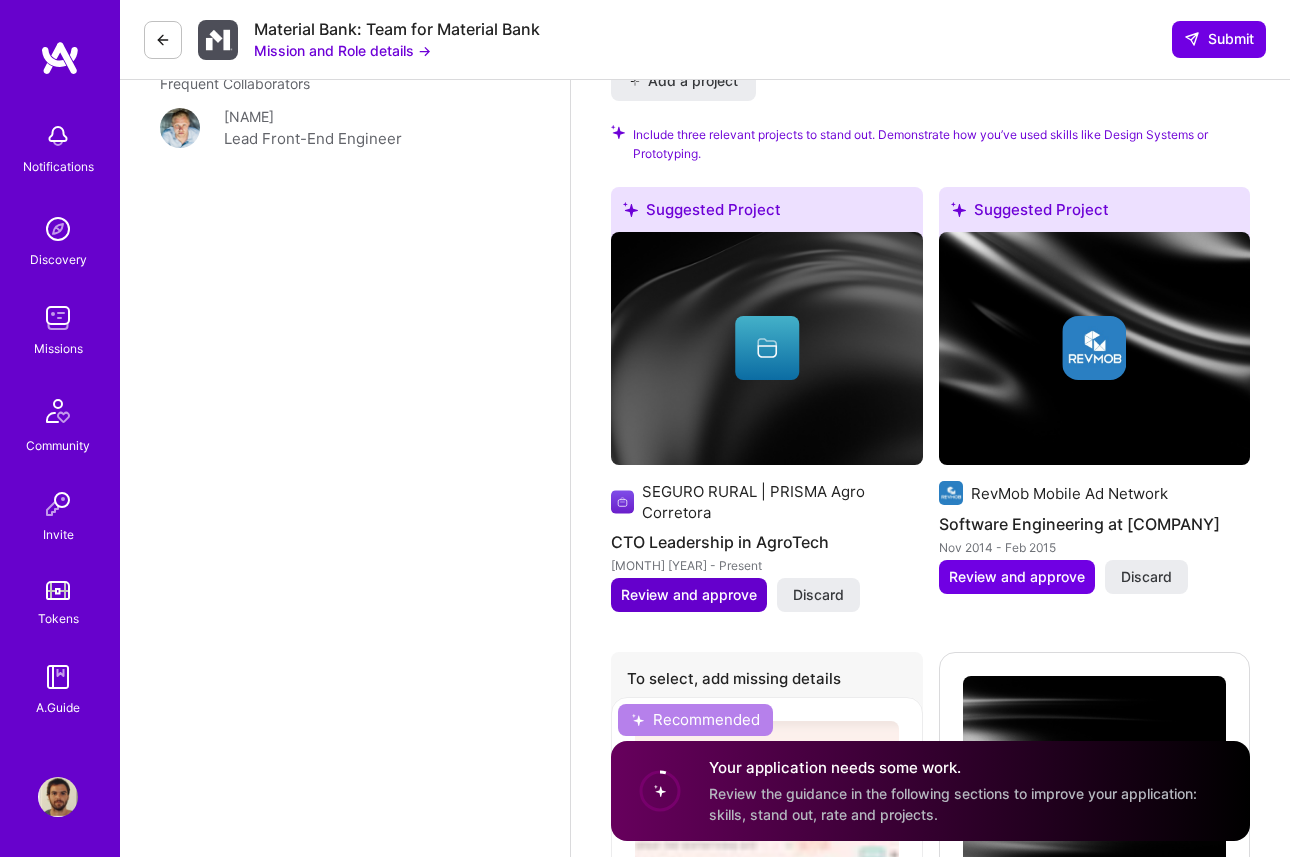 click on "Review and approve" at bounding box center (689, 595) 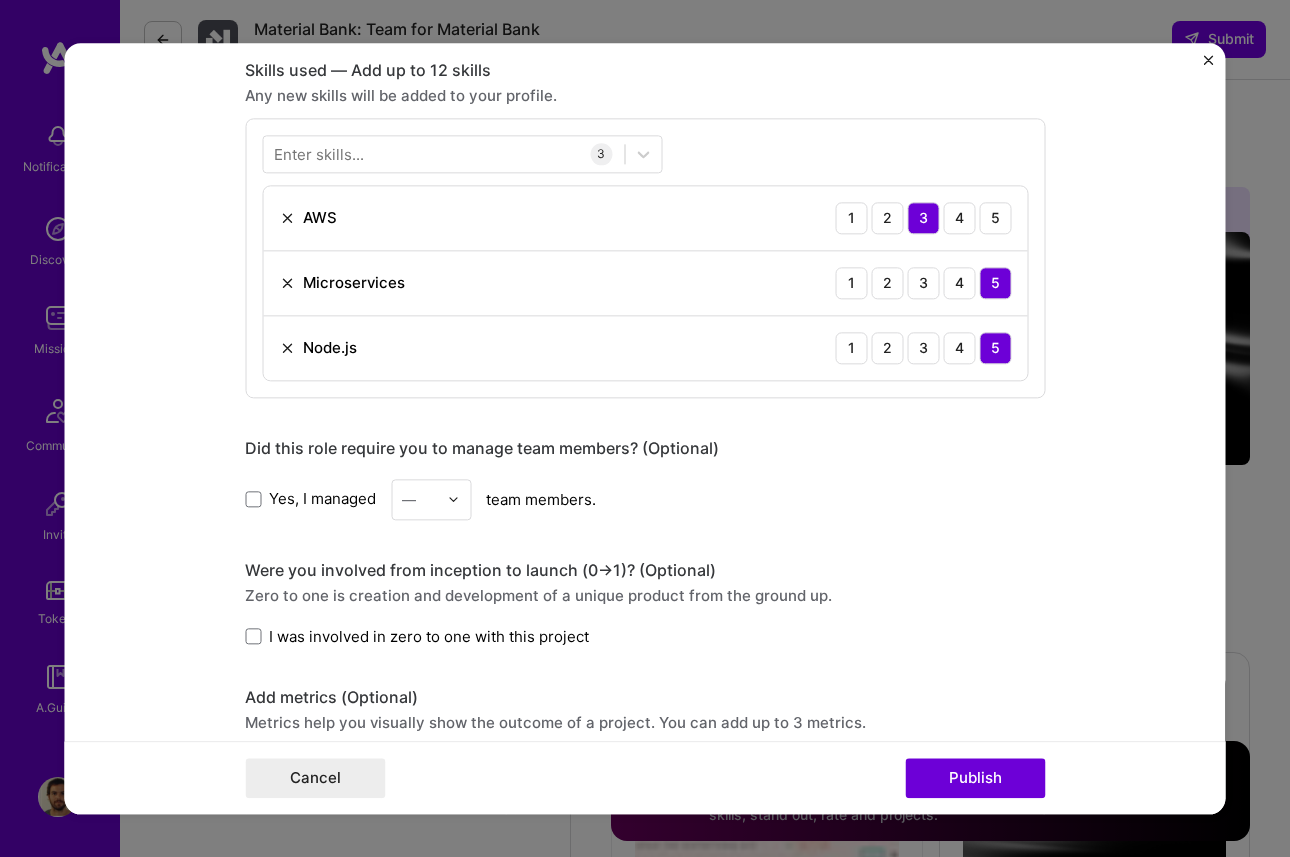 scroll, scrollTop: 995, scrollLeft: 0, axis: vertical 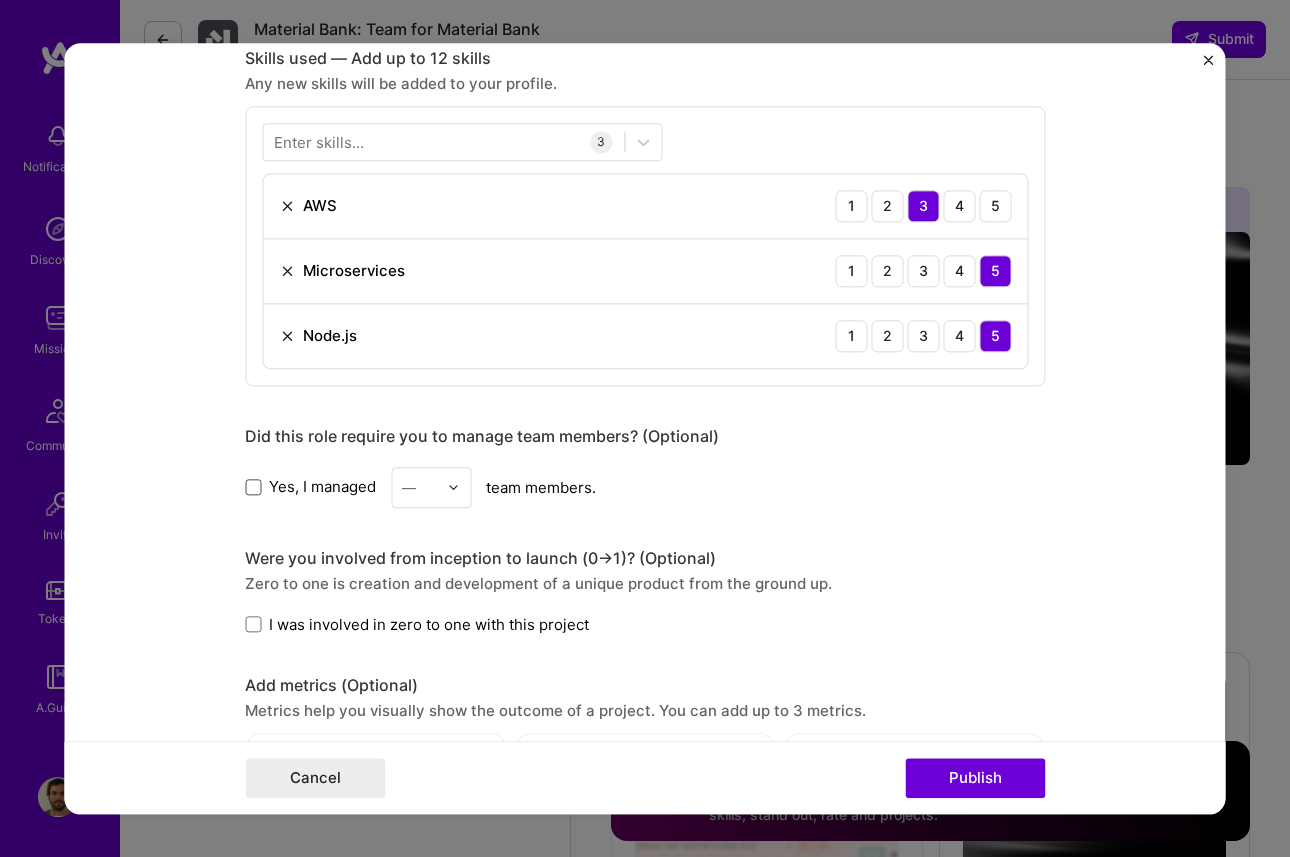 click at bounding box center (253, 487) 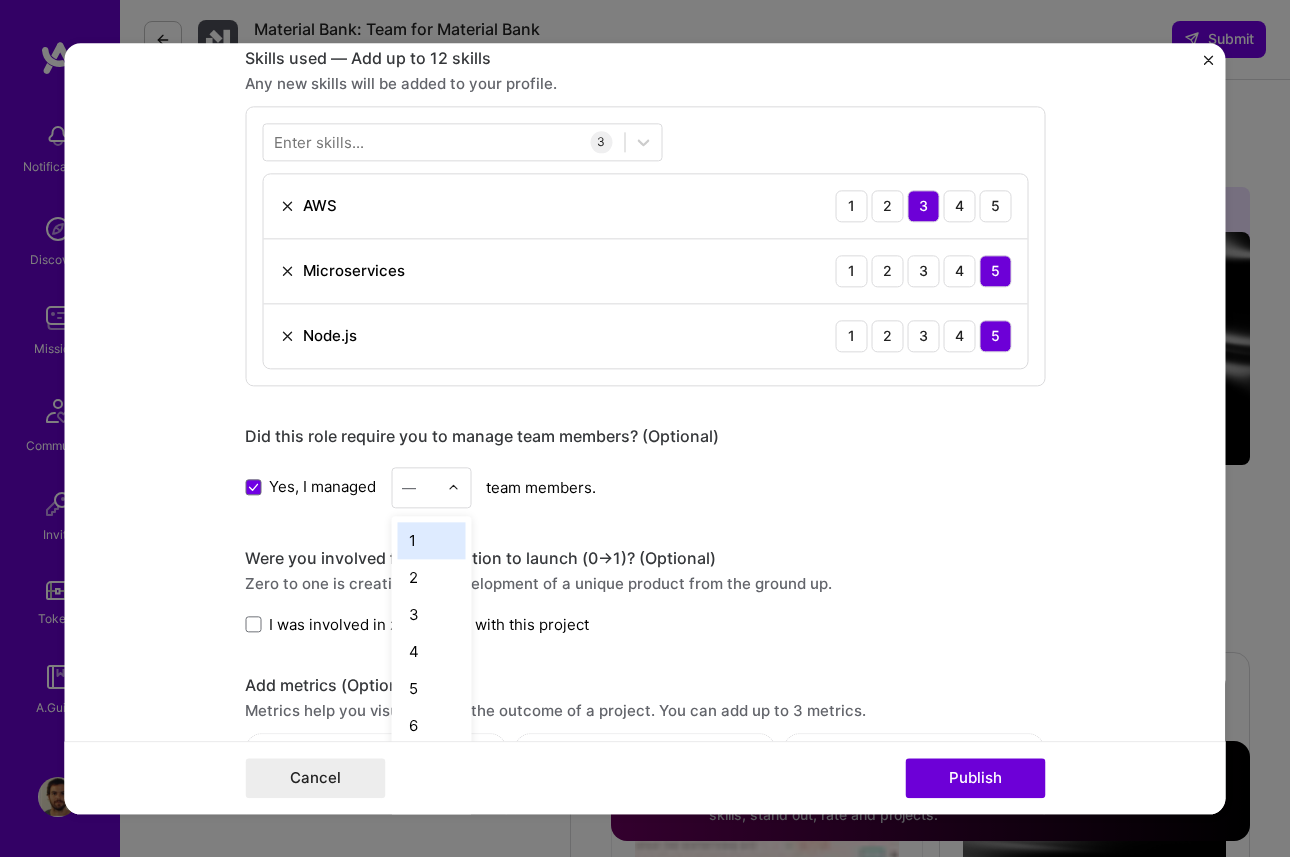 click on "—" at bounding box center [409, 487] 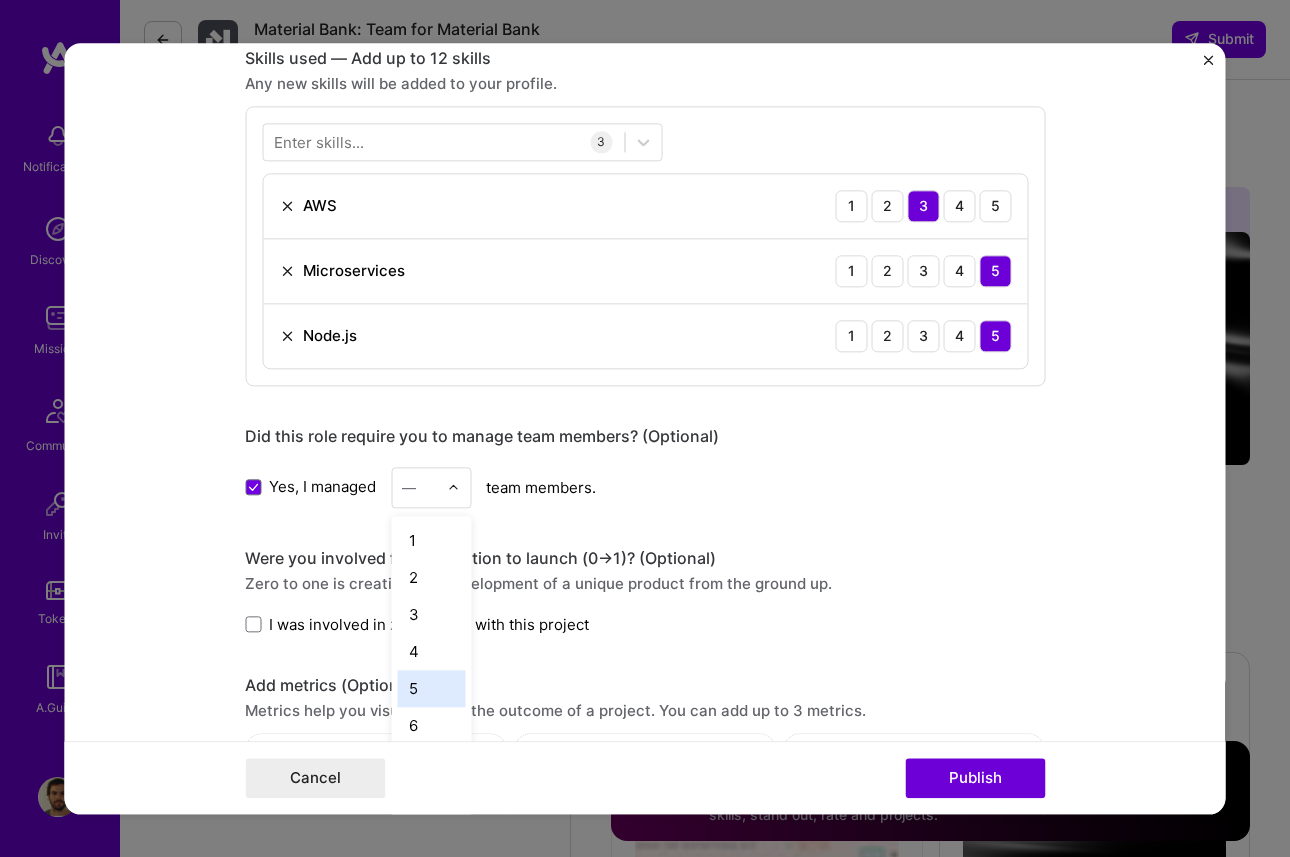 click on "5" at bounding box center (431, 688) 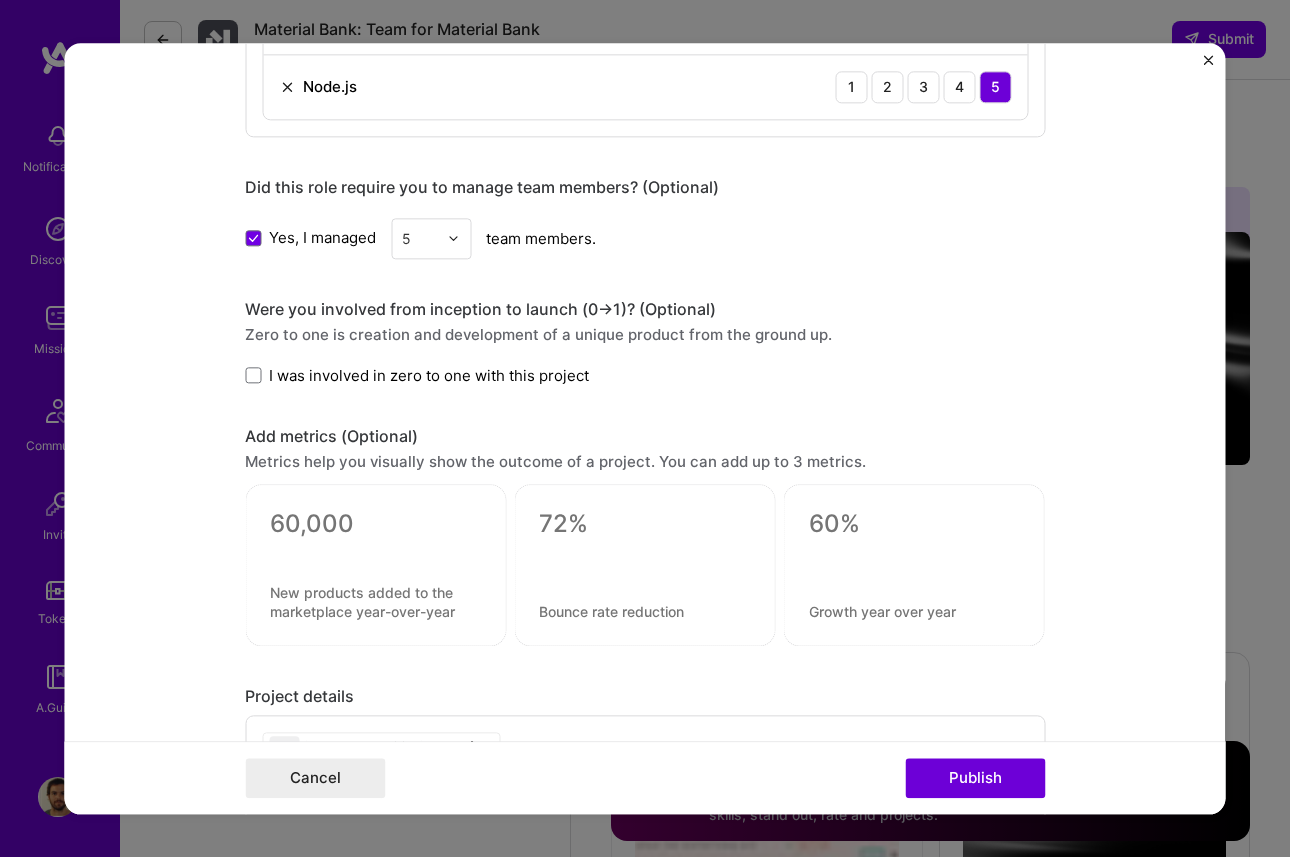 scroll, scrollTop: 1271, scrollLeft: 0, axis: vertical 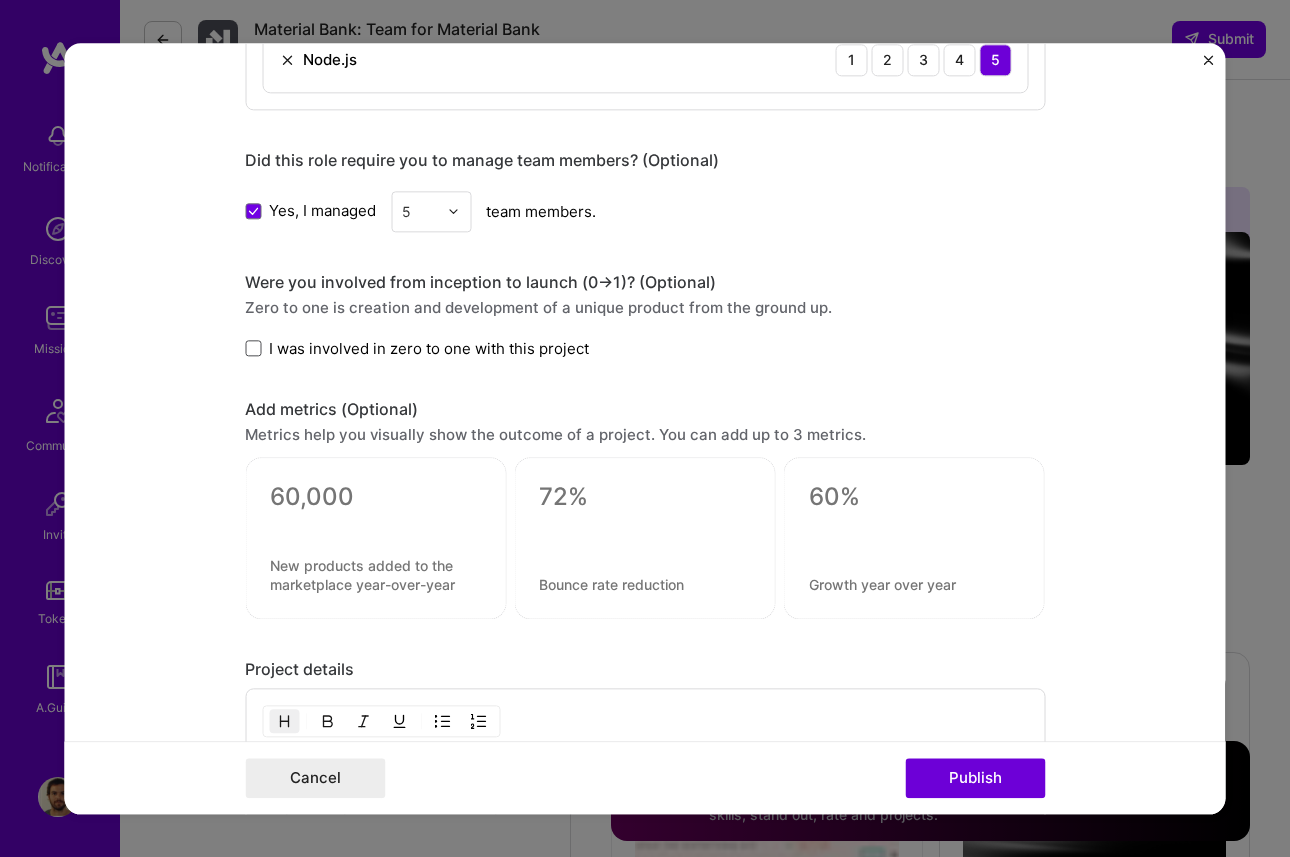 click at bounding box center (253, 349) 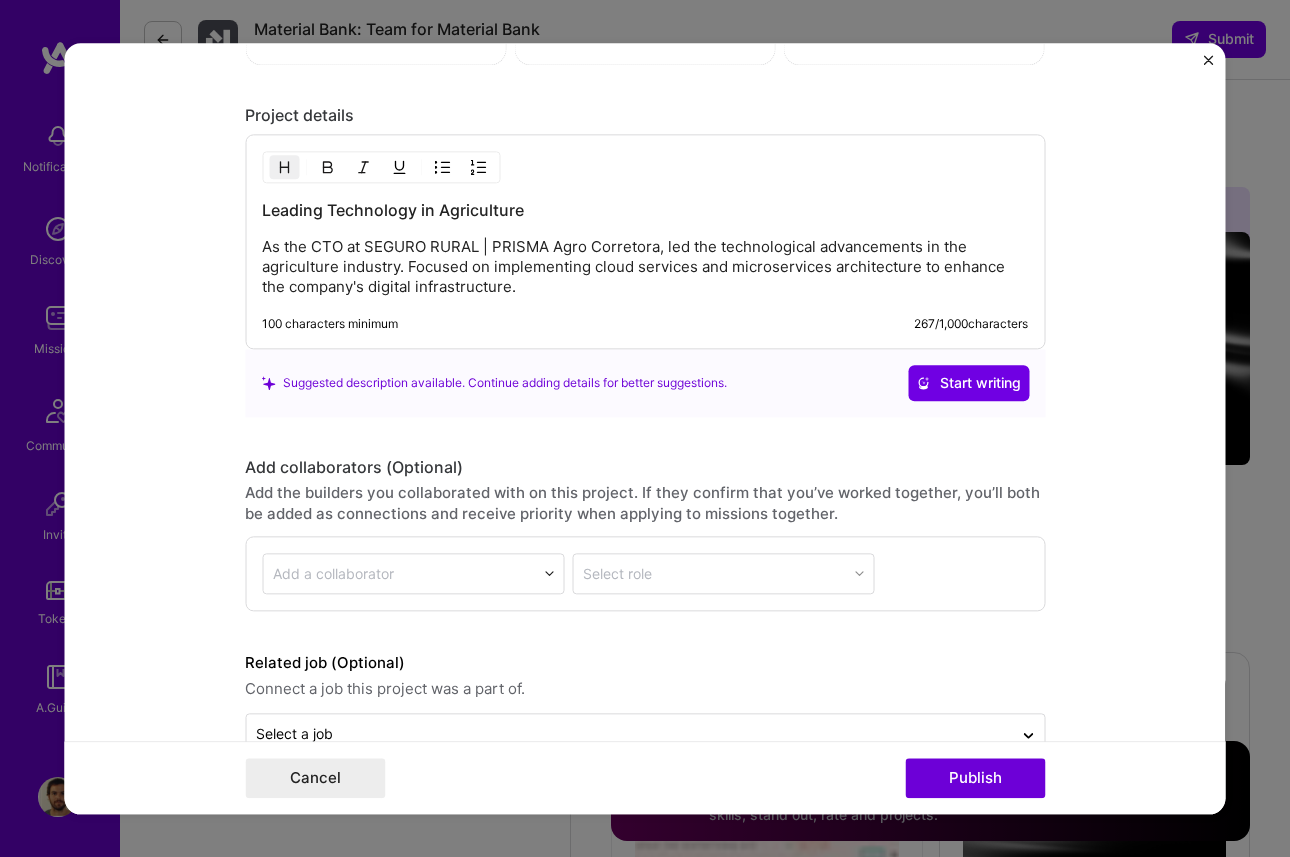 scroll, scrollTop: 1876, scrollLeft: 0, axis: vertical 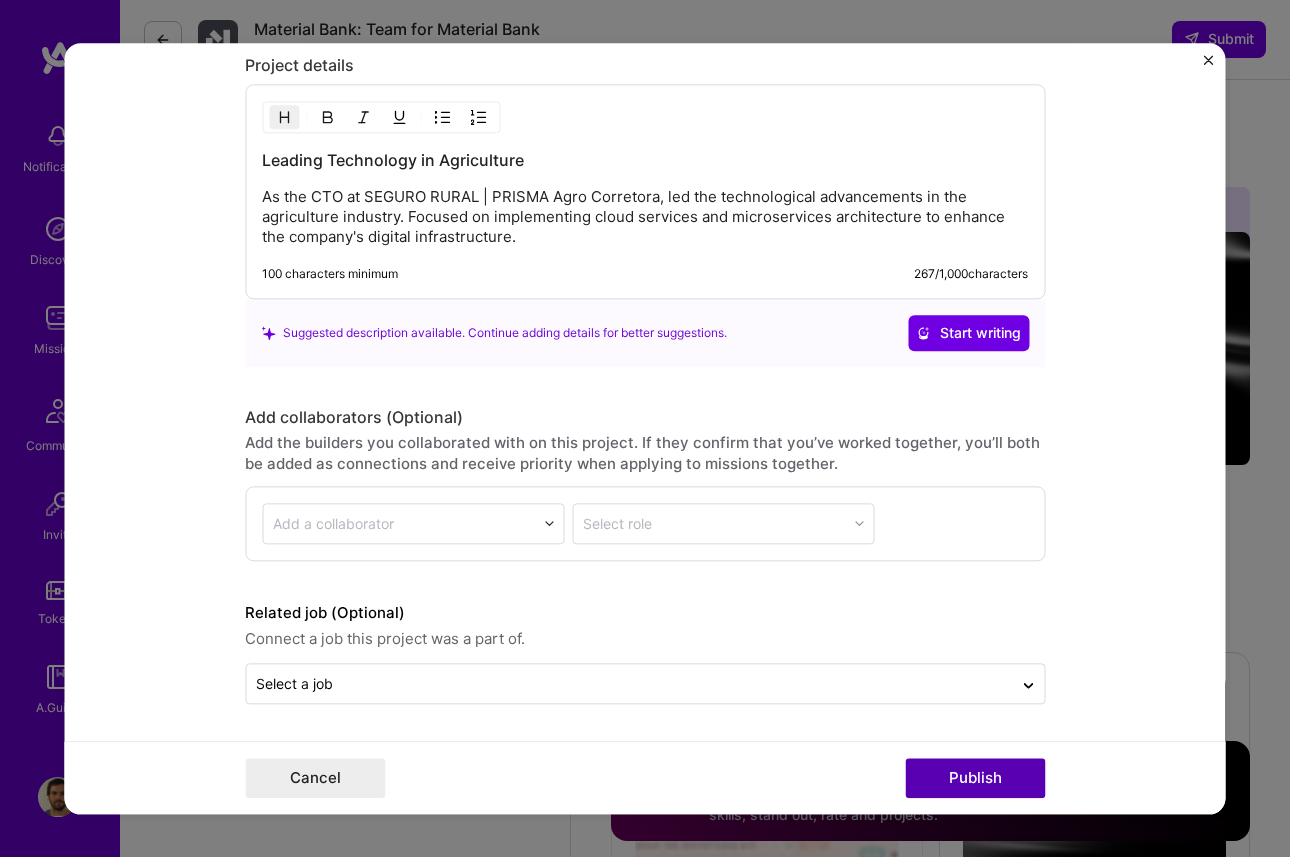 click on "Publish" at bounding box center [975, 778] 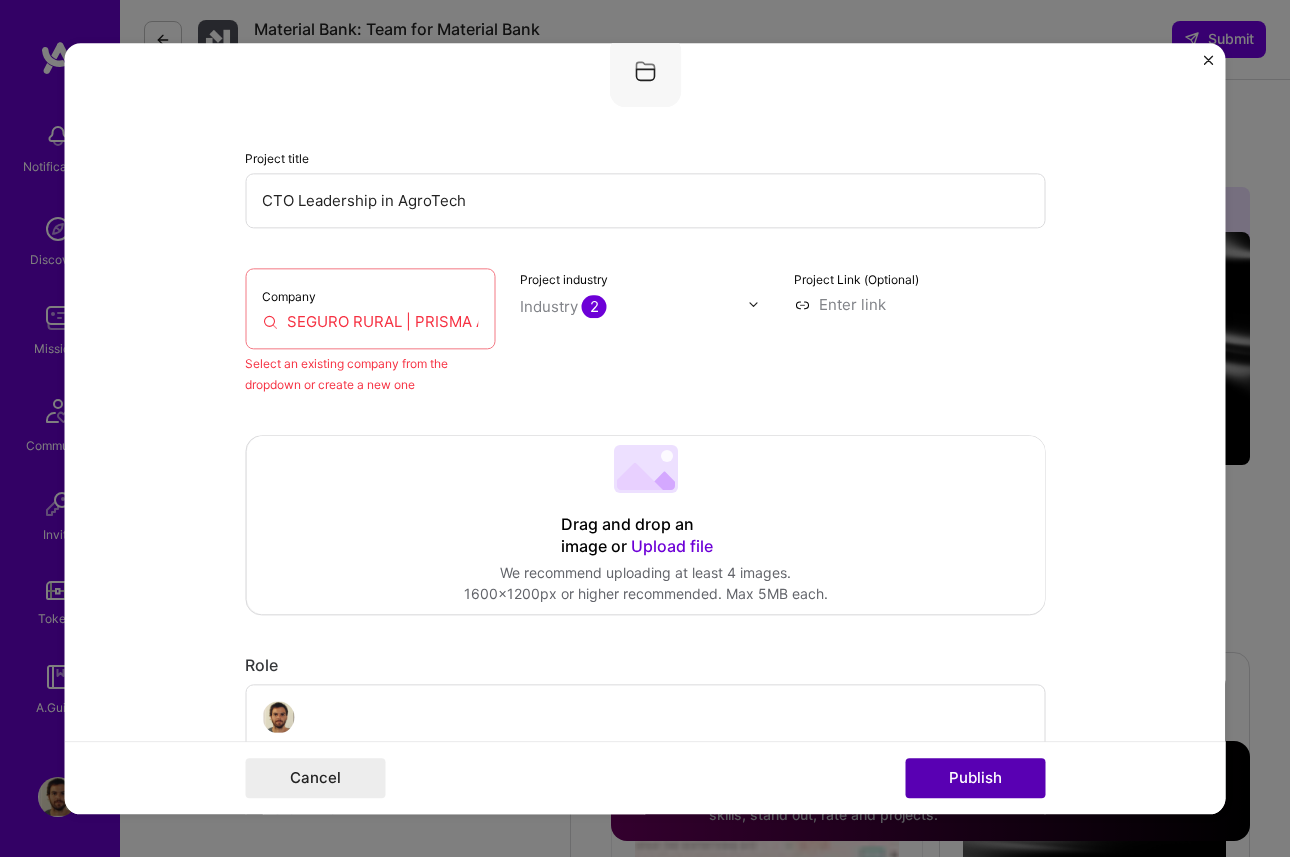 scroll, scrollTop: 131, scrollLeft: 0, axis: vertical 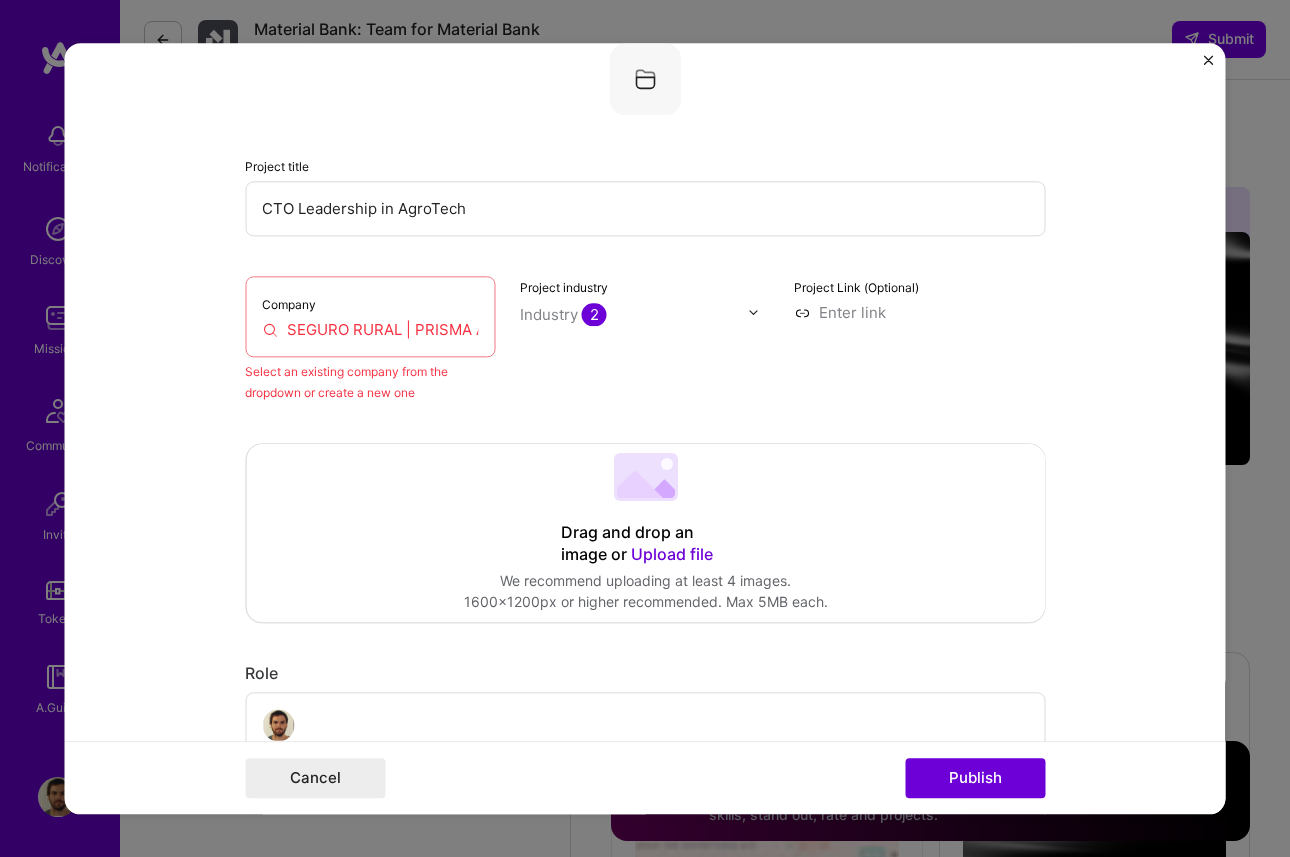 click on "Company SEGURO RURAL | PRISMA Agro Corretora" at bounding box center (370, 316) 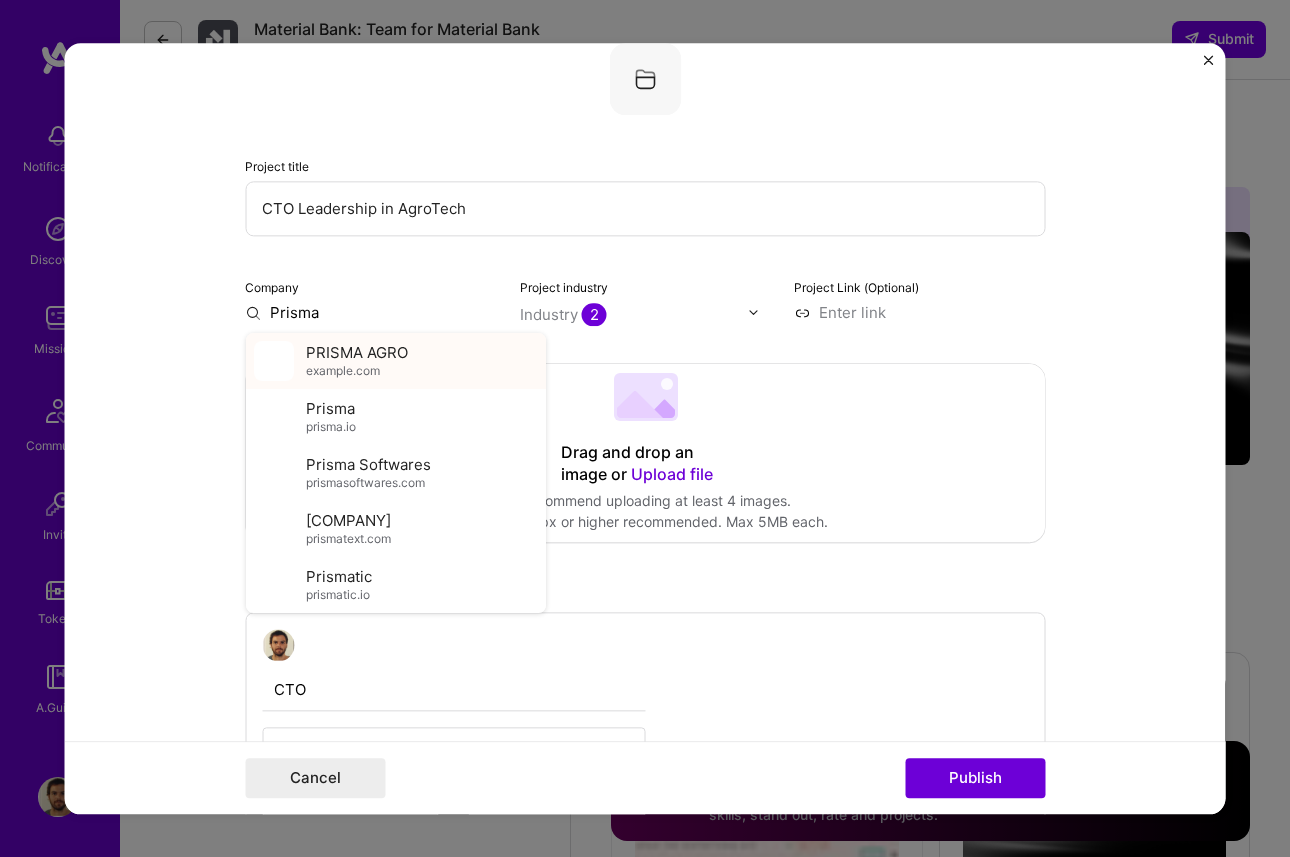 click on "PRISMA AGRO prismaagro.com.br" at bounding box center [395, 361] 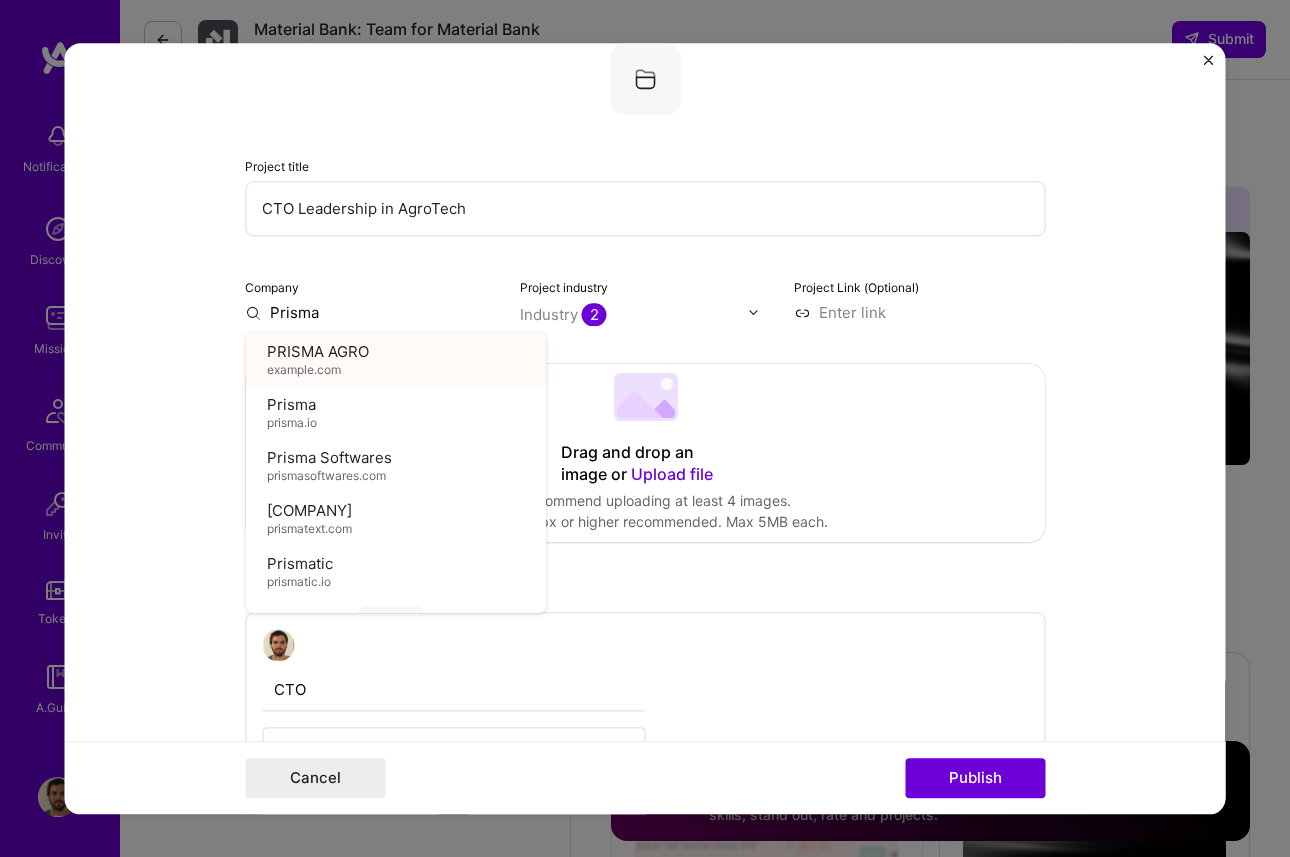 type on "PRISMA AGRO" 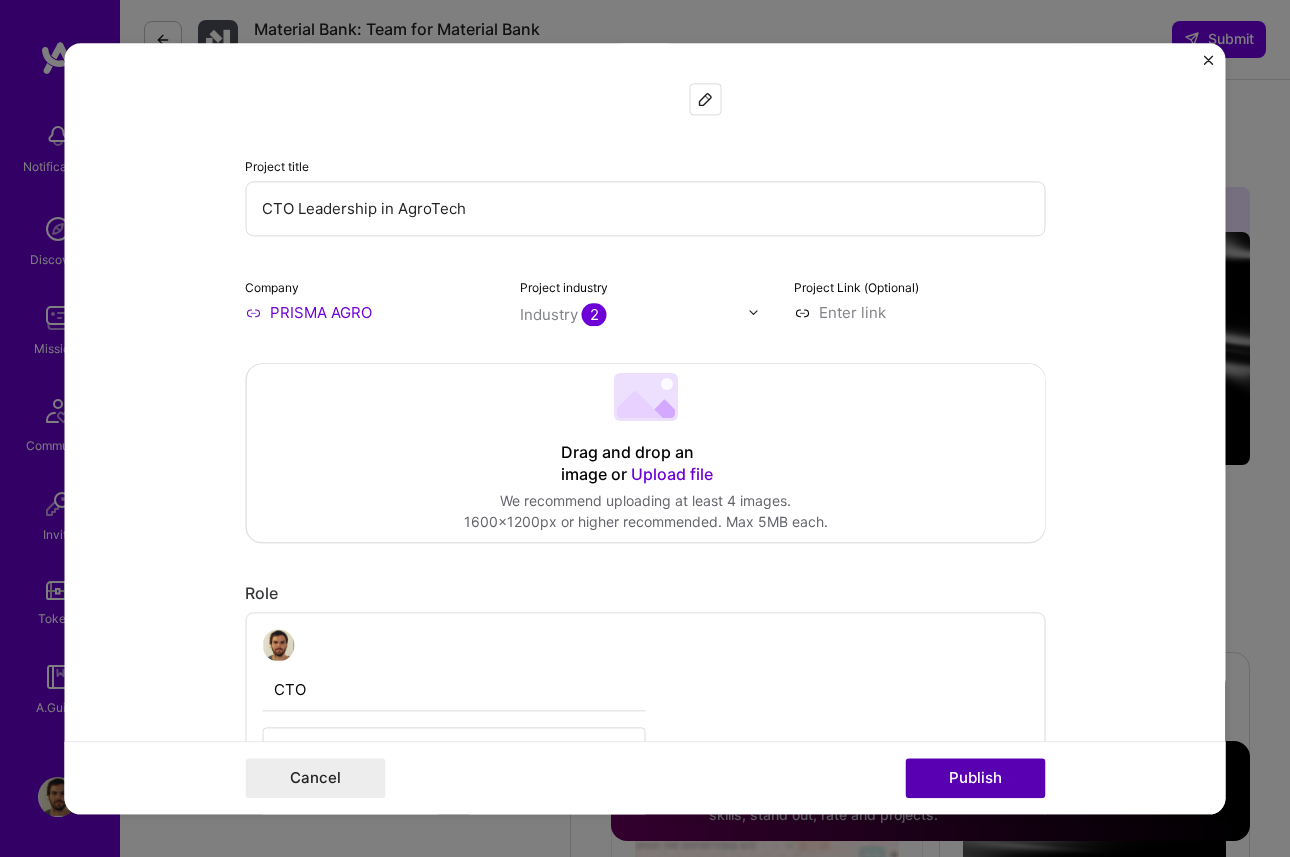 click on "Publish" at bounding box center [975, 778] 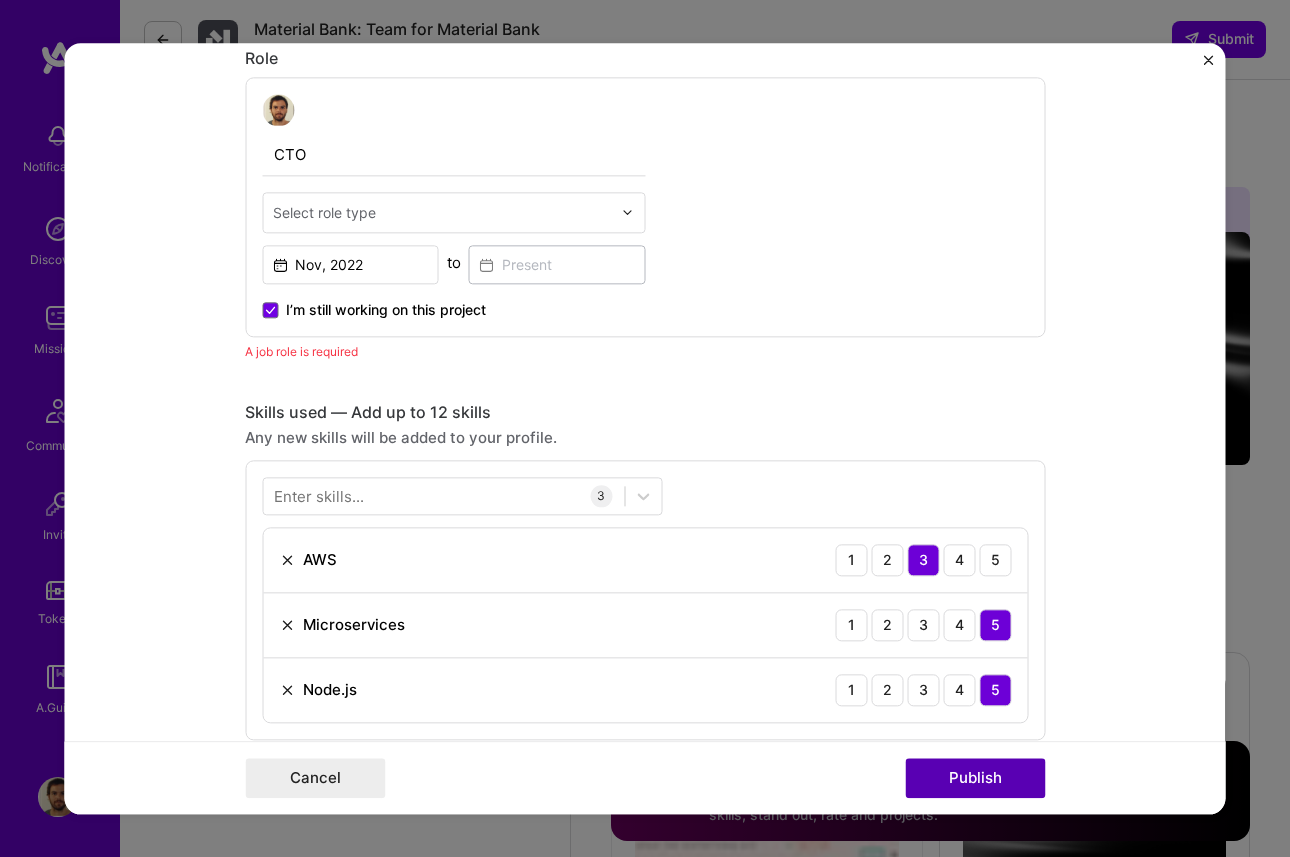 scroll, scrollTop: 672, scrollLeft: 0, axis: vertical 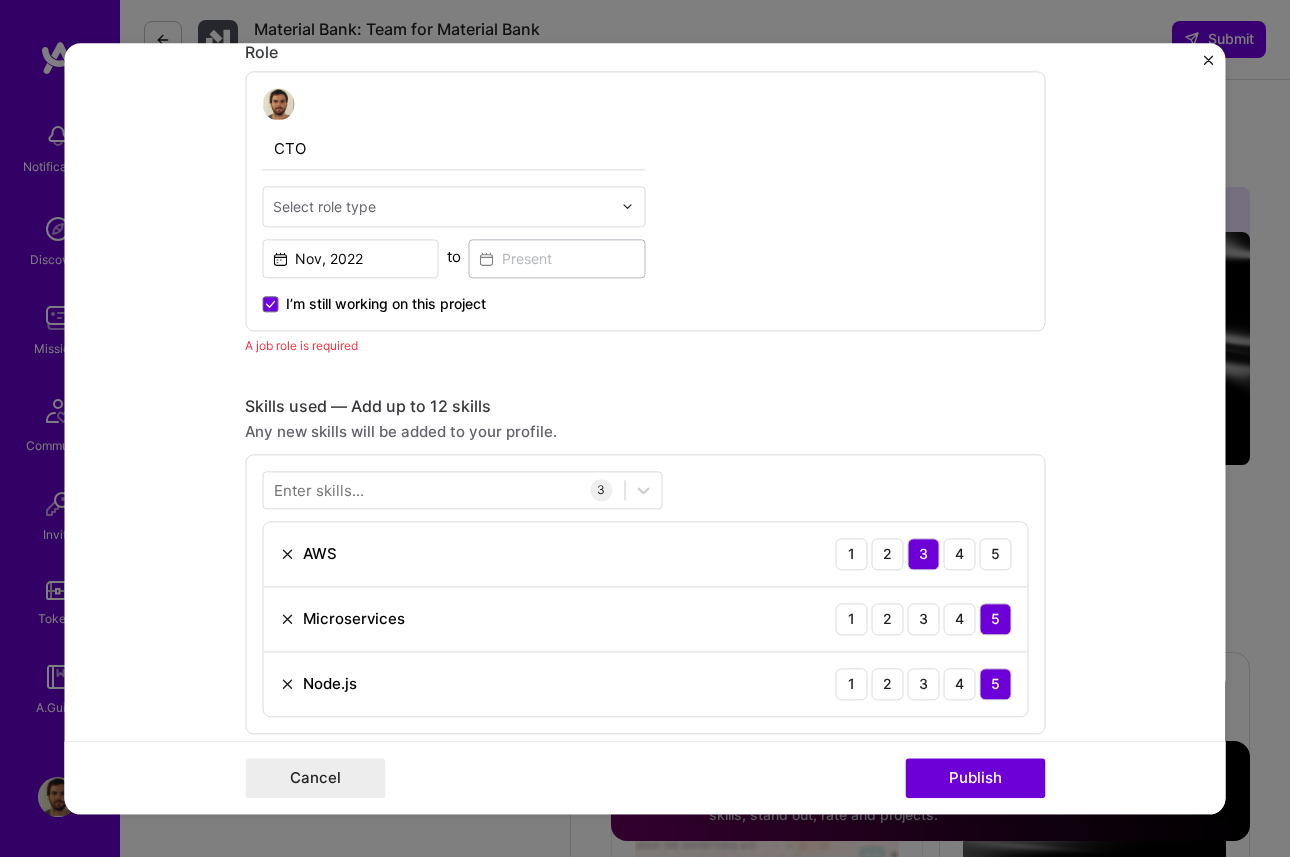 click at bounding box center (442, 206) 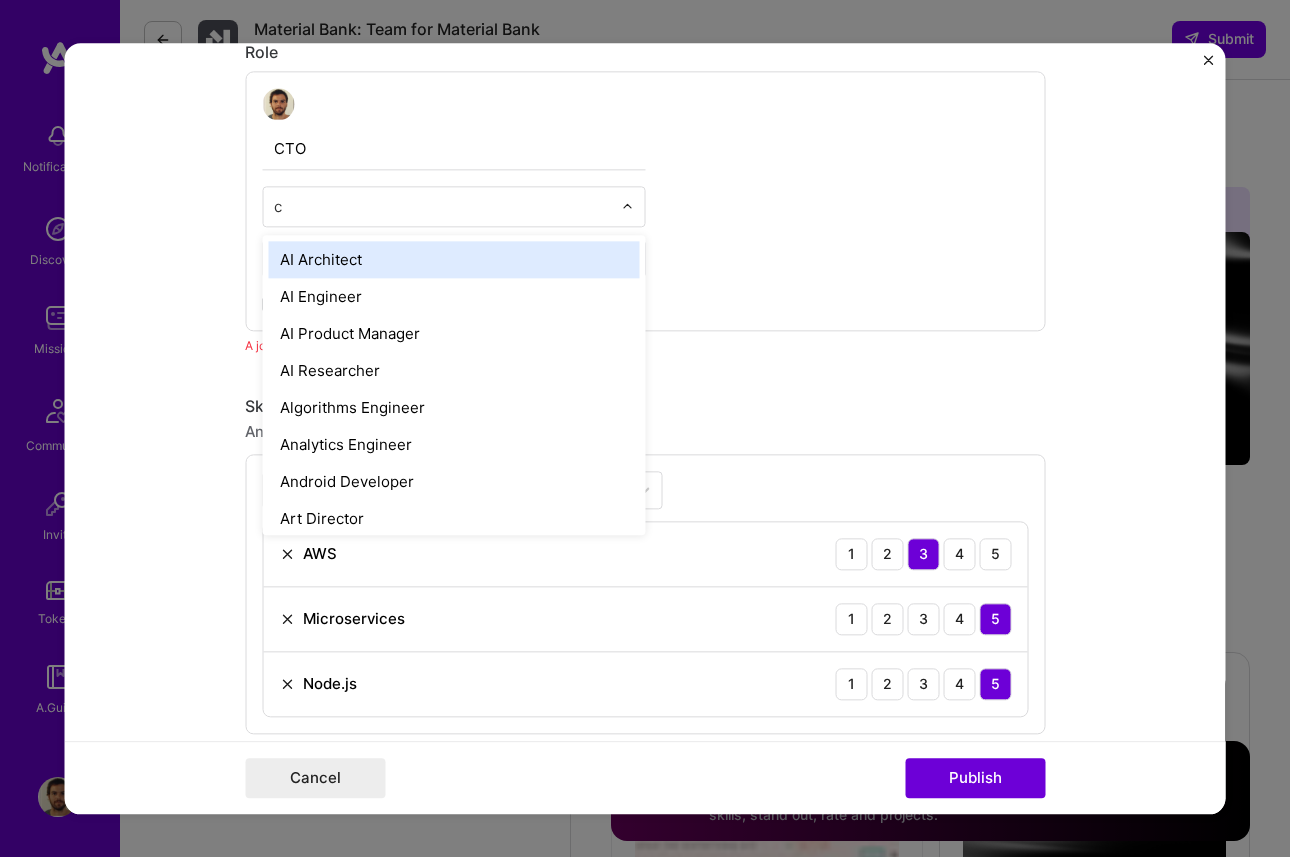 type on "ct" 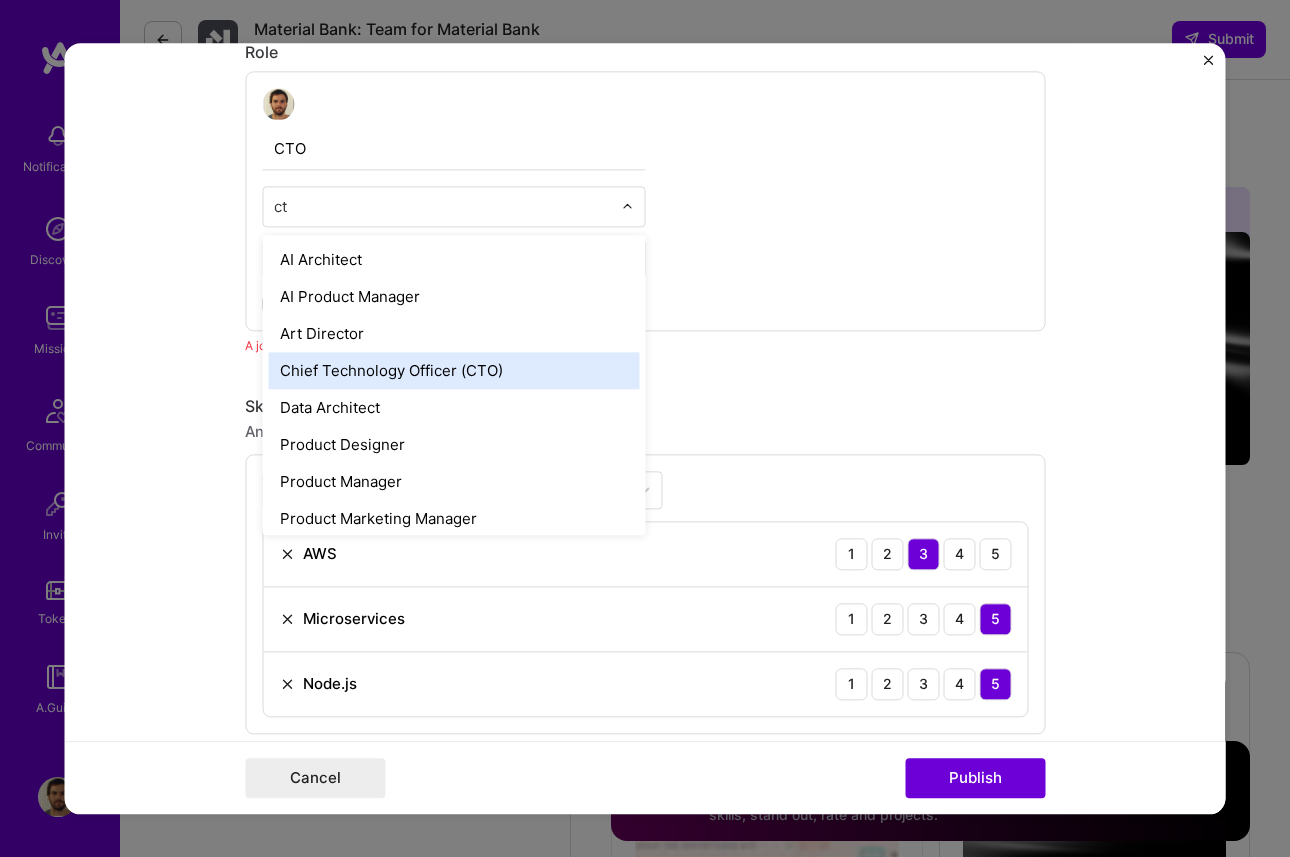 click on "Chief Technology Officer (CTO)" at bounding box center [453, 370] 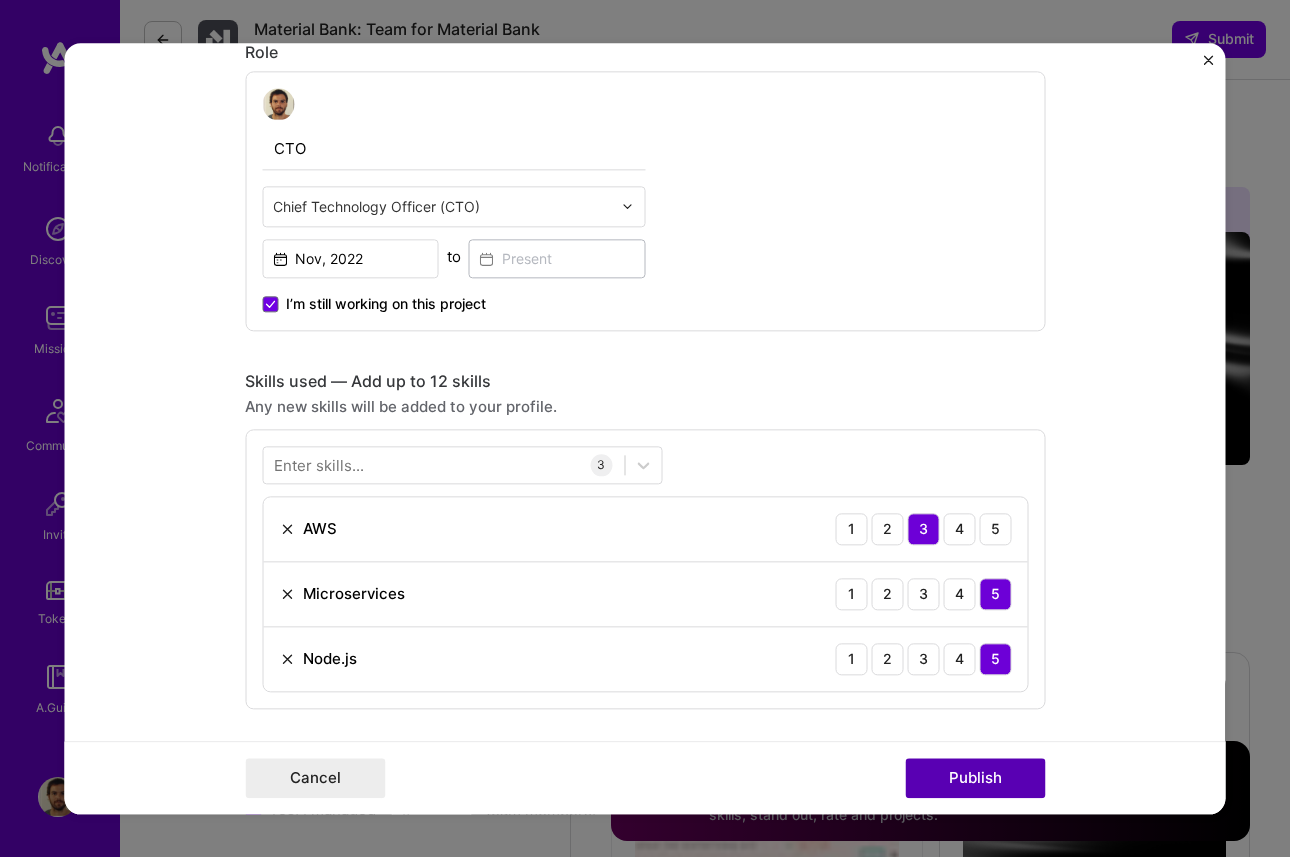 click on "Publish" at bounding box center [975, 778] 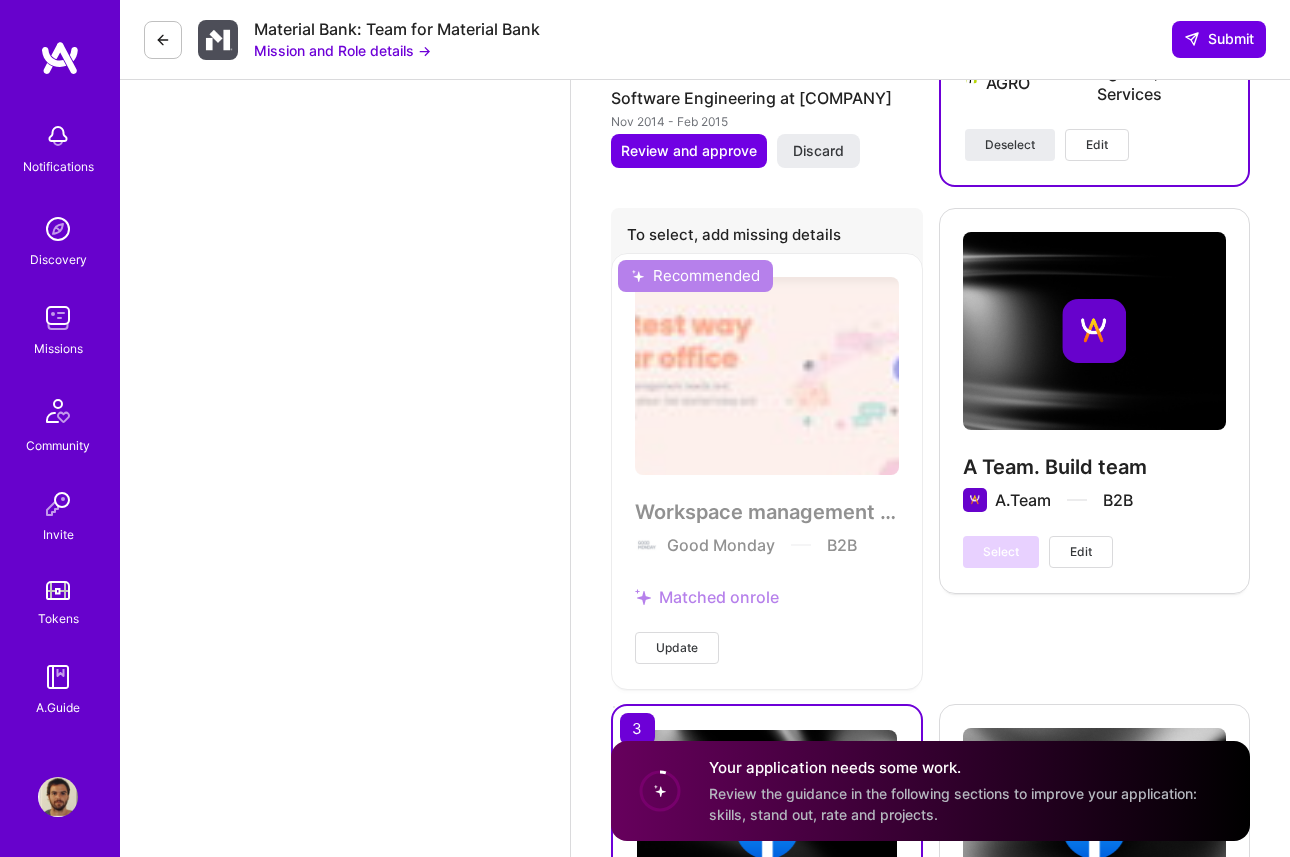 scroll, scrollTop: 2744, scrollLeft: 0, axis: vertical 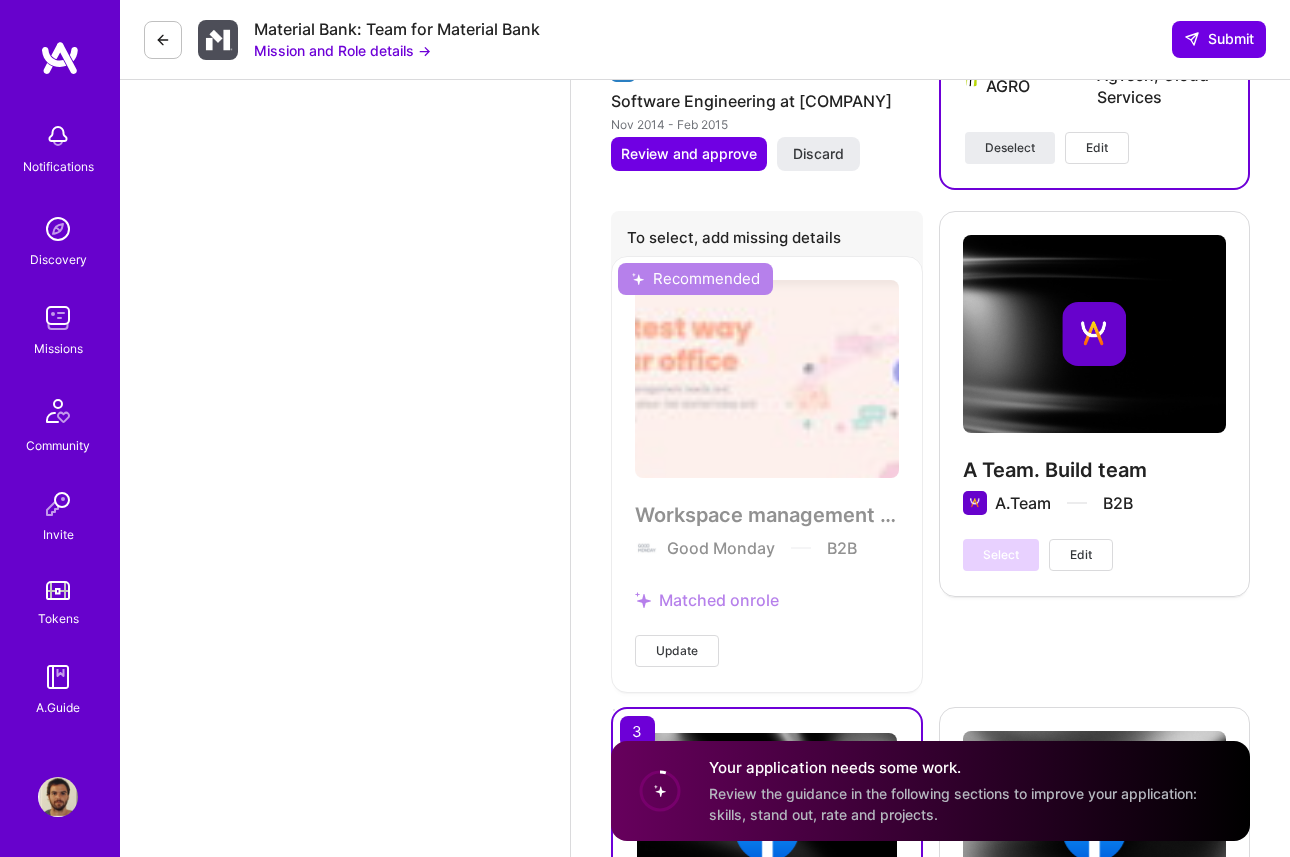 click on "Workspace management platform Good Monday   B2B Matched on  role Update" at bounding box center [767, 473] 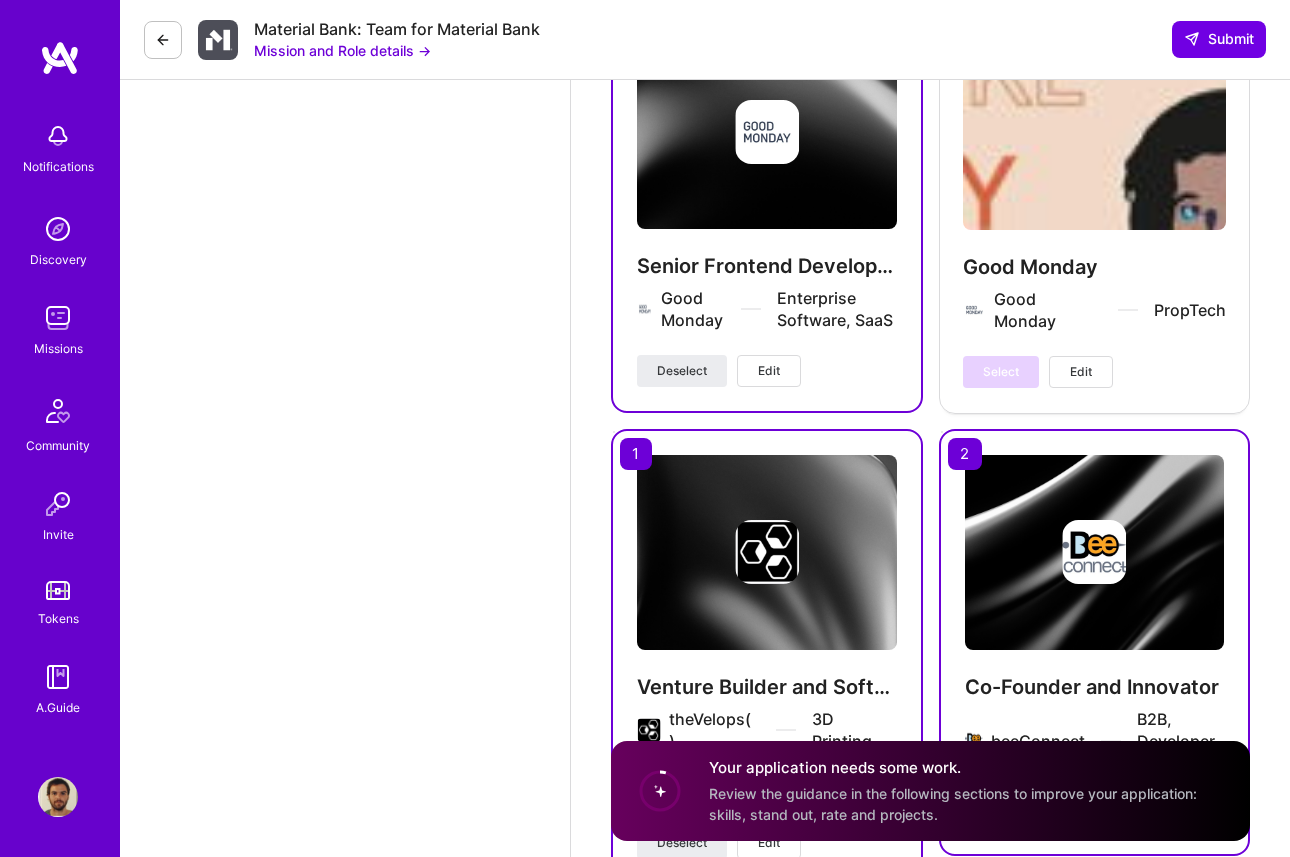scroll, scrollTop: 3963, scrollLeft: 0, axis: vertical 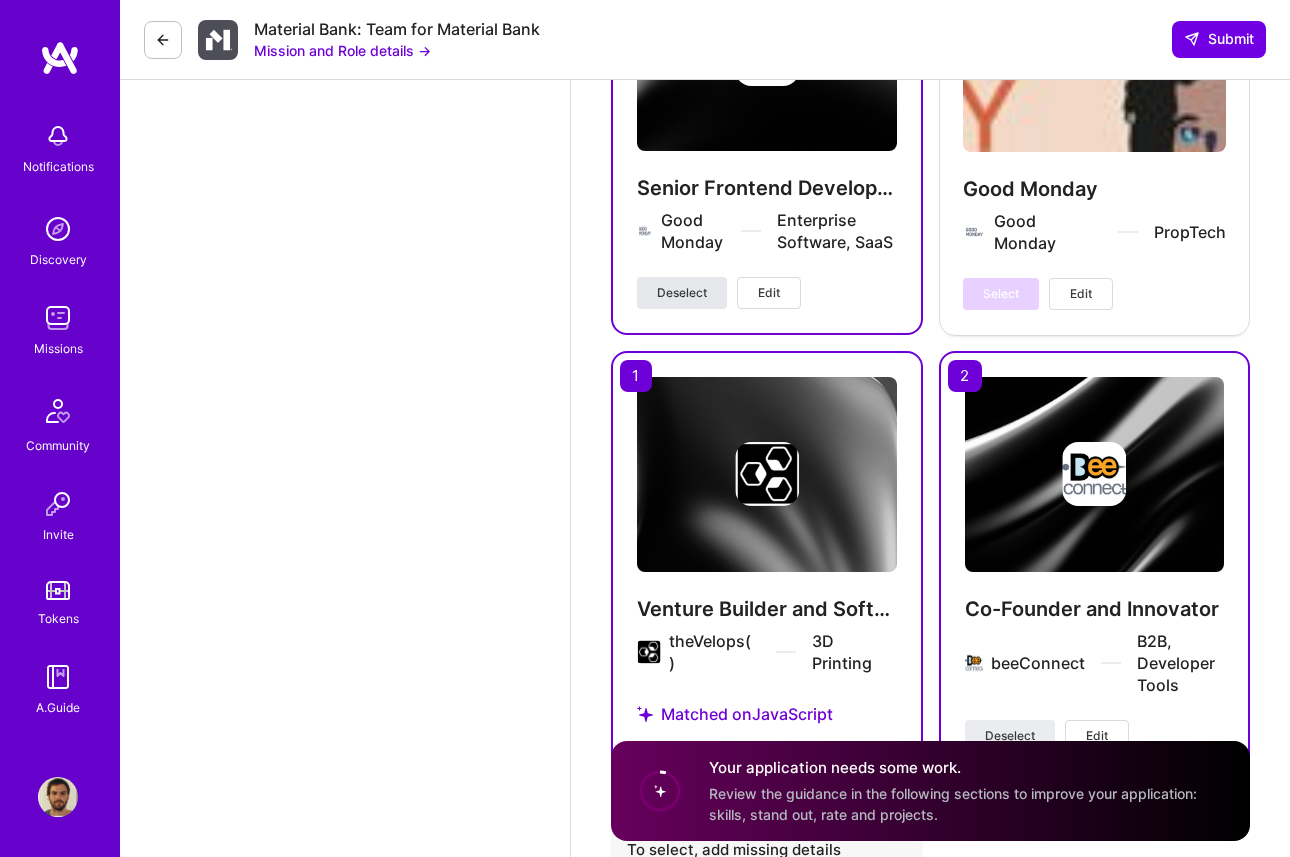 click on "Deselect" at bounding box center [682, 293] 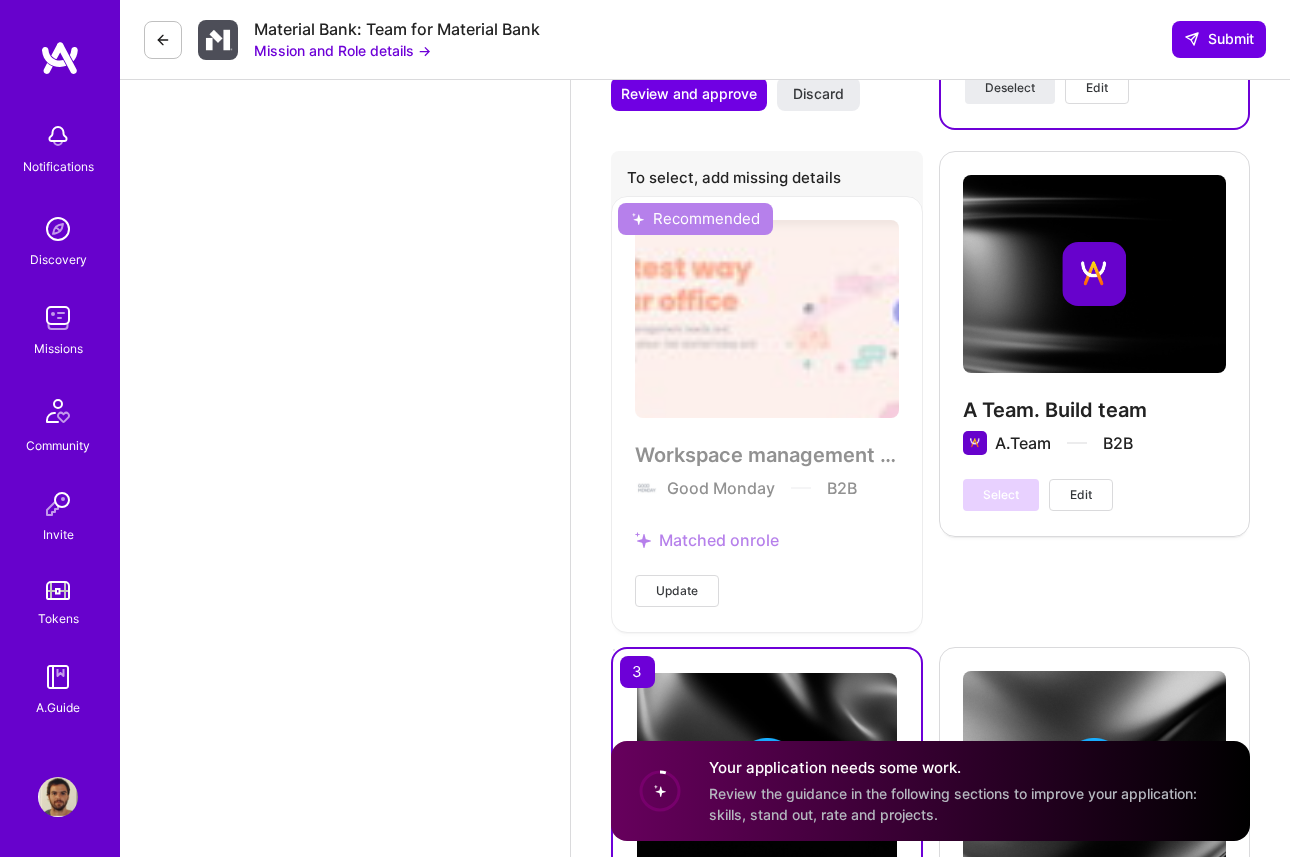 scroll, scrollTop: 2777, scrollLeft: 0, axis: vertical 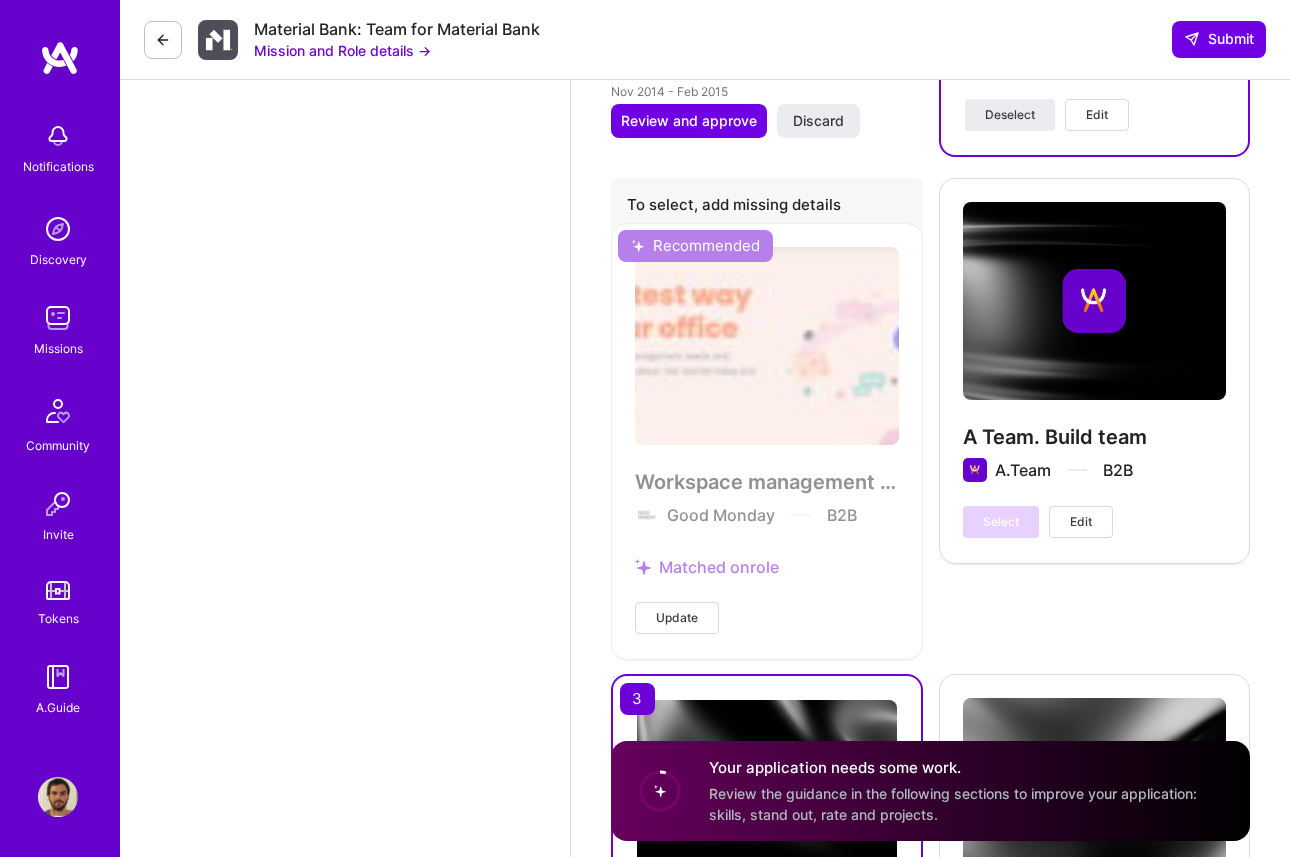 click on "Workspace management platform Good Monday   B2B Matched on  role Update" at bounding box center (767, 440) 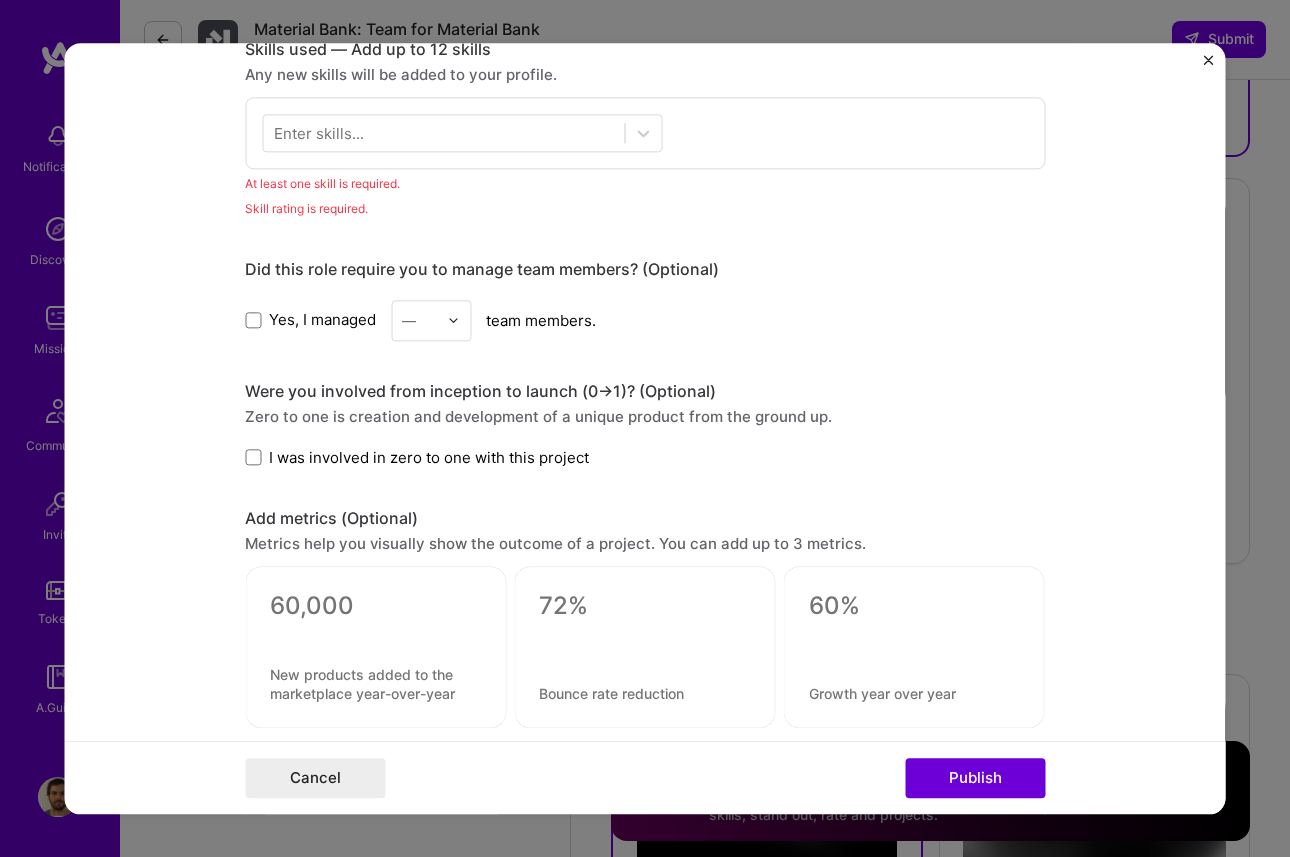 scroll, scrollTop: 1092, scrollLeft: 0, axis: vertical 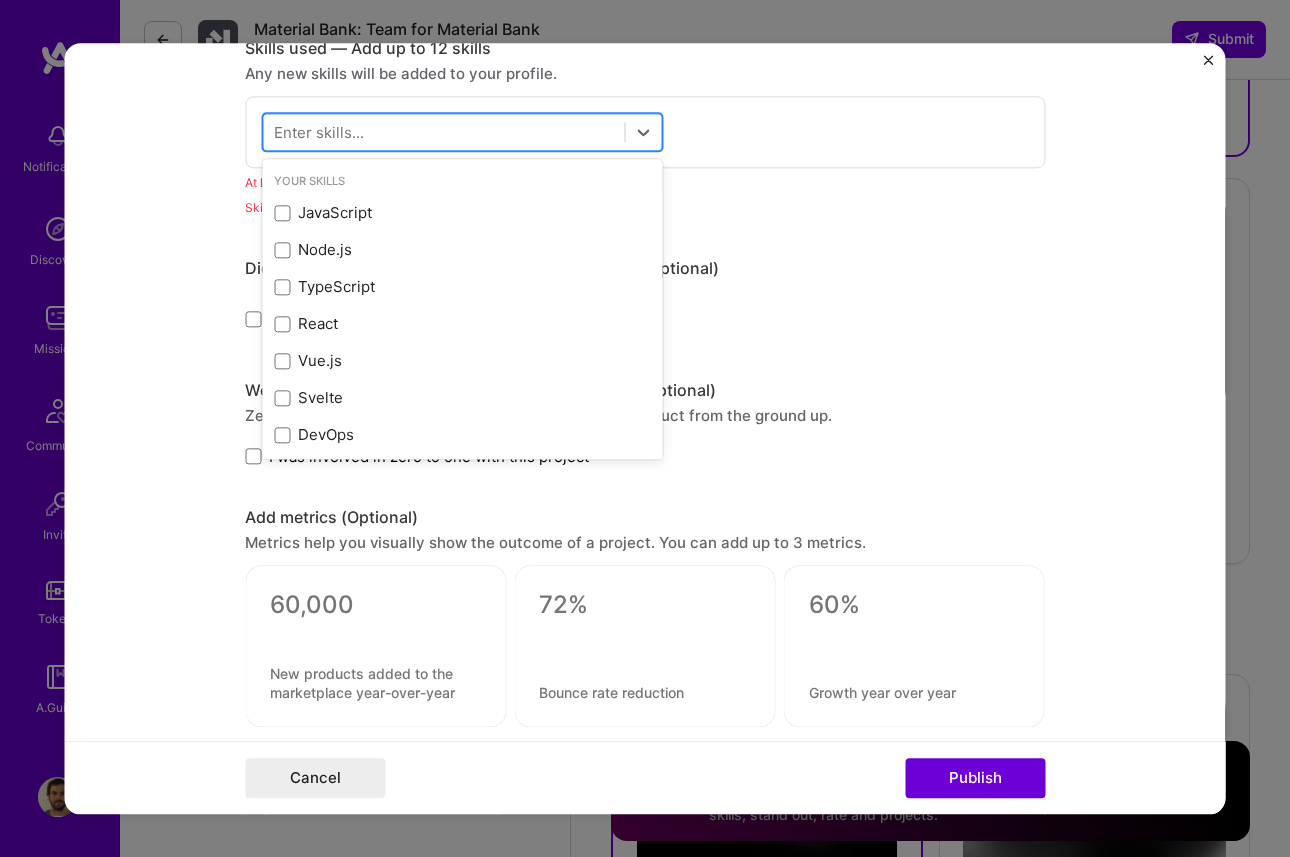 click at bounding box center [443, 131] 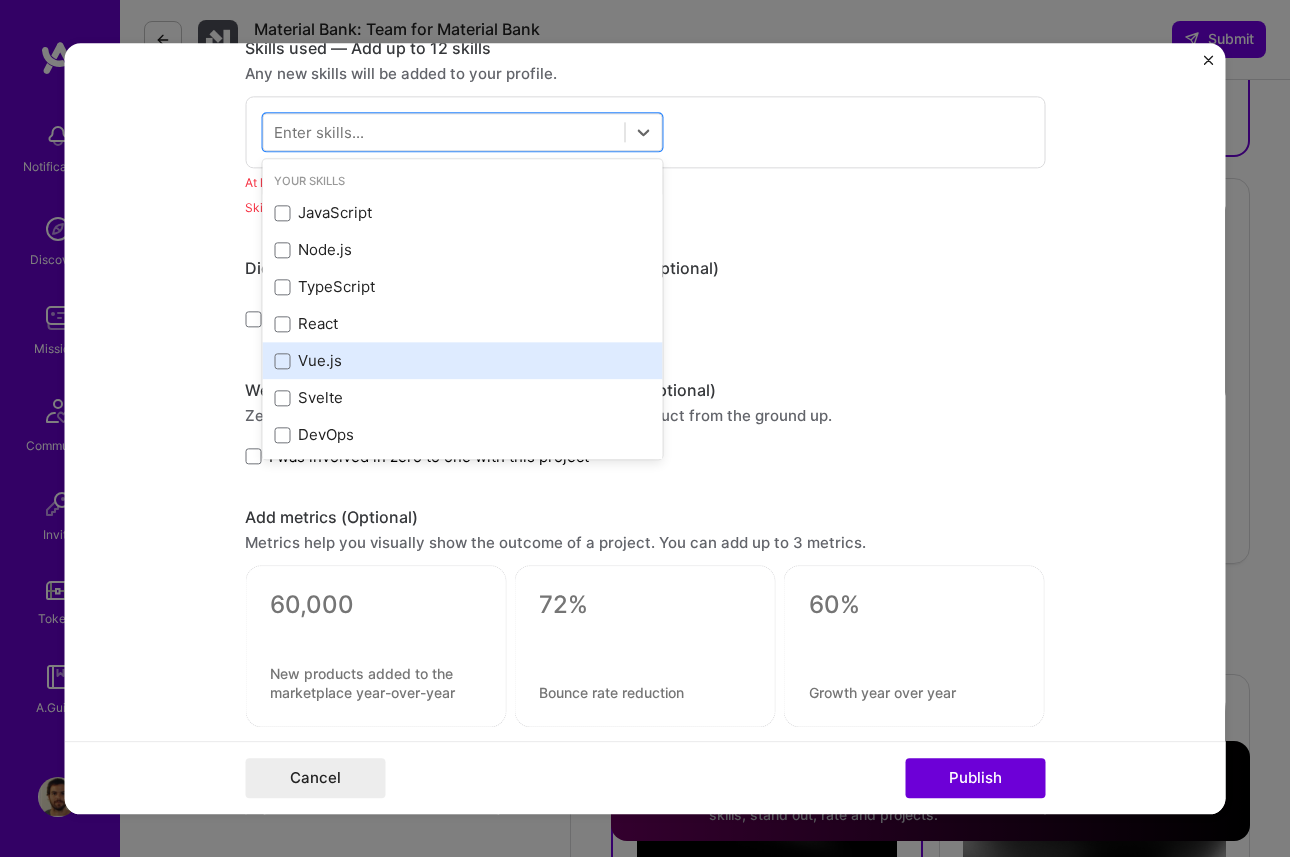 click on "Vue.js" at bounding box center [462, 361] 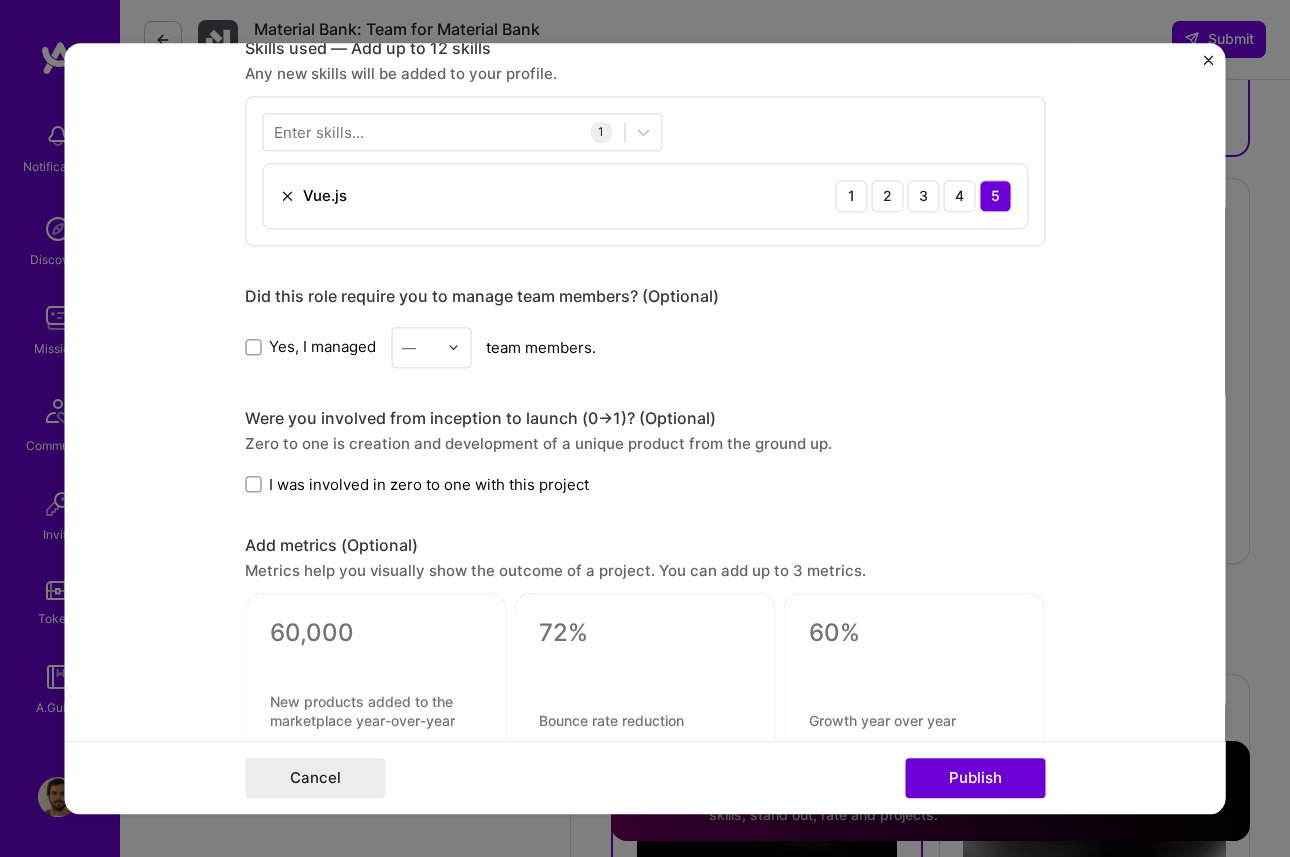 click on "Yes, I managed — team members." at bounding box center [645, 347] 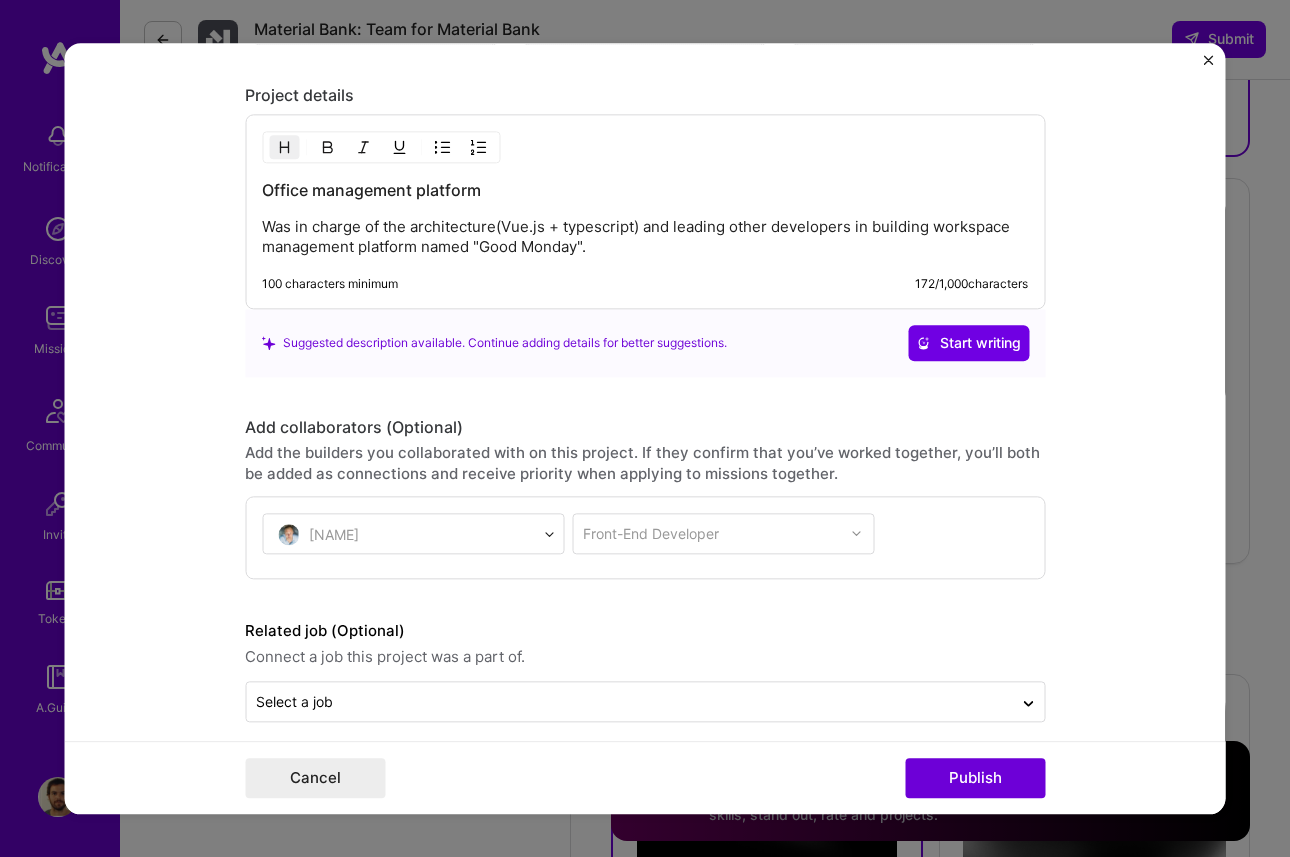 scroll, scrollTop: 1821, scrollLeft: 0, axis: vertical 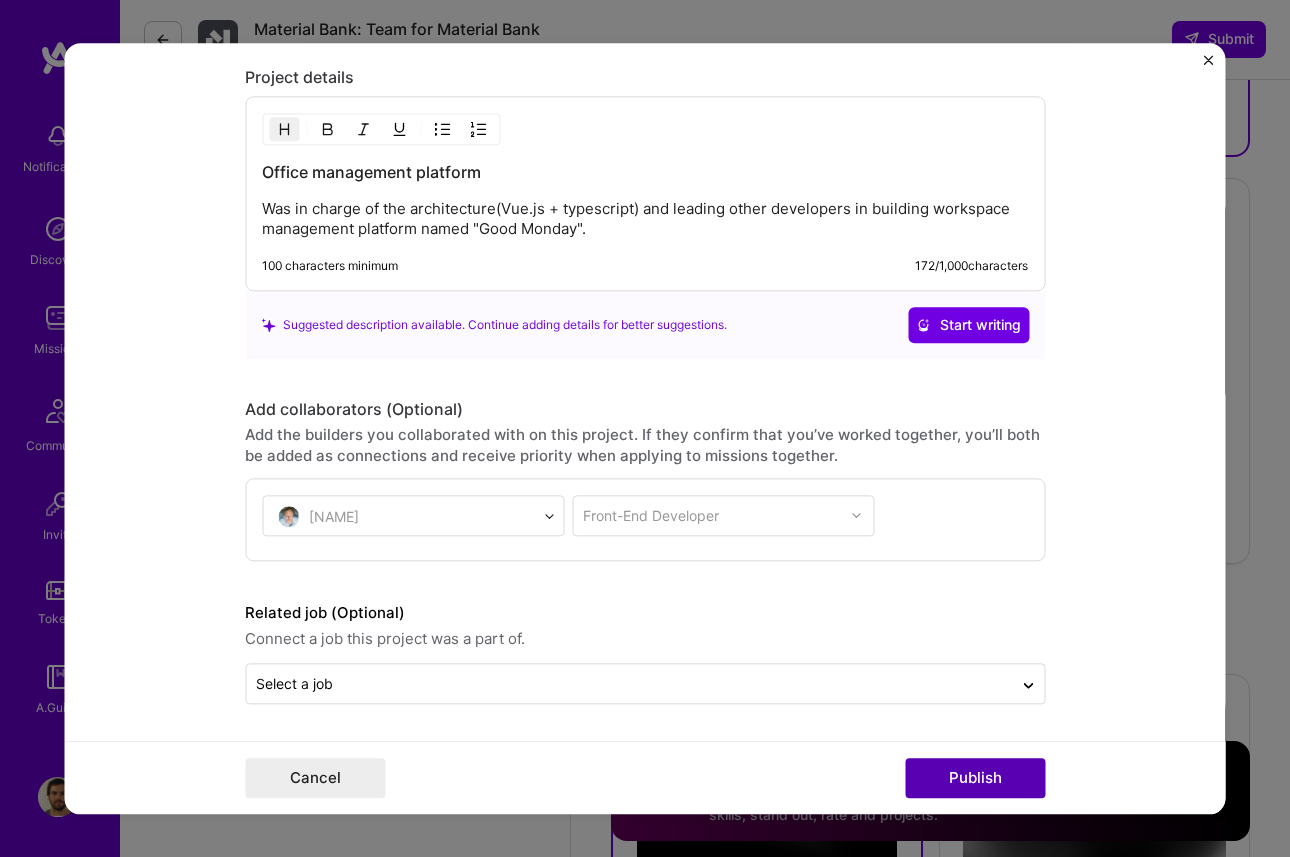 click on "Publish" at bounding box center [975, 778] 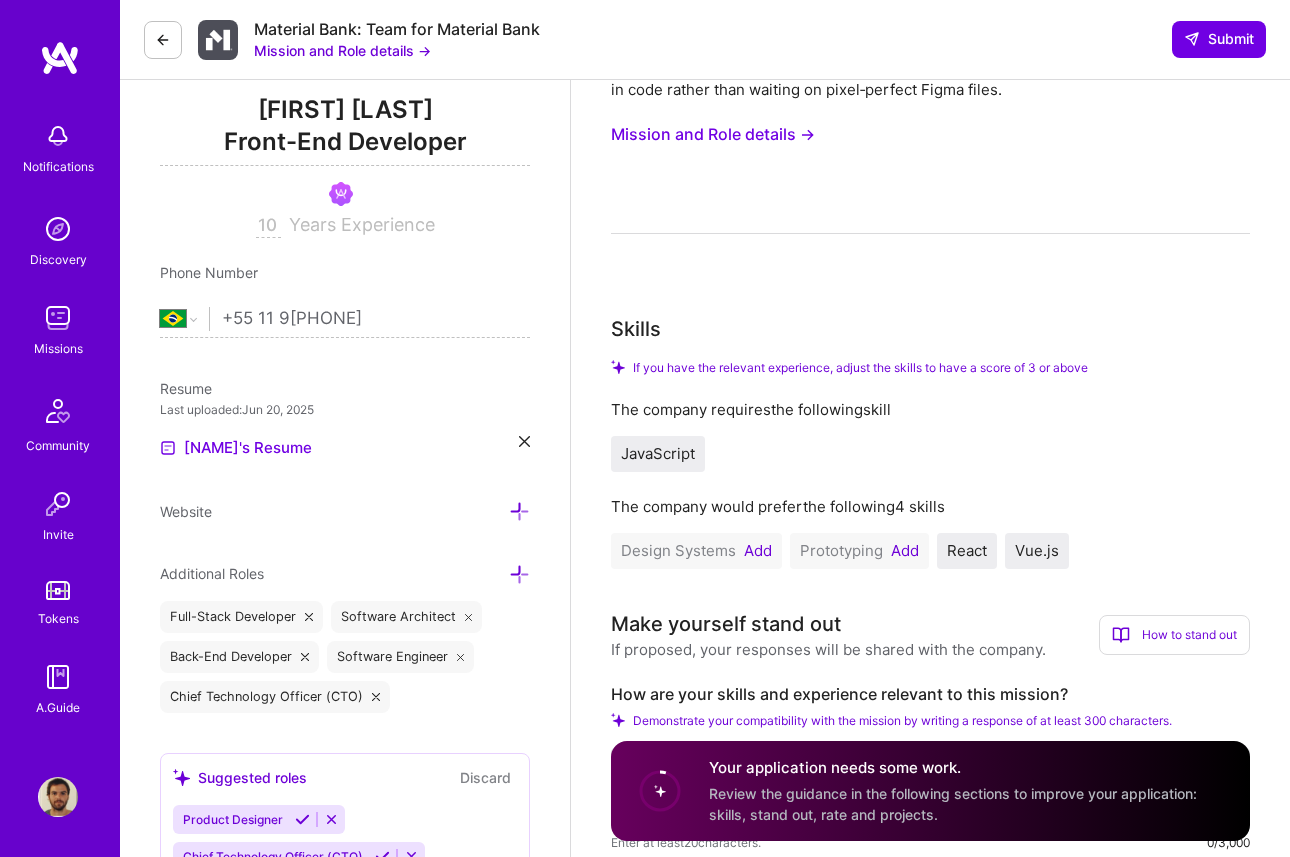 scroll, scrollTop: 255, scrollLeft: 0, axis: vertical 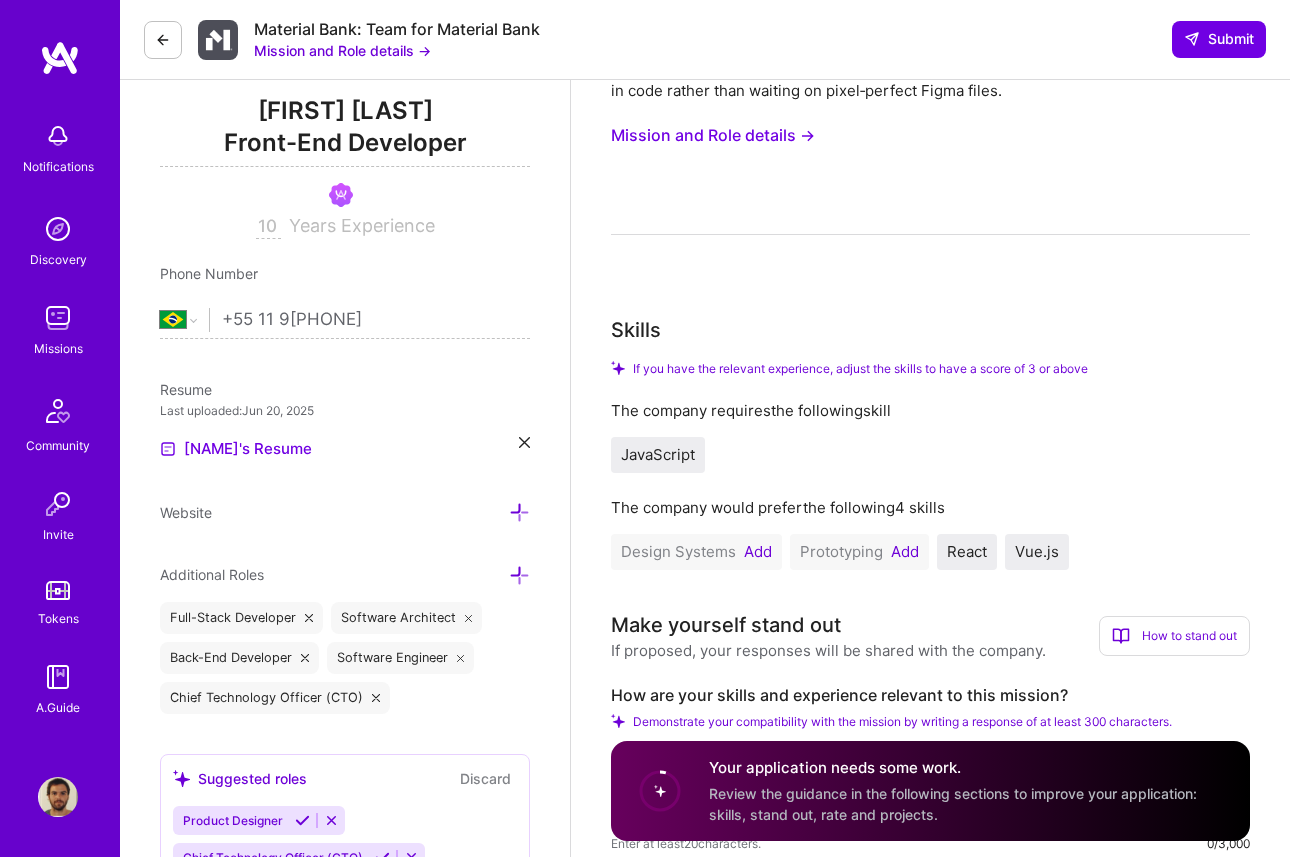 click on "The company requires the following skill" at bounding box center (930, 410) 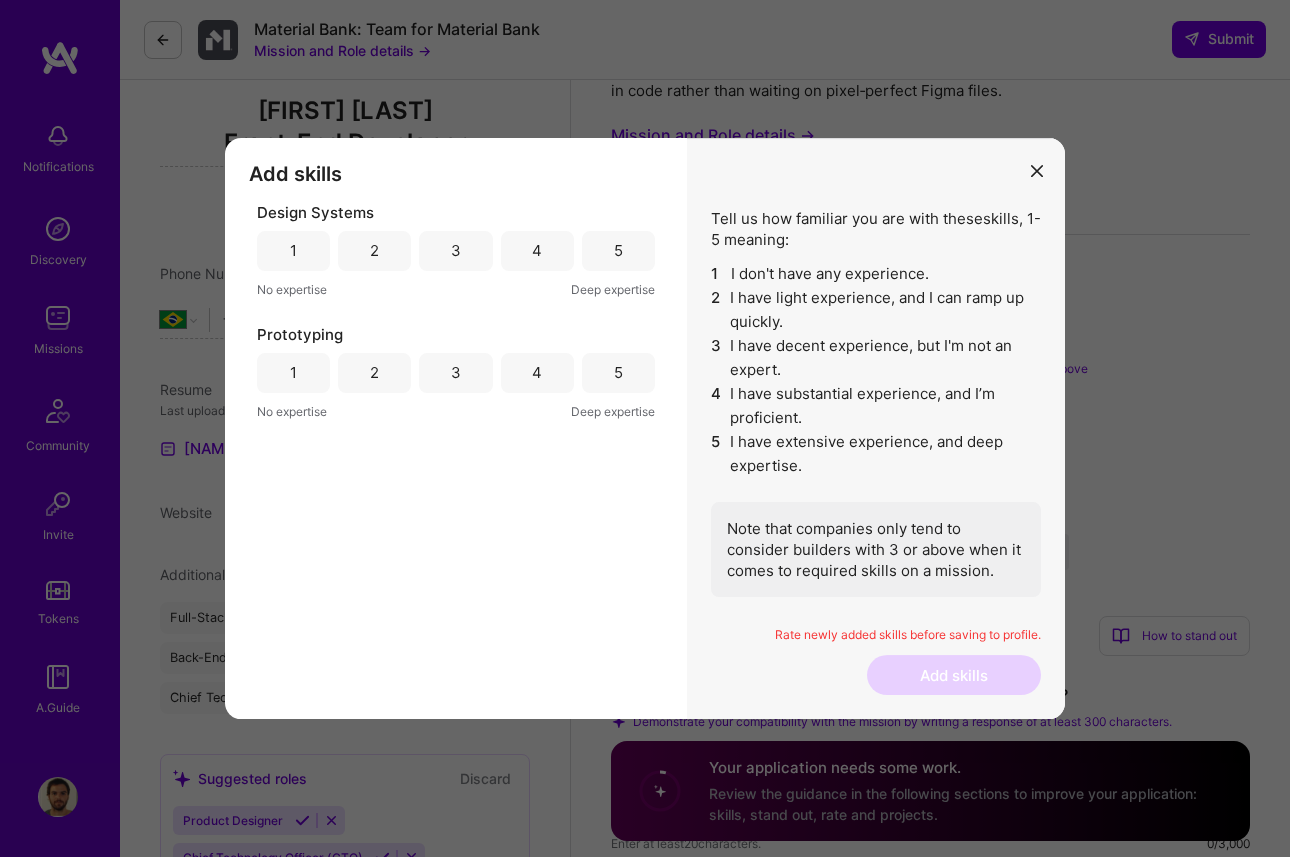 click on "5" at bounding box center (618, 251) 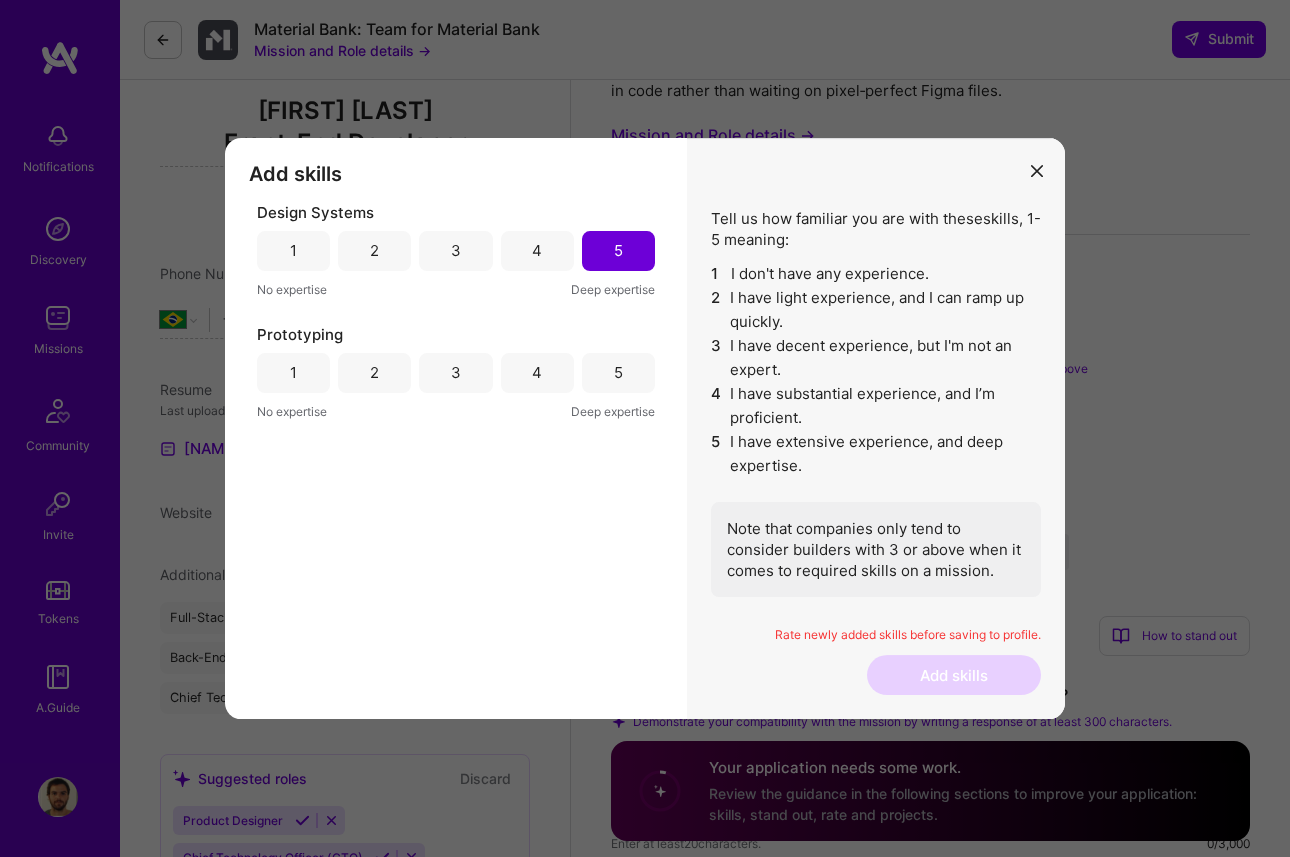 click on "5" at bounding box center (618, 373) 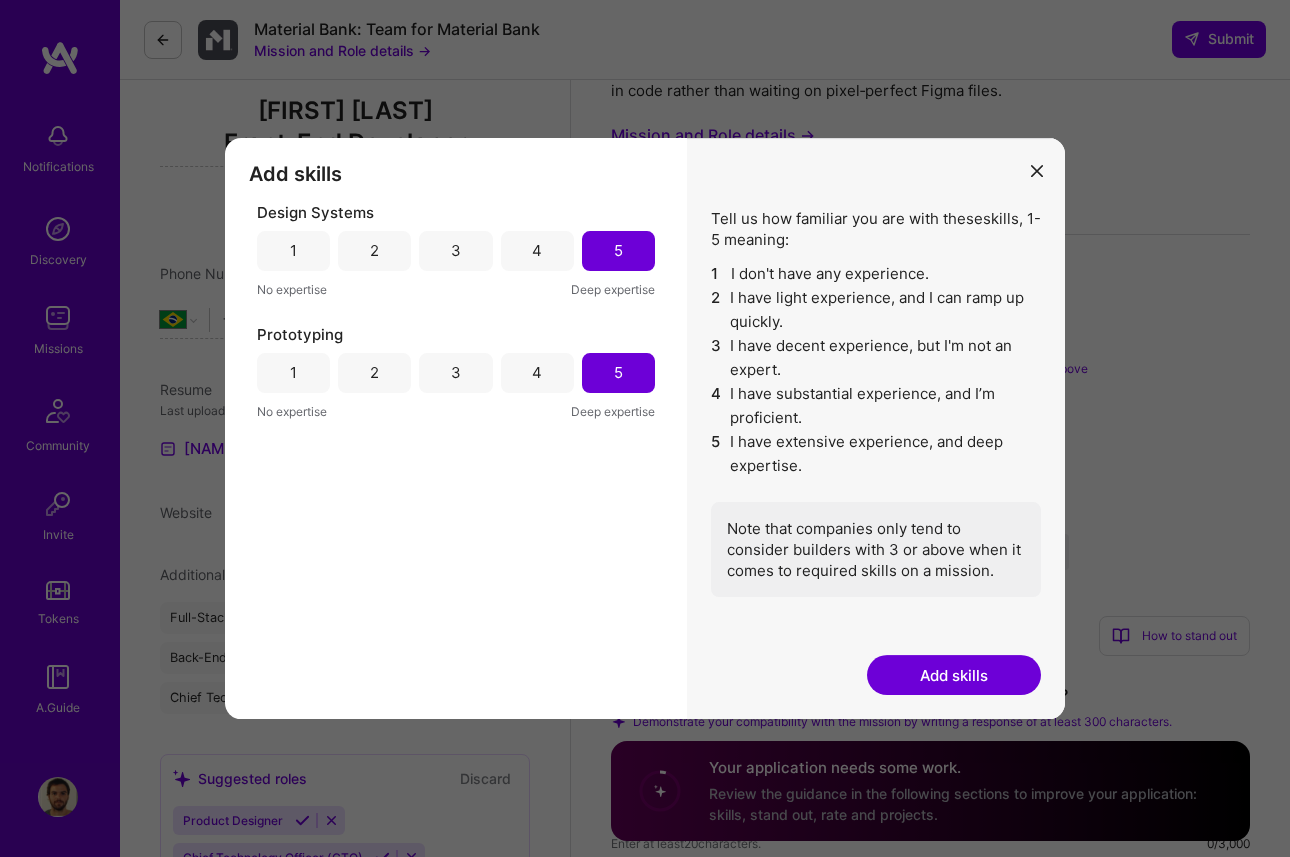 click on "Add skills" at bounding box center [954, 675] 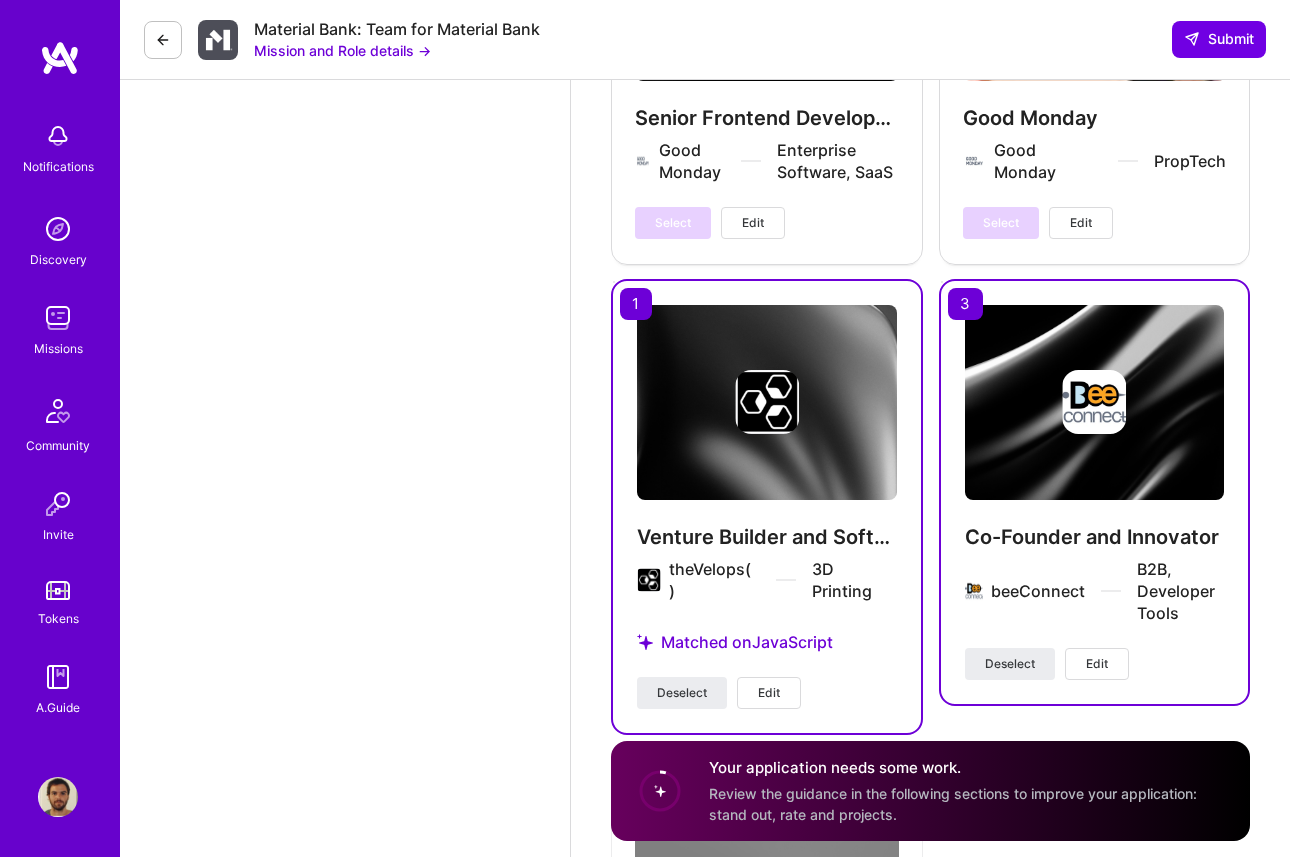scroll, scrollTop: 4238, scrollLeft: 0, axis: vertical 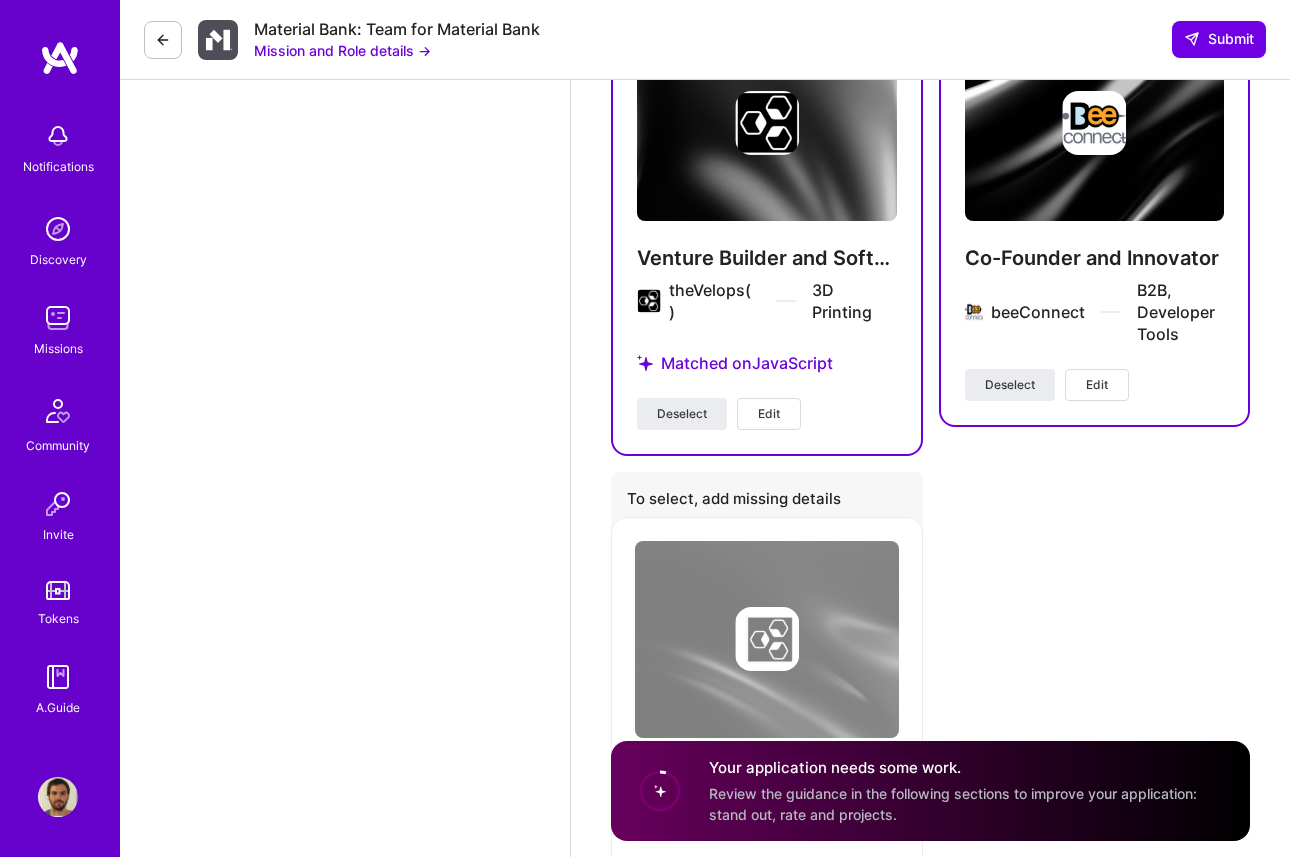 click on "Edit" at bounding box center [769, 414] 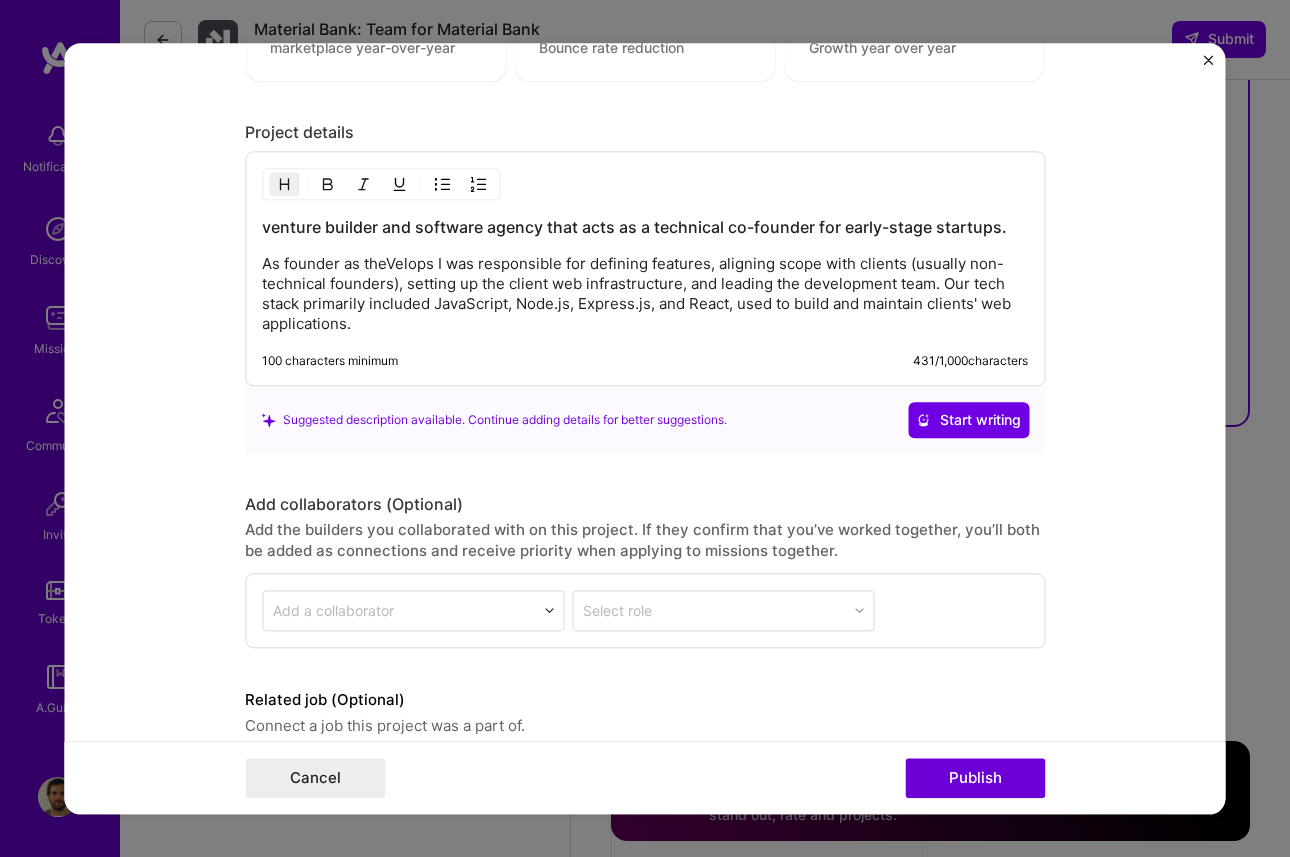 scroll, scrollTop: 2313, scrollLeft: 0, axis: vertical 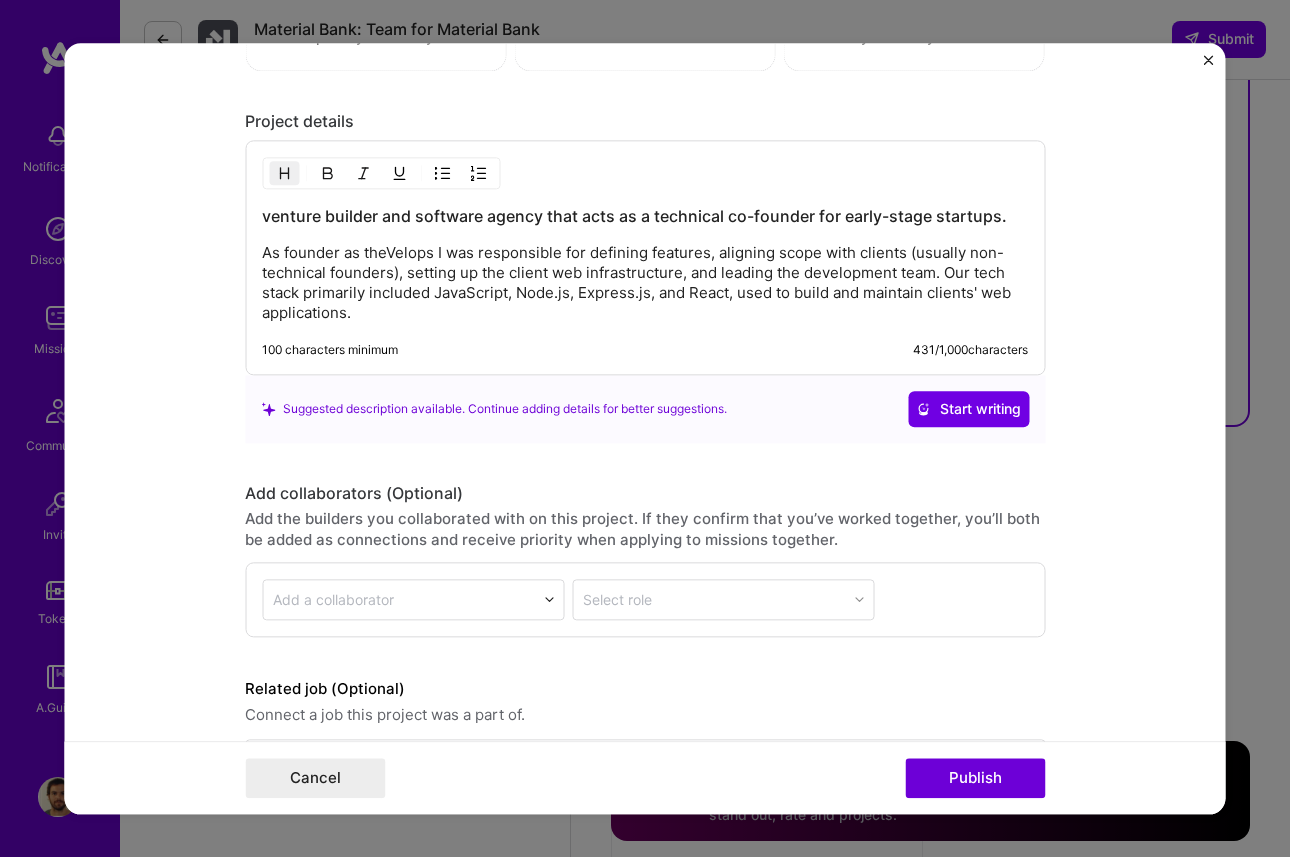 click at bounding box center [1209, 60] 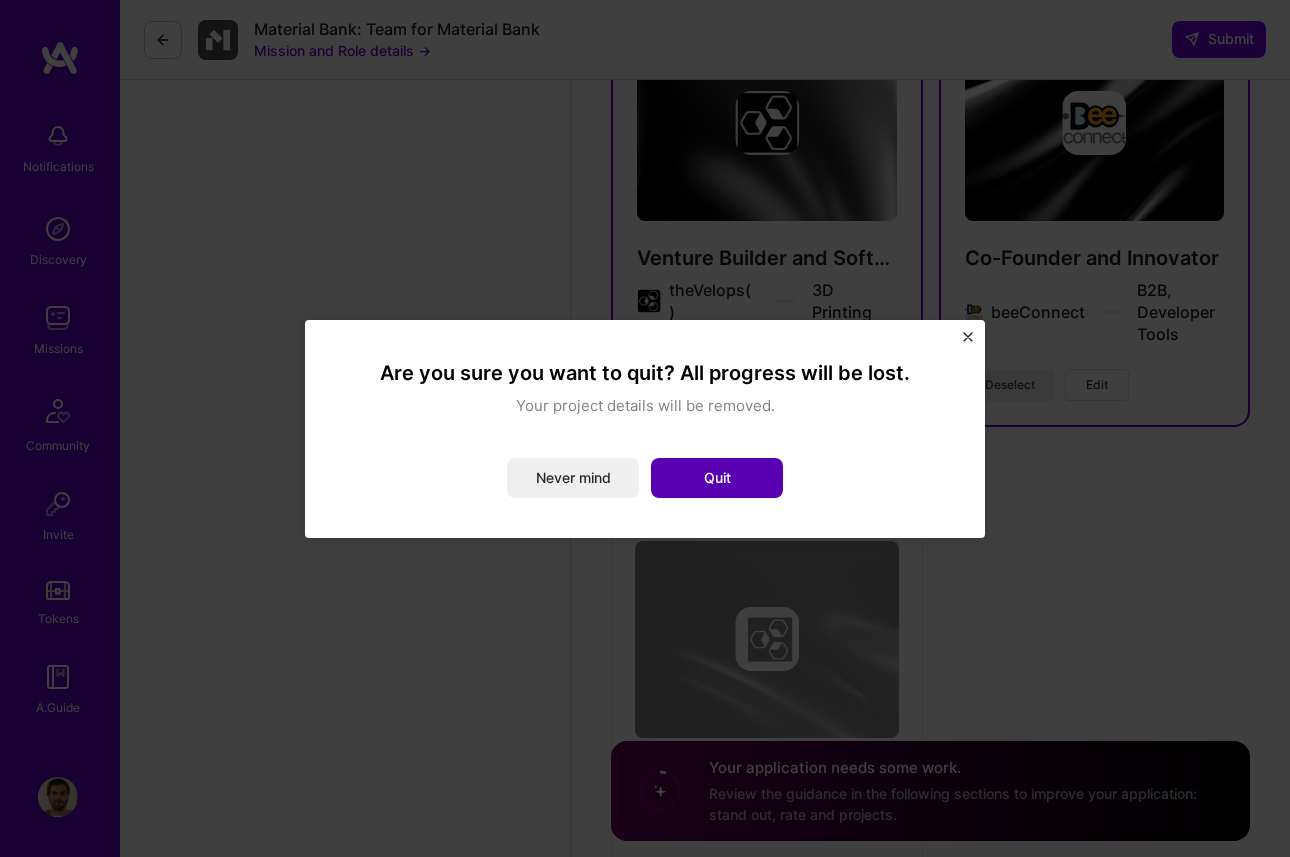 click on "Quit" at bounding box center (717, 478) 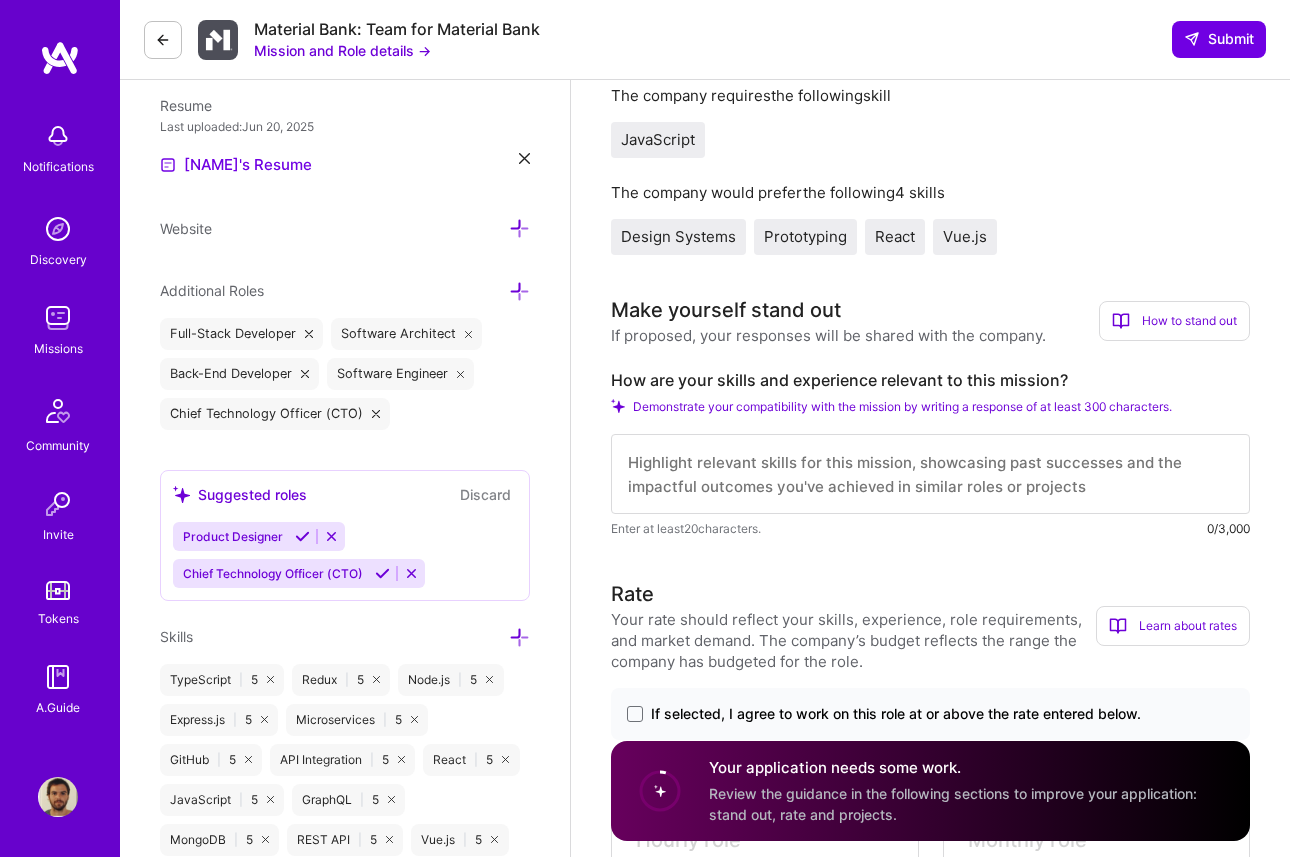 scroll, scrollTop: 553, scrollLeft: 0, axis: vertical 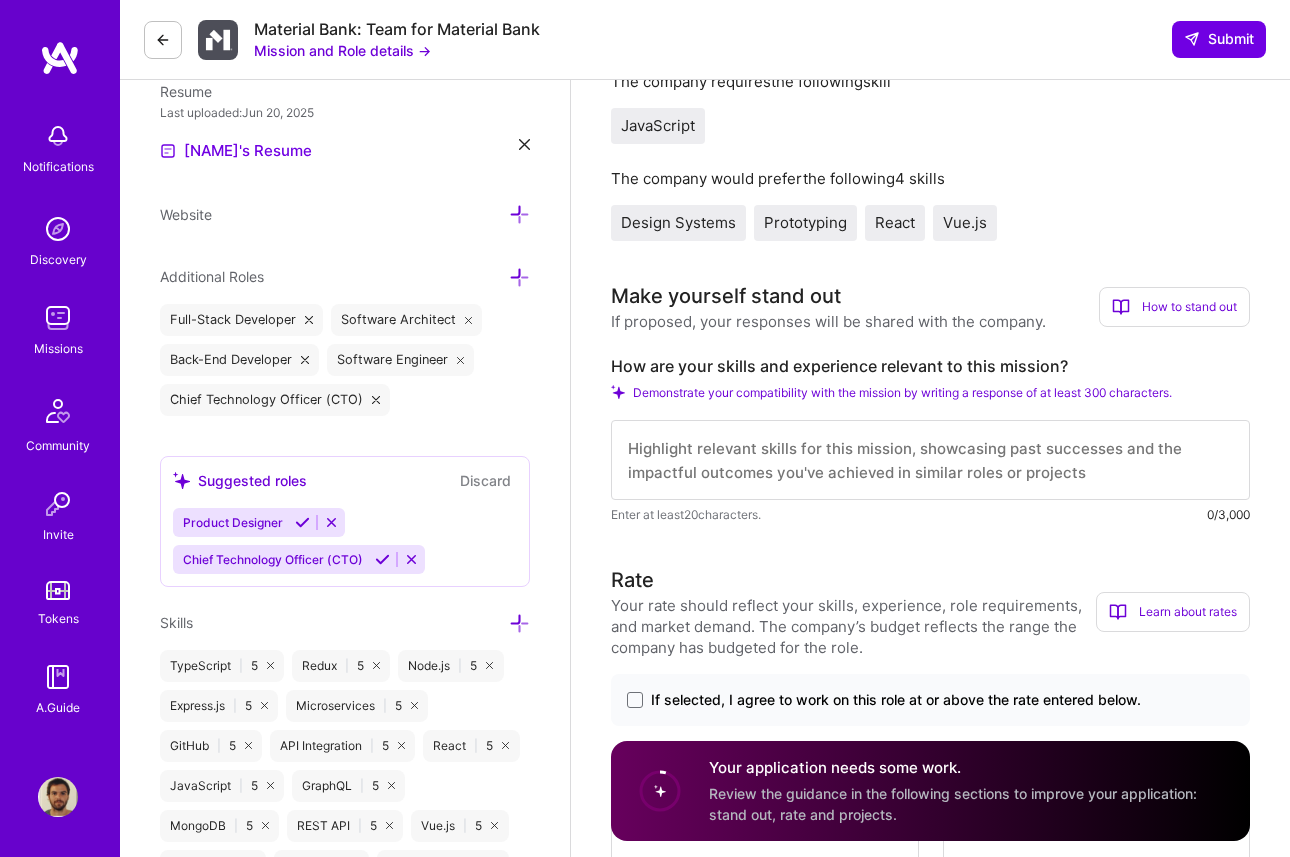 click at bounding box center [930, 460] 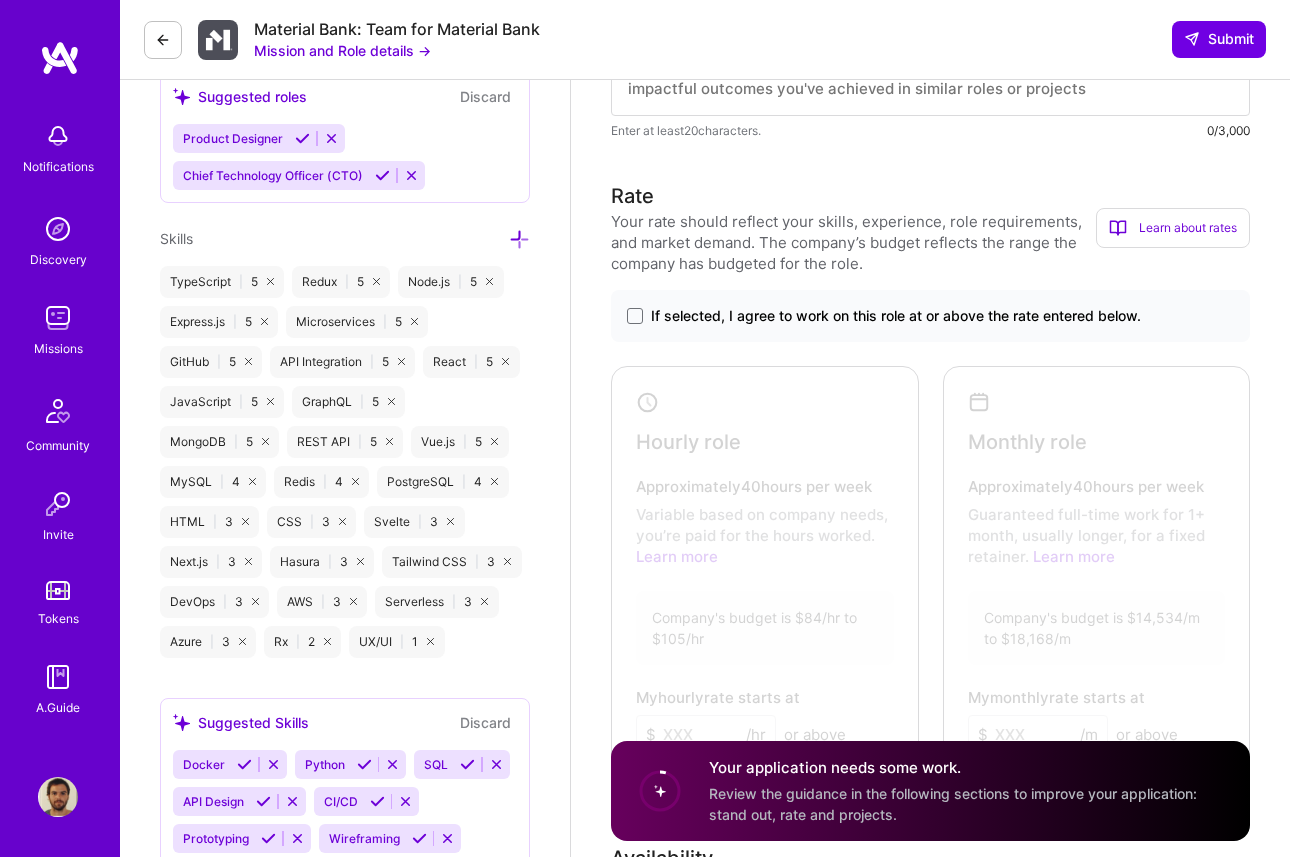 scroll, scrollTop: 942, scrollLeft: 0, axis: vertical 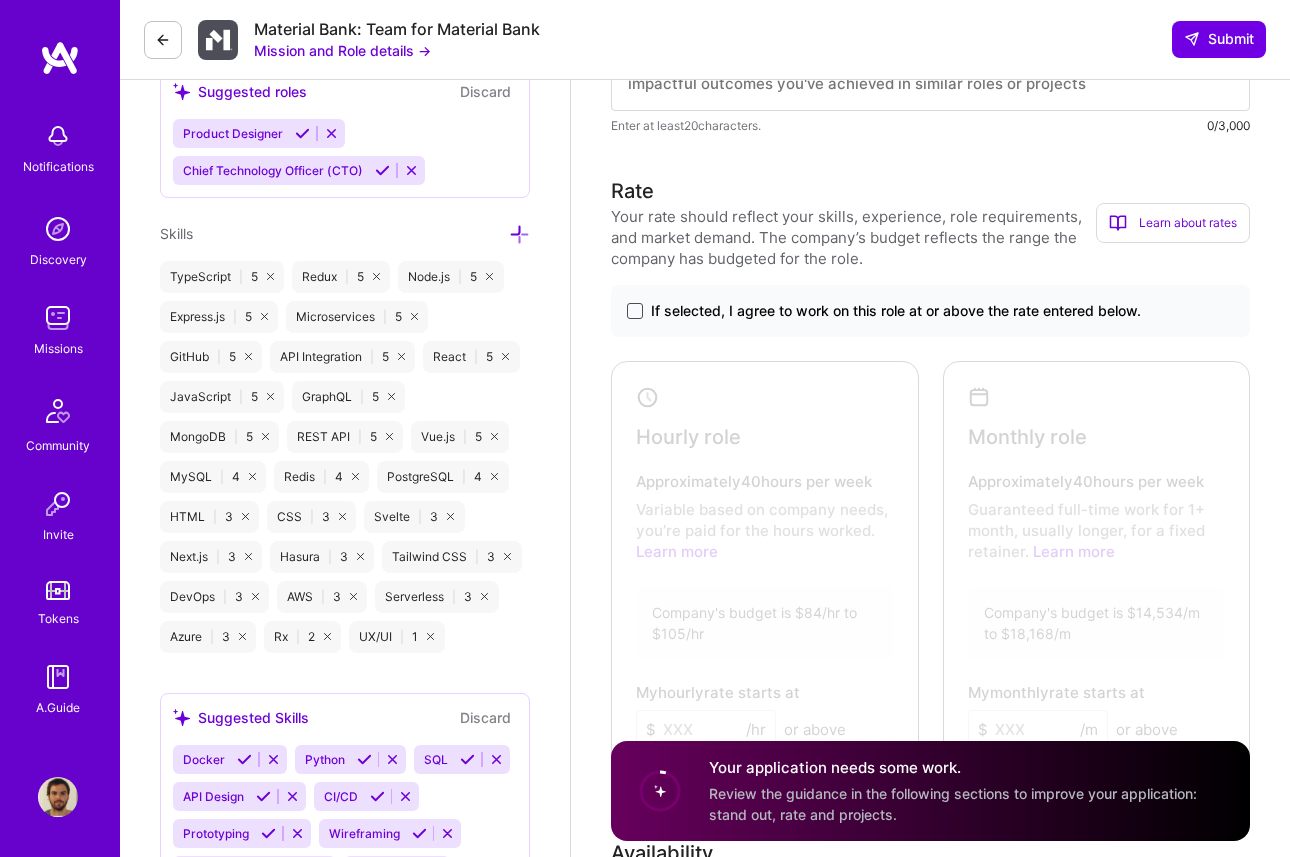 click at bounding box center [635, 311] 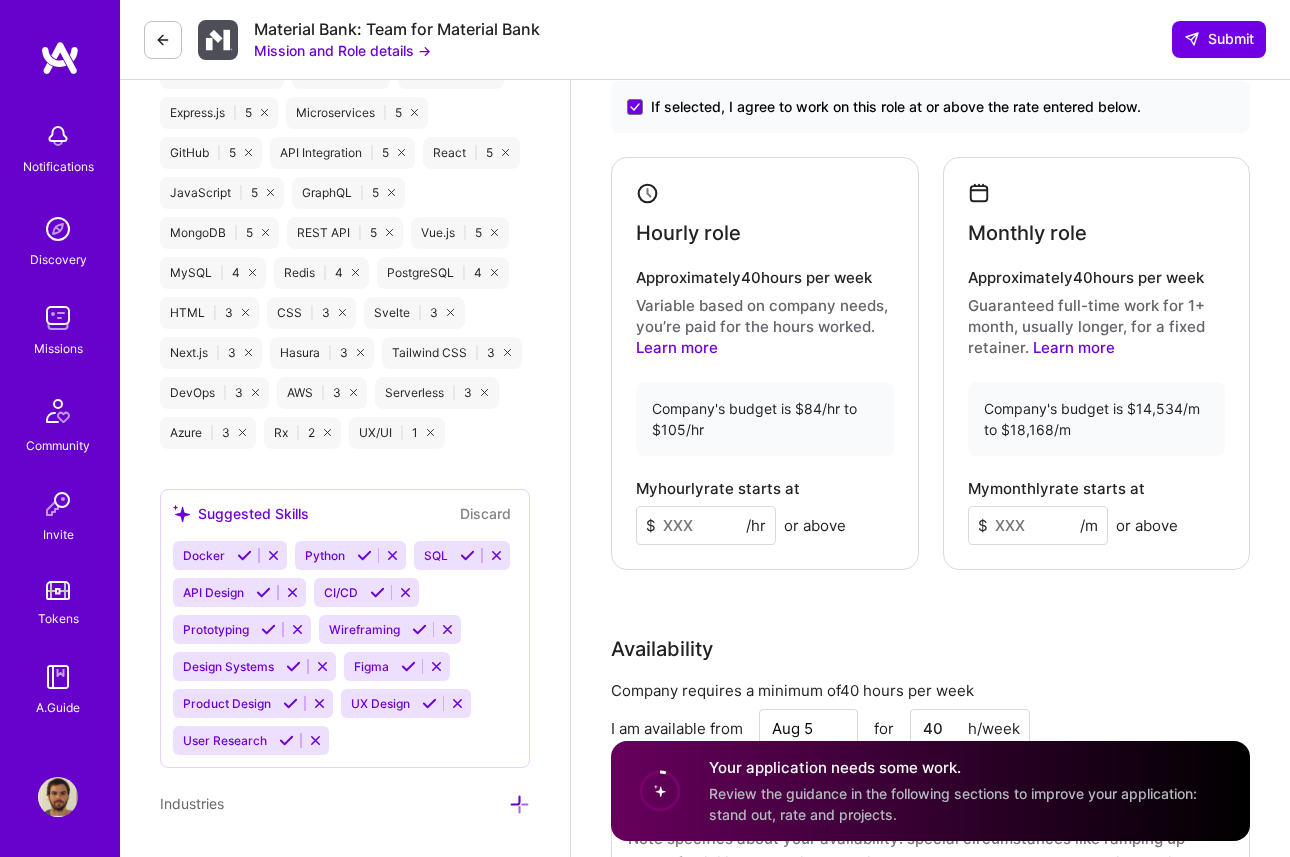 scroll, scrollTop: 1163, scrollLeft: 0, axis: vertical 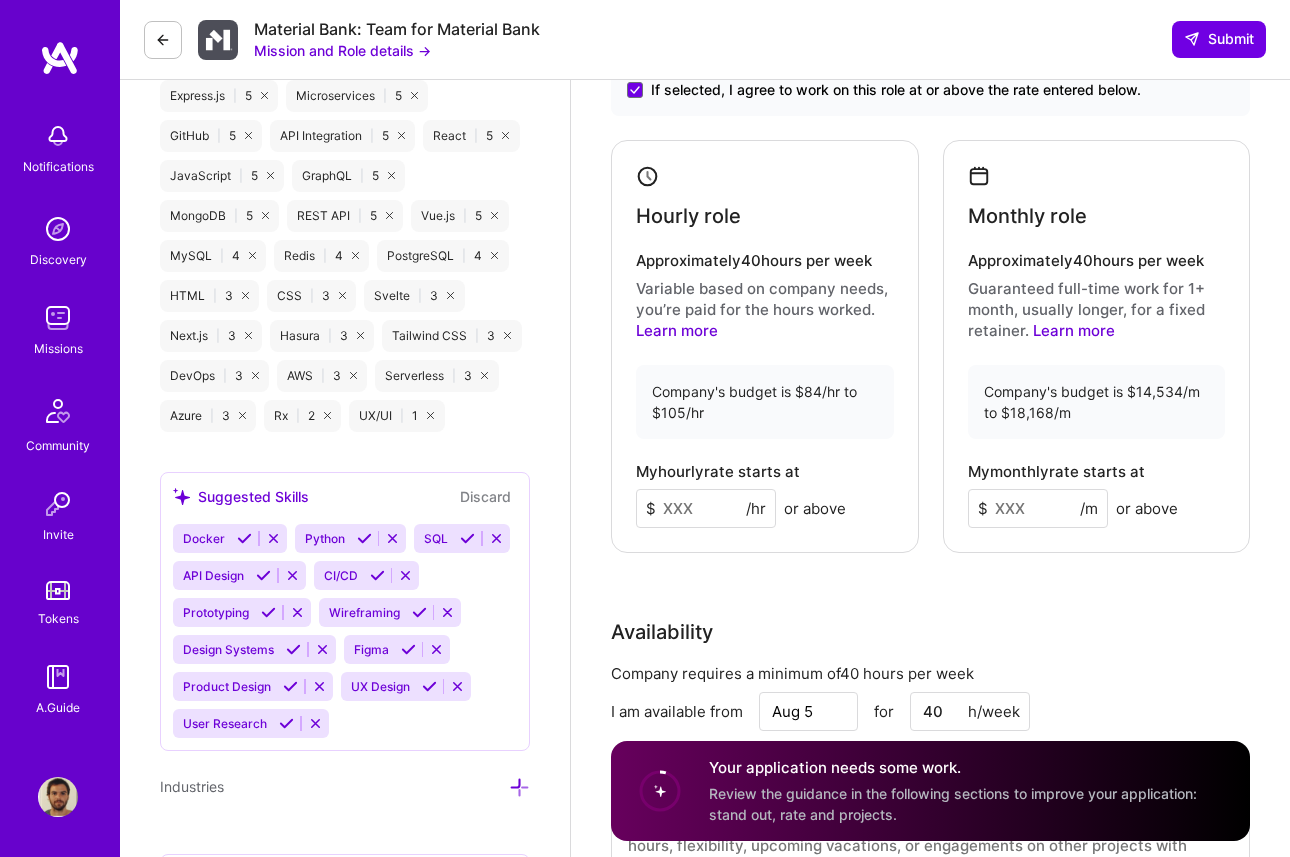 click at bounding box center [706, 508] 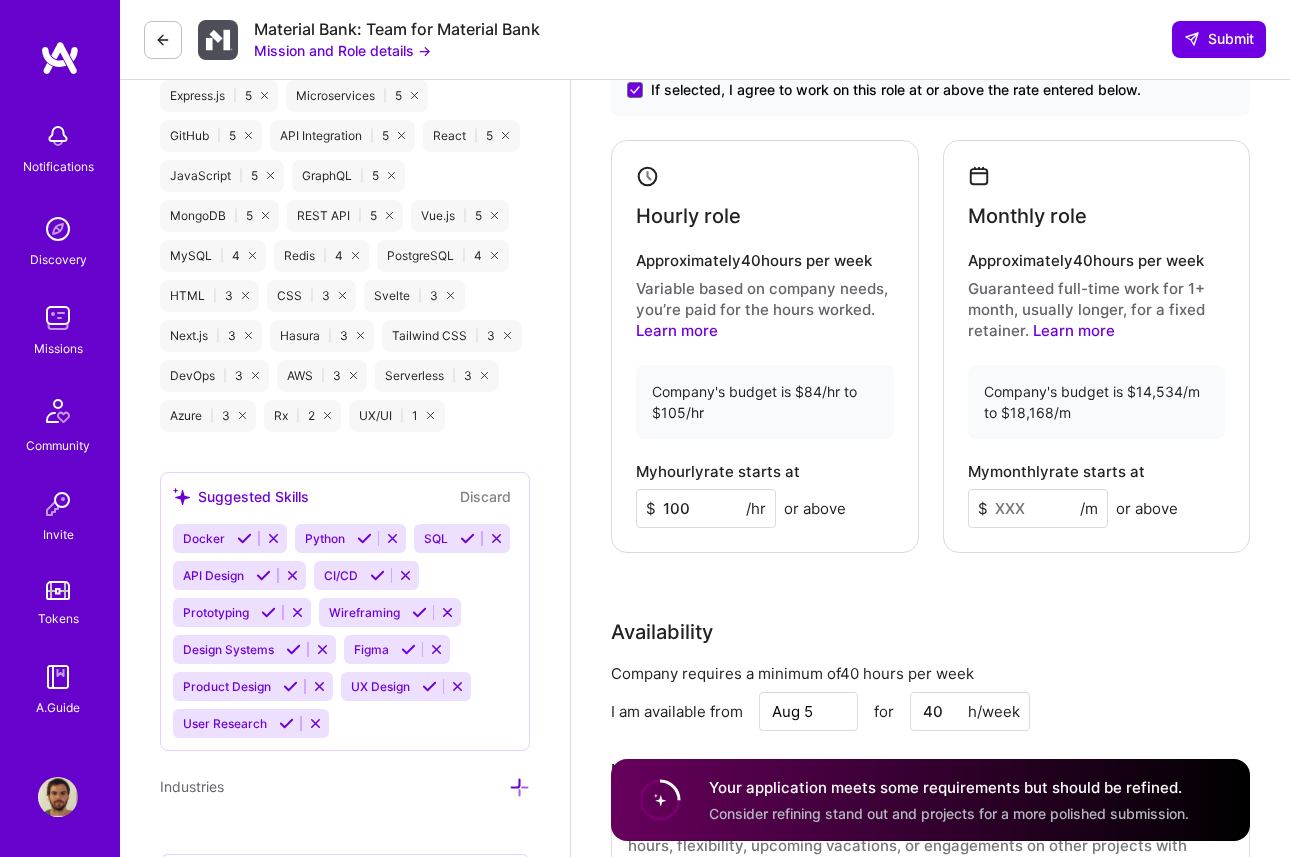 type on "100" 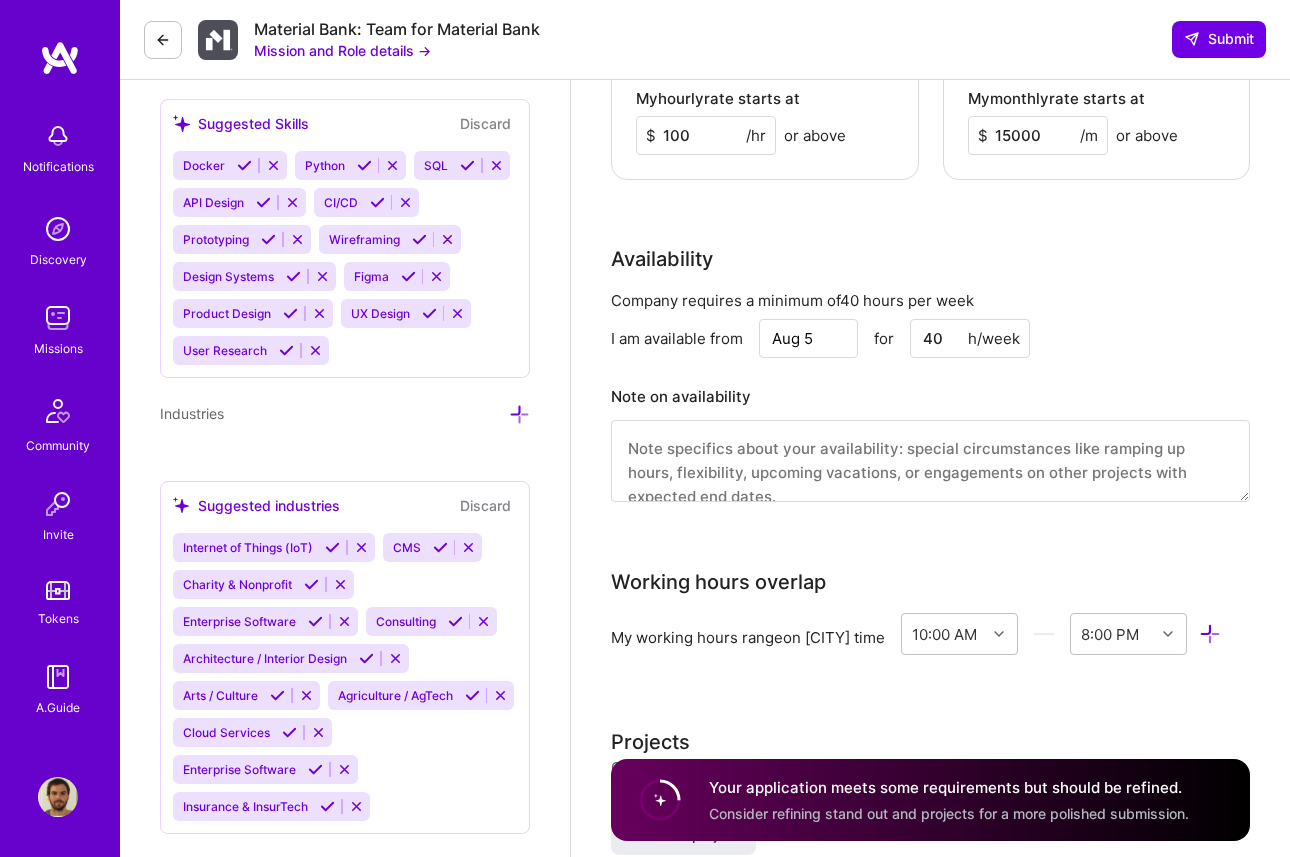 scroll, scrollTop: 1542, scrollLeft: 0, axis: vertical 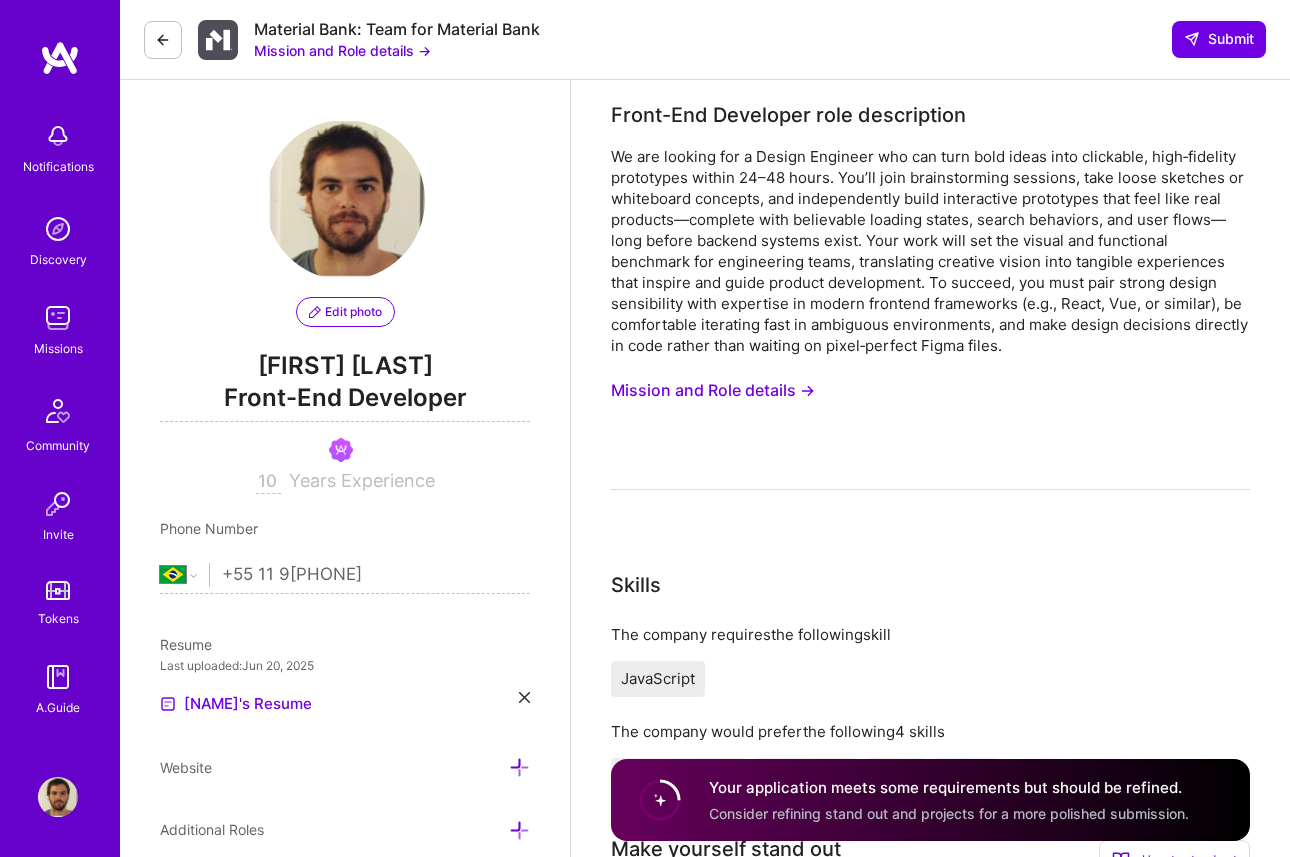 type on "15000" 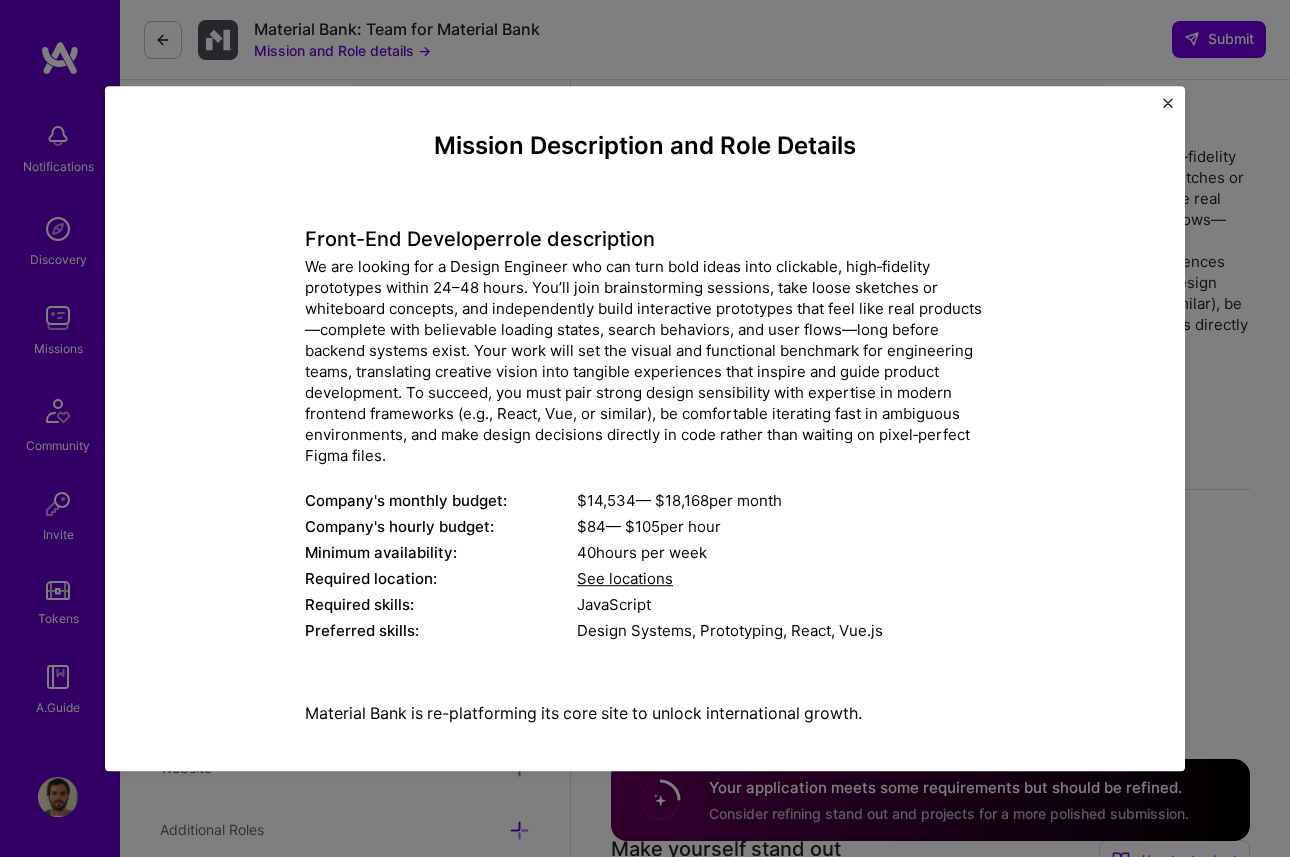 click on "See locations" at bounding box center (625, 578) 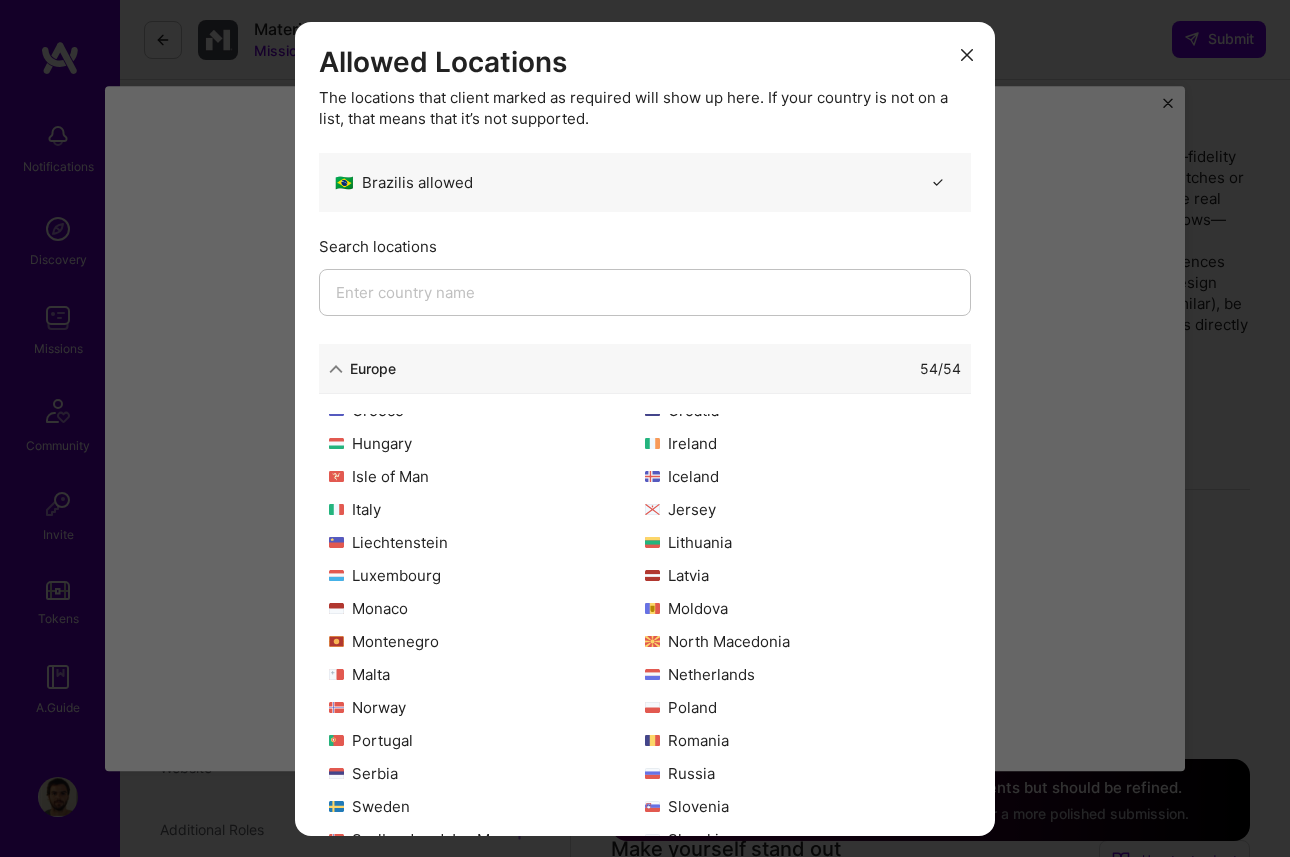 scroll, scrollTop: 391, scrollLeft: 0, axis: vertical 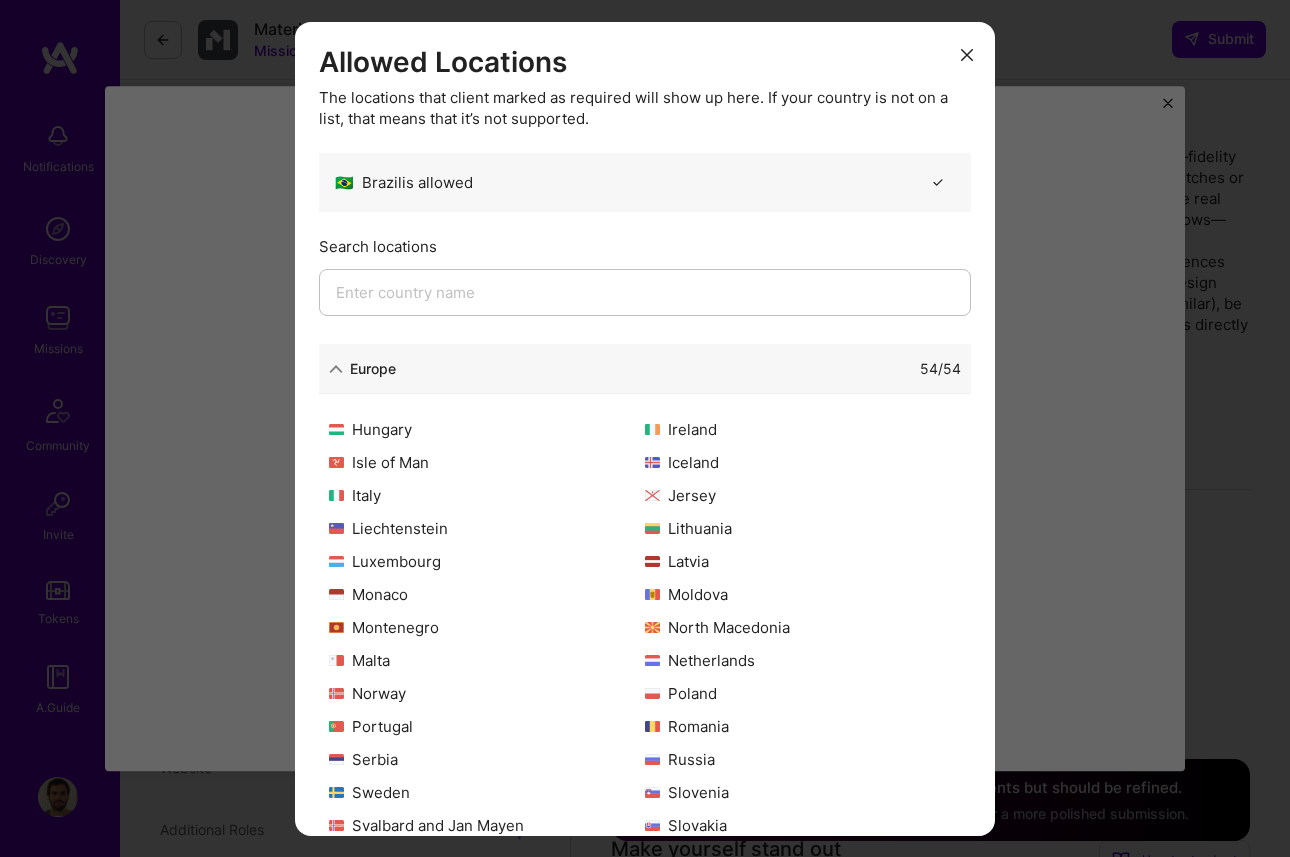 click at bounding box center (967, 55) 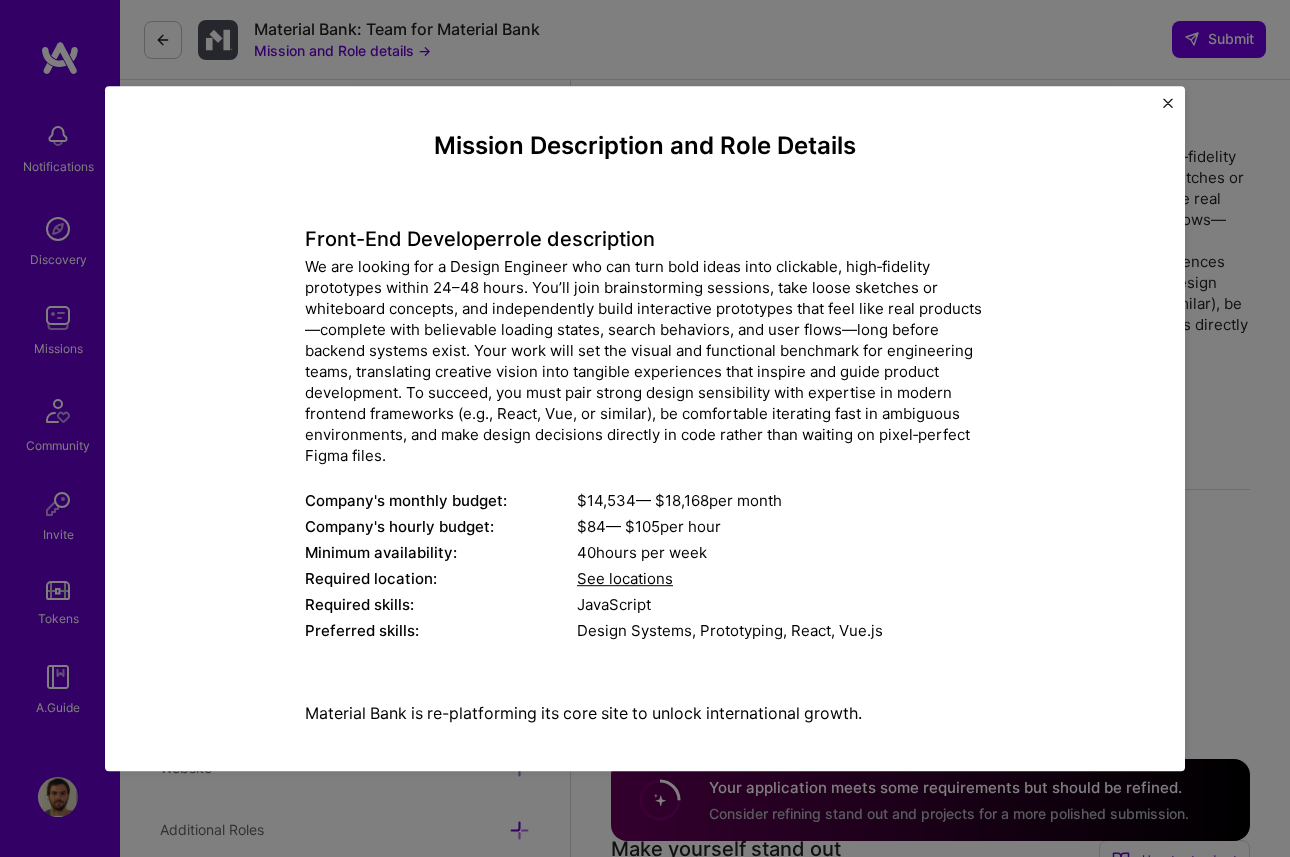 click at bounding box center (1168, 103) 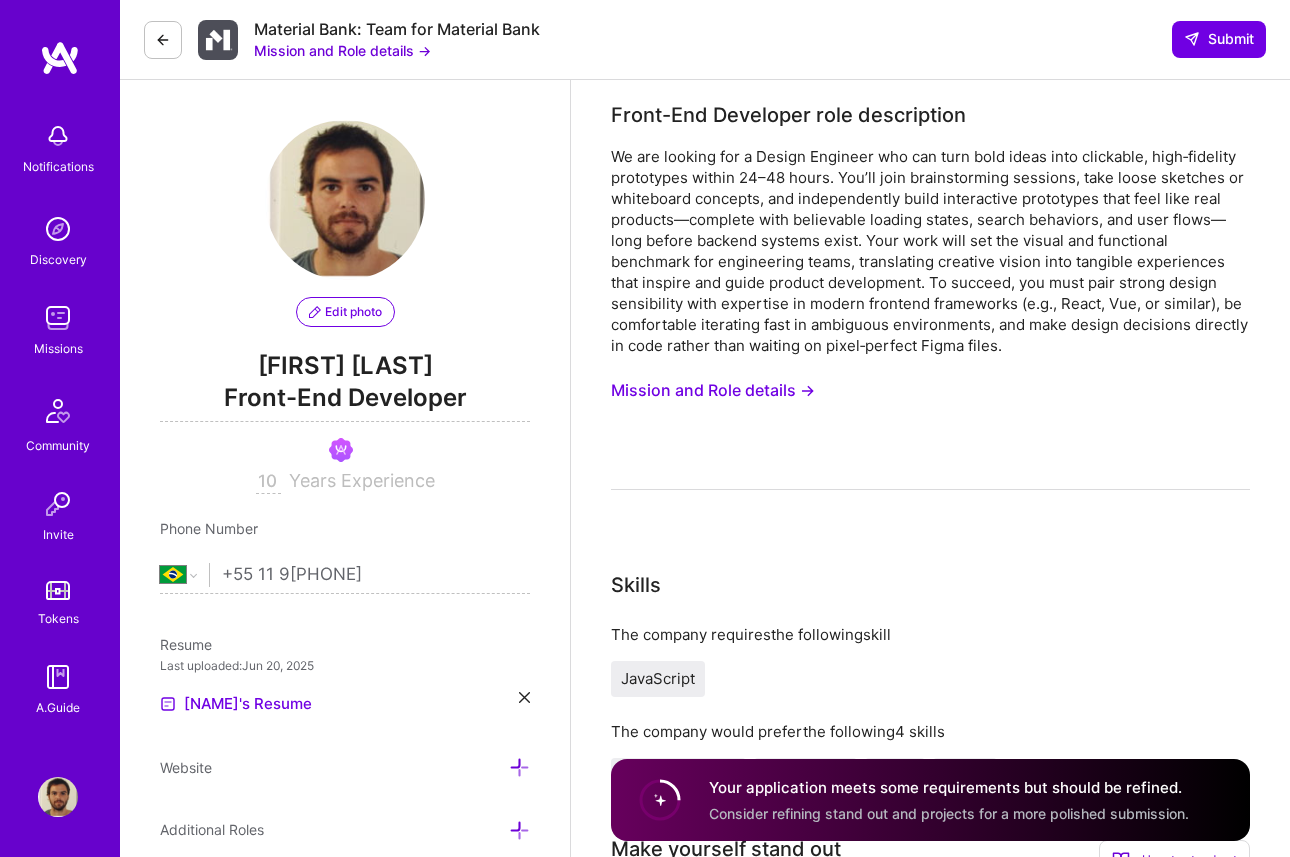 click on "Mission and Role details →" at bounding box center [713, 390] 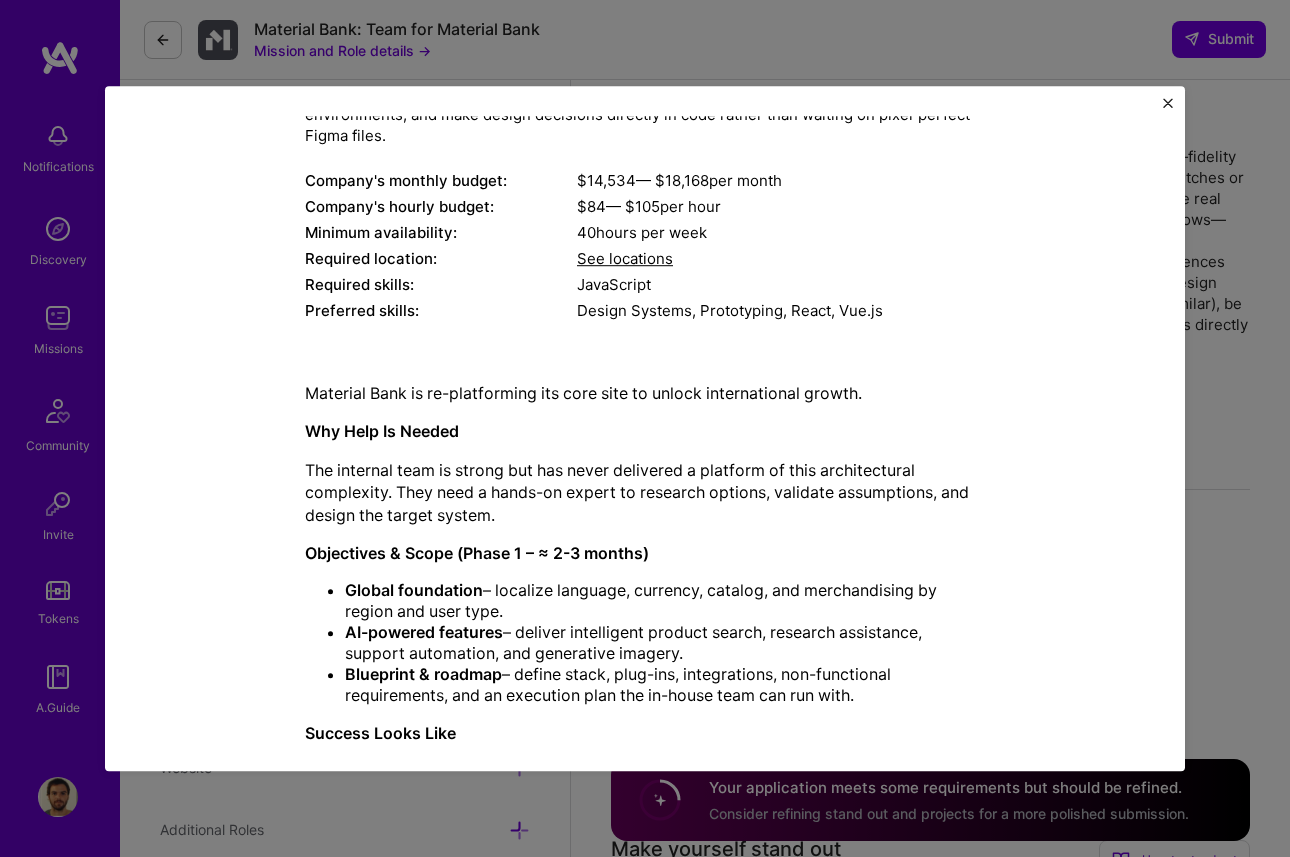 scroll, scrollTop: 416, scrollLeft: 0, axis: vertical 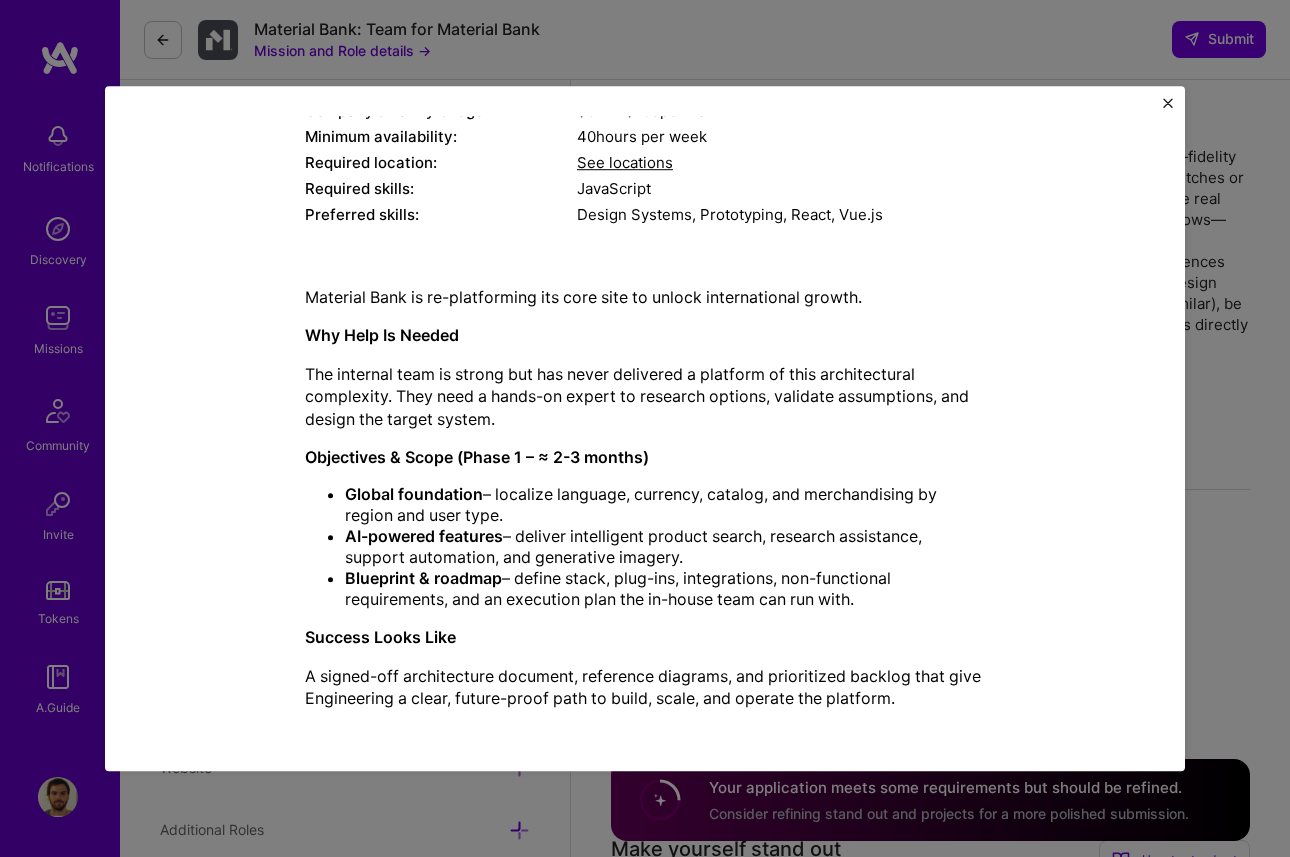 click on "See locations" at bounding box center [625, 162] 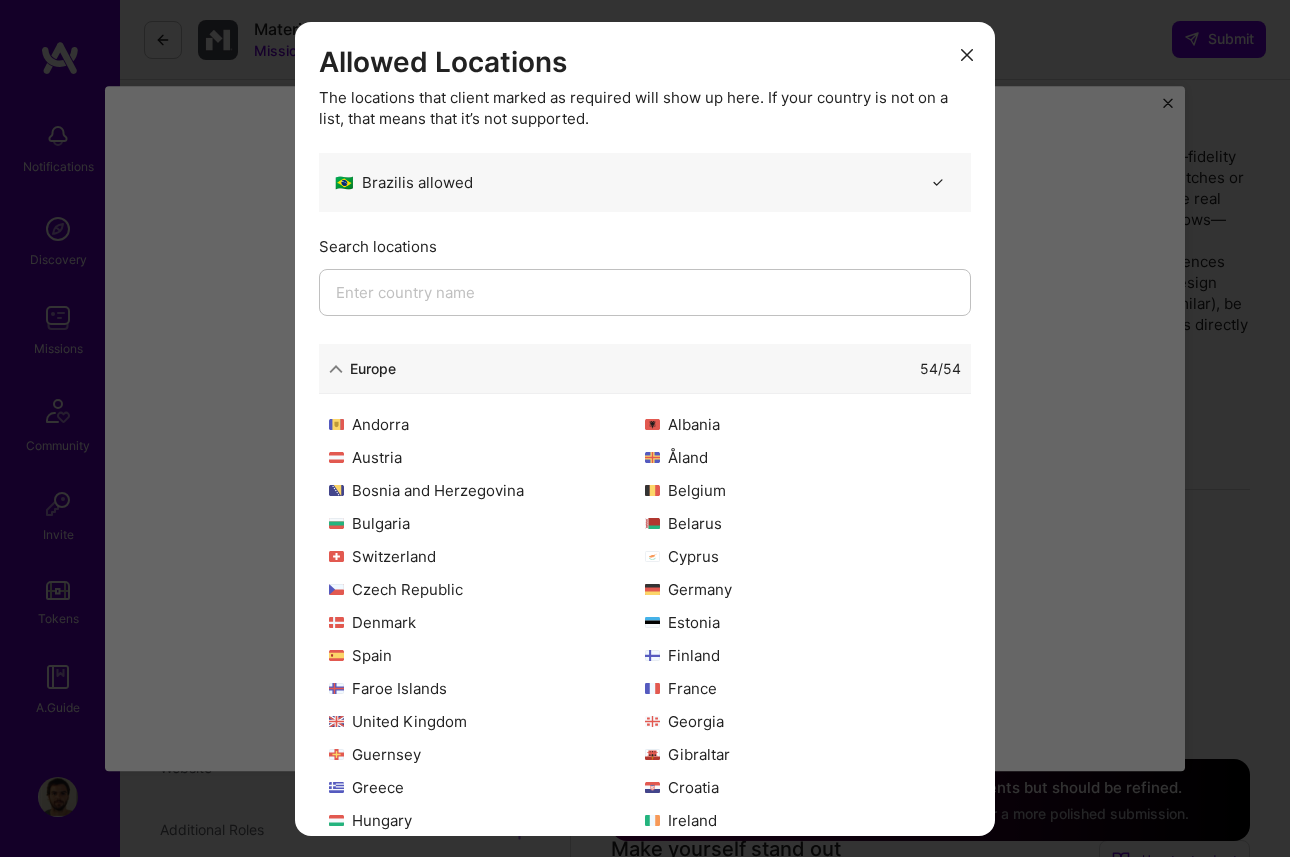 click on "[GEOGRAPHIC_IDENTIFIER] 54 / 54" at bounding box center (645, 369) 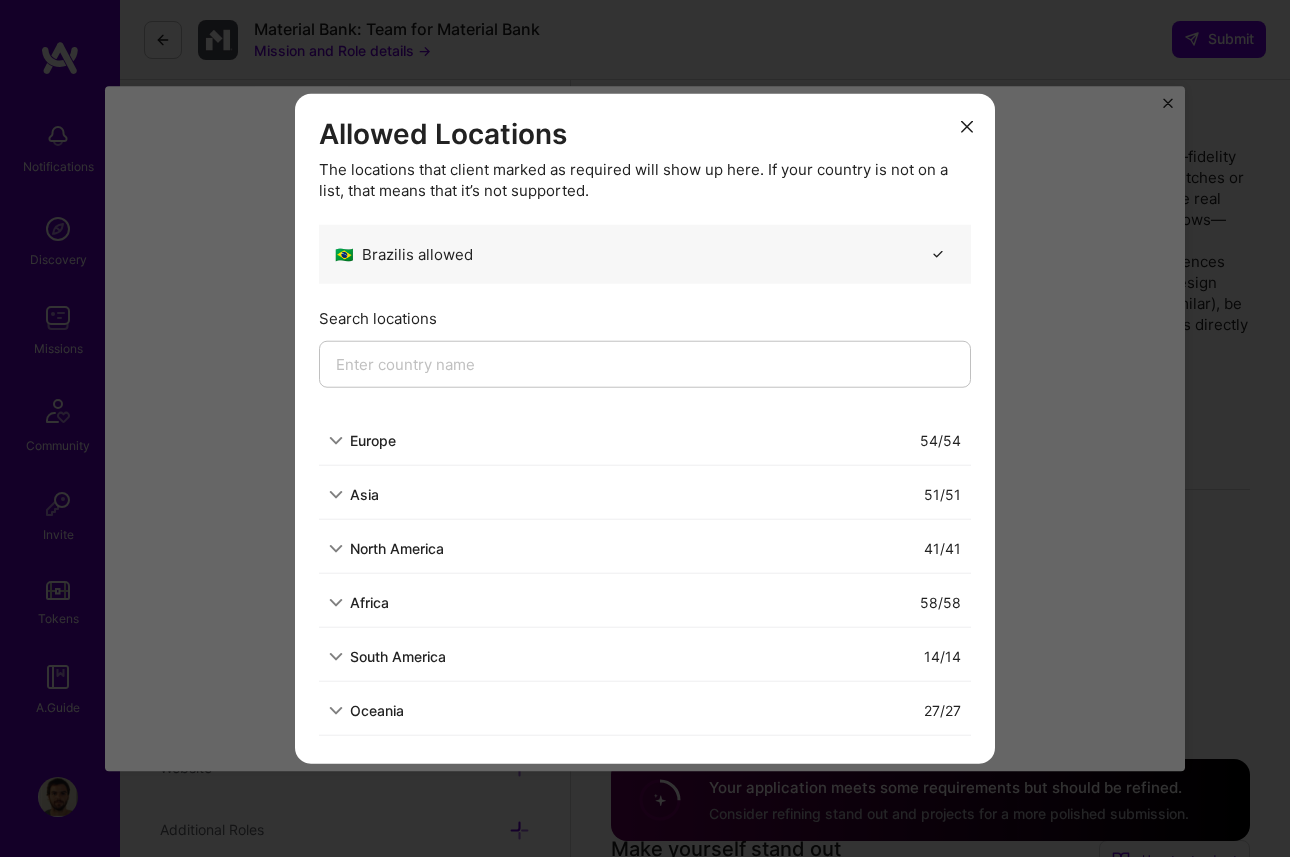 click at bounding box center (336, 548) 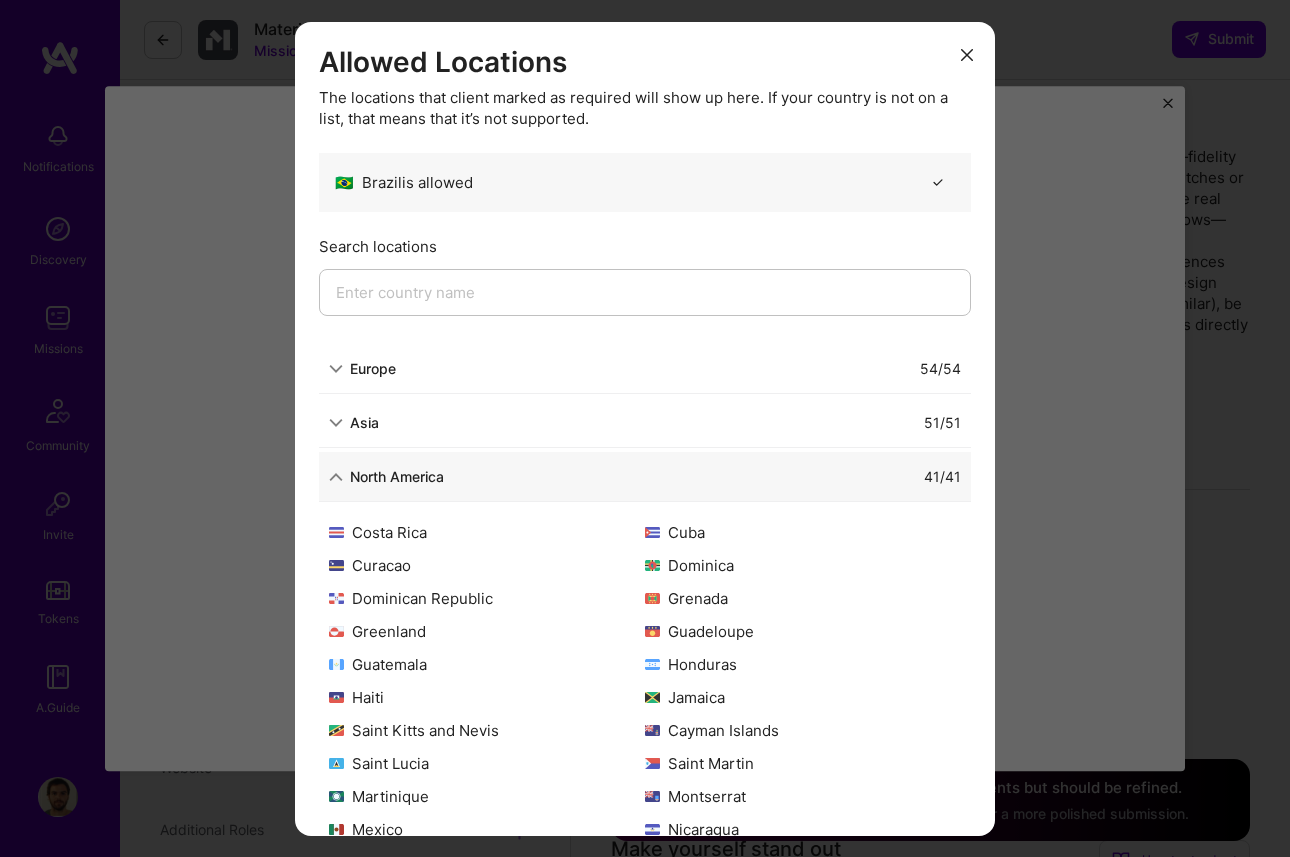 scroll, scrollTop: 193, scrollLeft: 0, axis: vertical 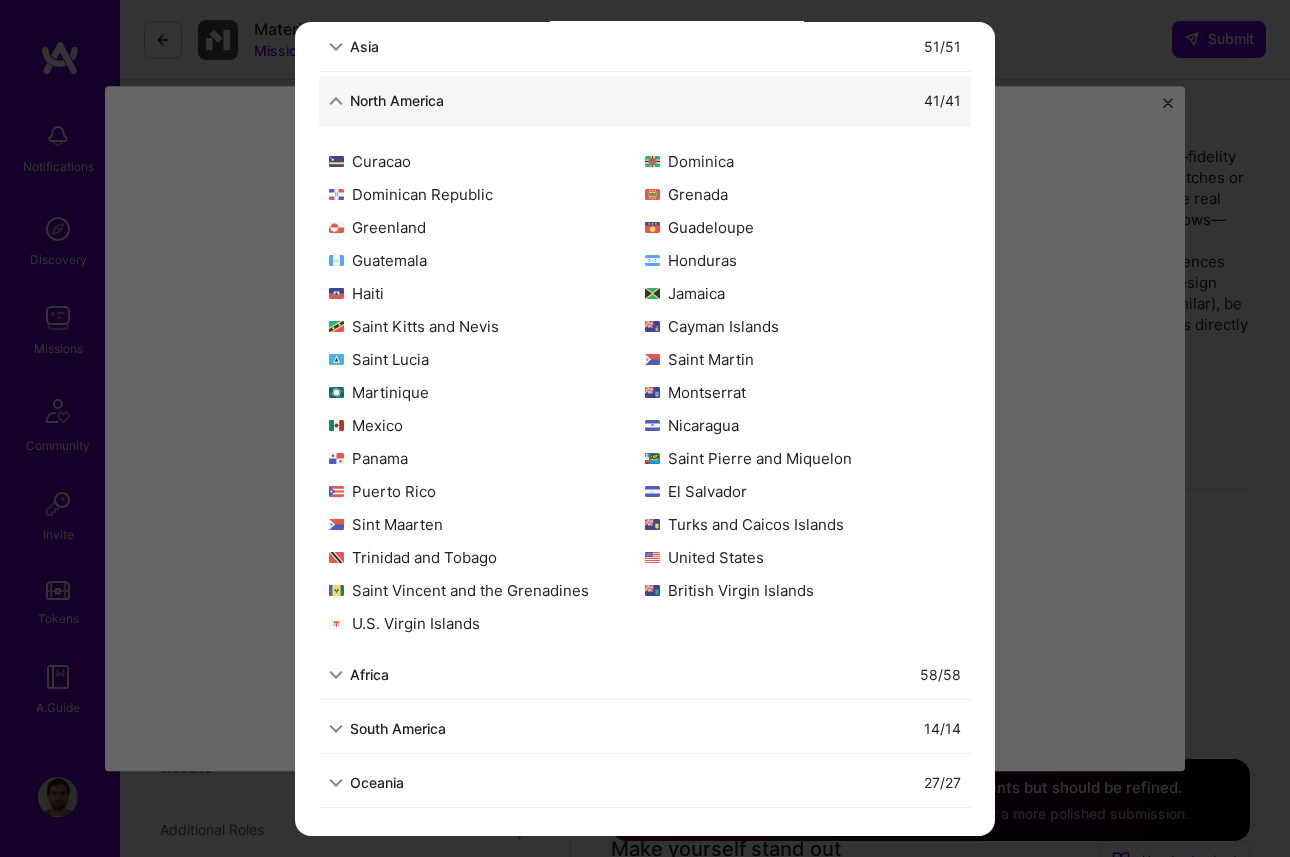 click on "South America" at bounding box center (398, 728) 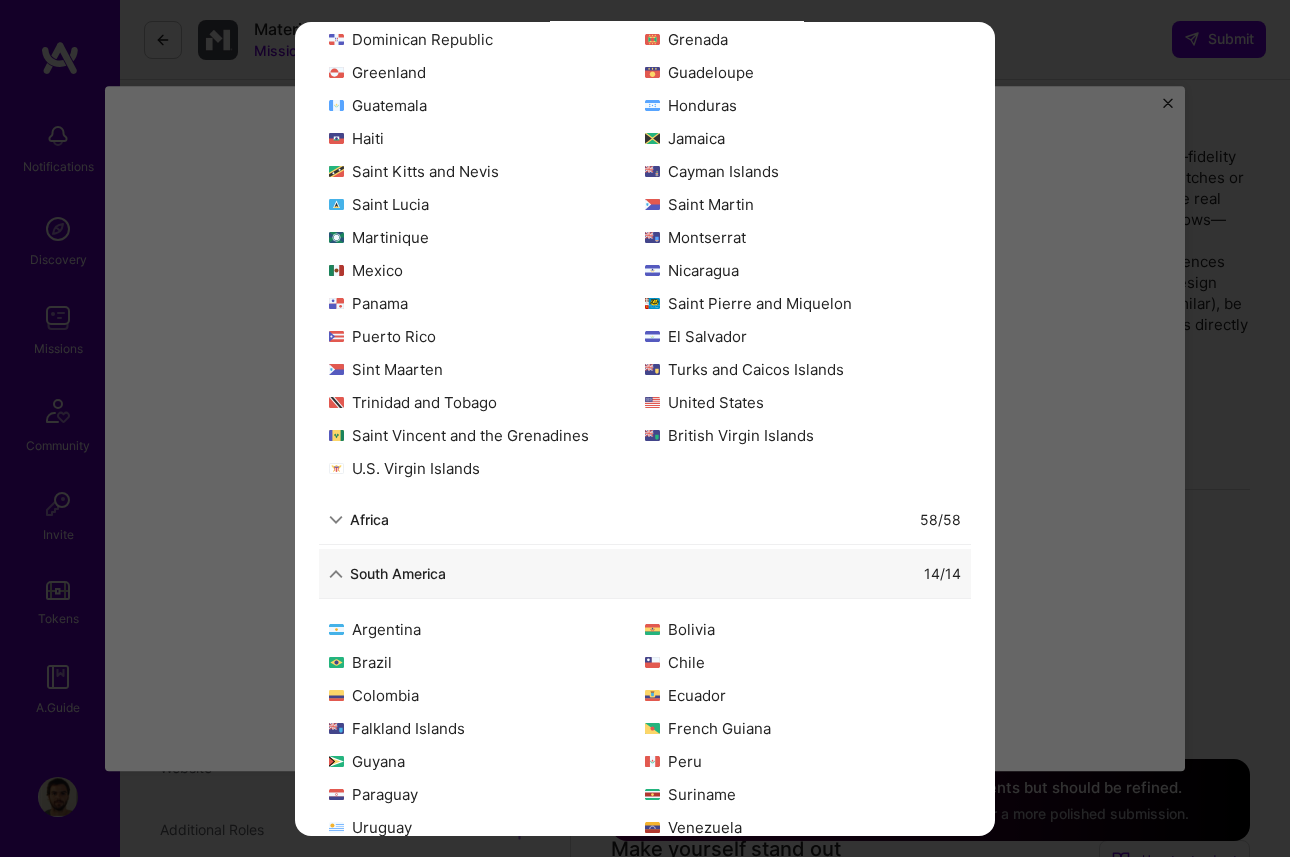 scroll, scrollTop: 627, scrollLeft: 0, axis: vertical 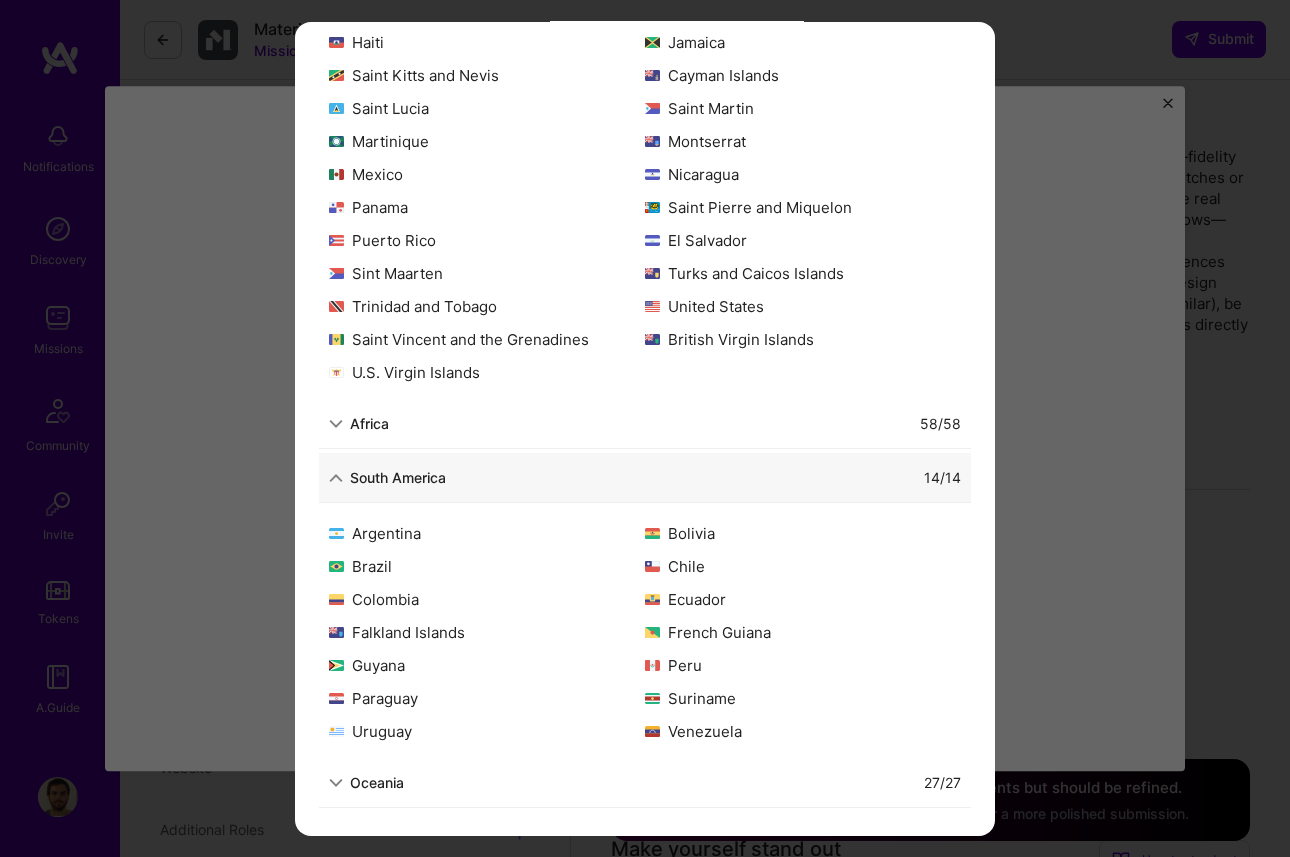 click on "Allowed Locations The locations that client marked as required will show up here. If your country is not on a list, that means that it’s not supported. 🇧🇷 Brazil  is allowed Search locations Europe 54 / 54 Asia 51 / 51 North America 41 / 41 Antigua and Barbuda Anguilla Aruba Barbados Saint Barthélemy Bermuda Bonaire Bahamas Belize Canada Costa Rica Cuba Curacao Dominica Dominican Republic Grenada Greenland Guadeloupe Guatemala Honduras Haiti Jamaica Saint Kitts and Nevis Cayman Islands Saint Lucia Saint Martin Martinique Montserrat Mexico Nicaragua Panama Saint Pierre and Miquelon Puerto Rico El Salvador Sint Maarten Turks and Caicos Islands Trinidad and Tobago United States Saint Vincent and the Grenadines British Virgin Islands U.S. Virgin Islands Africa 58 / 58 South America 14 / 14 Argentina Bolivia Brazil Chile Colombia Ecuador Falkland Islands French Guiana Guyana Peru Paraguay Suriname Uruguay Venezuela Oceania 27 / 27" at bounding box center (645, 428) 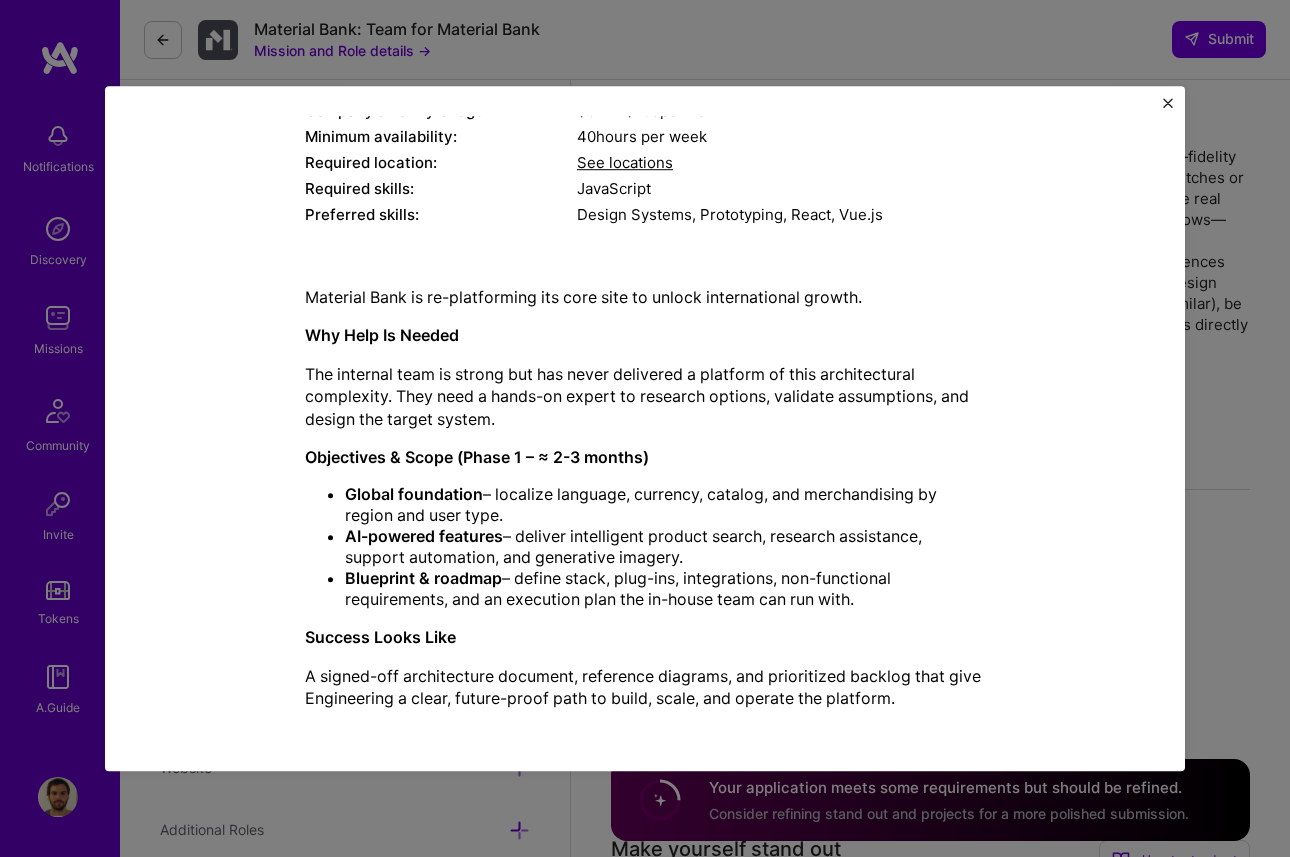 click at bounding box center (1168, 103) 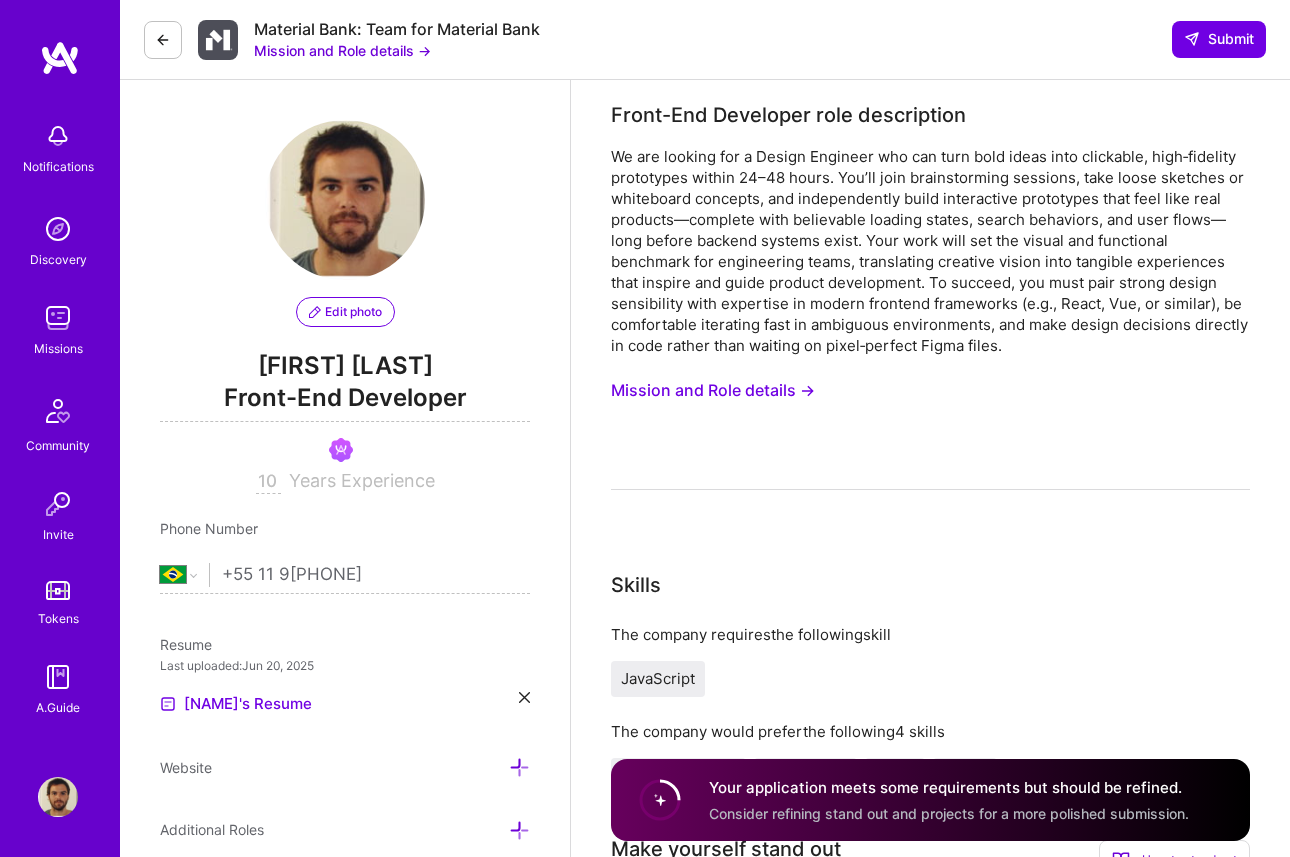 click on "Material Bank: Team for Material Bank" at bounding box center [397, 29] 